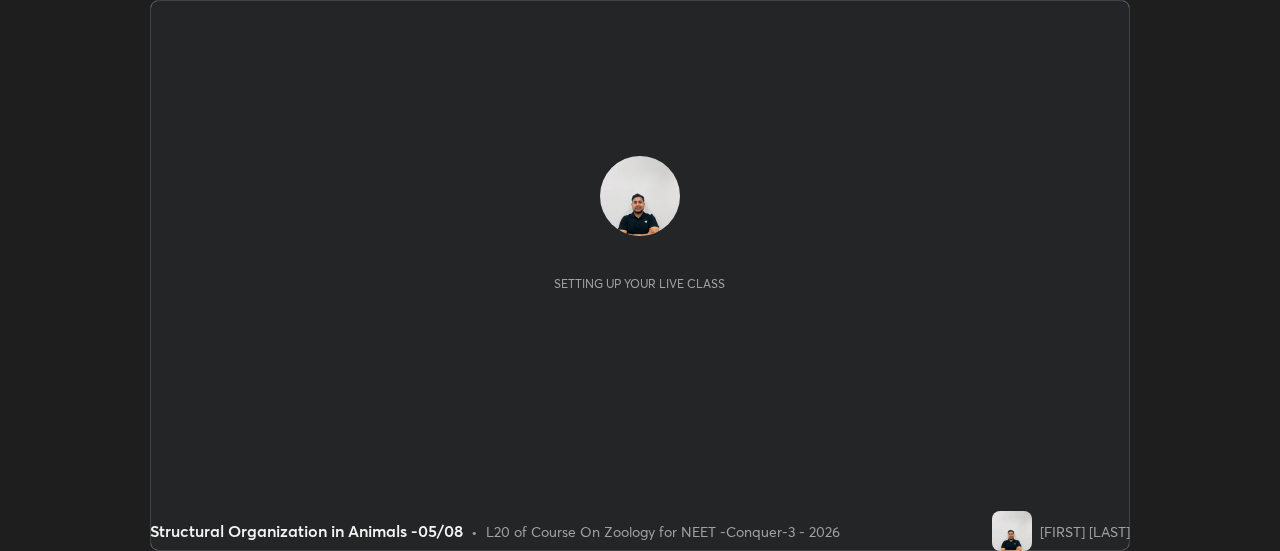 scroll, scrollTop: 0, scrollLeft: 0, axis: both 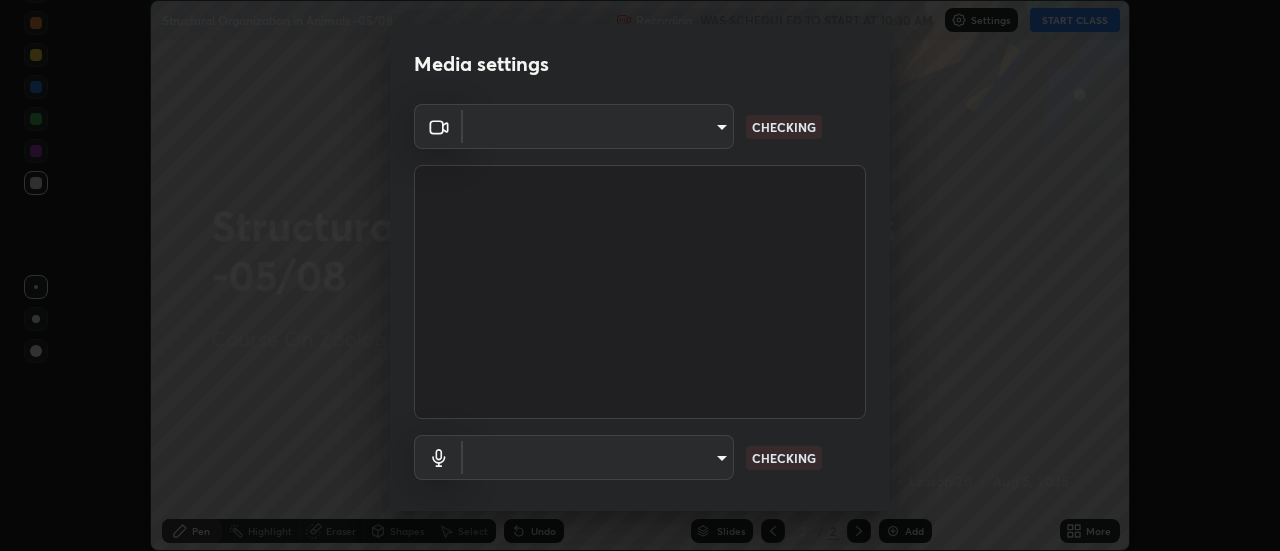 type on "abd1dd8f698bdb7170c938d45ed7c5a449073cf79ef4f8923fa8d1de0ad96843" 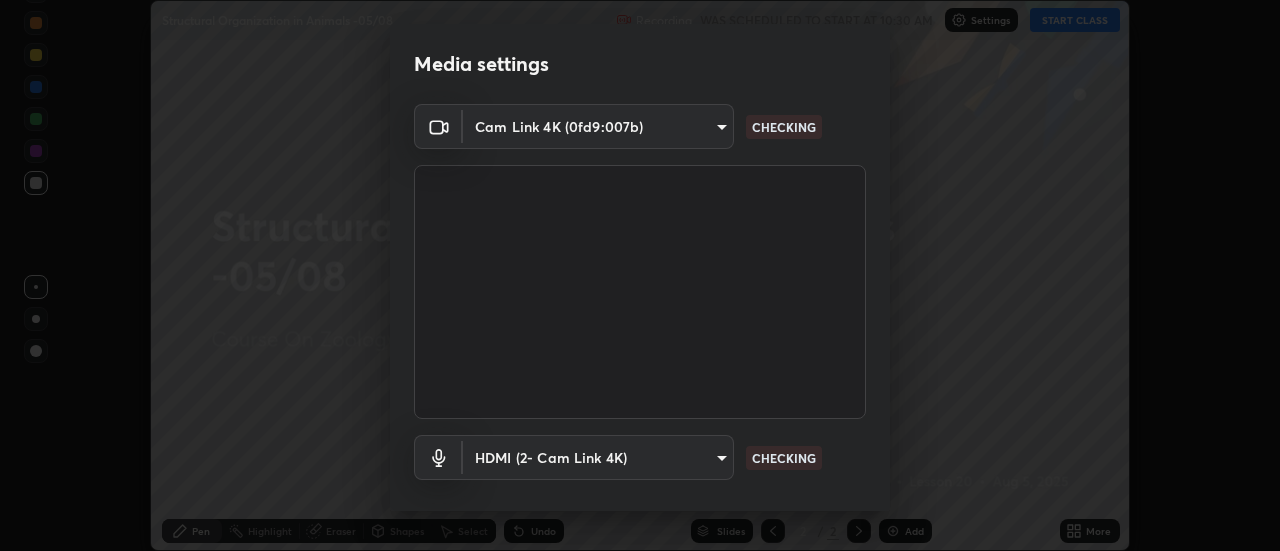 scroll, scrollTop: 105, scrollLeft: 0, axis: vertical 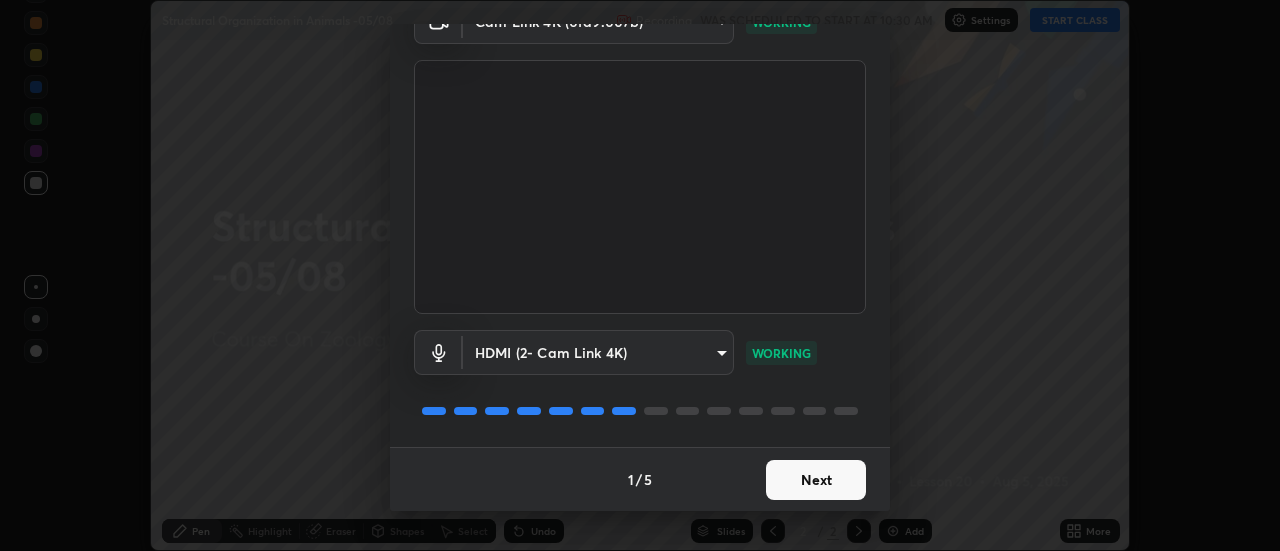 click on "Next" at bounding box center (816, 480) 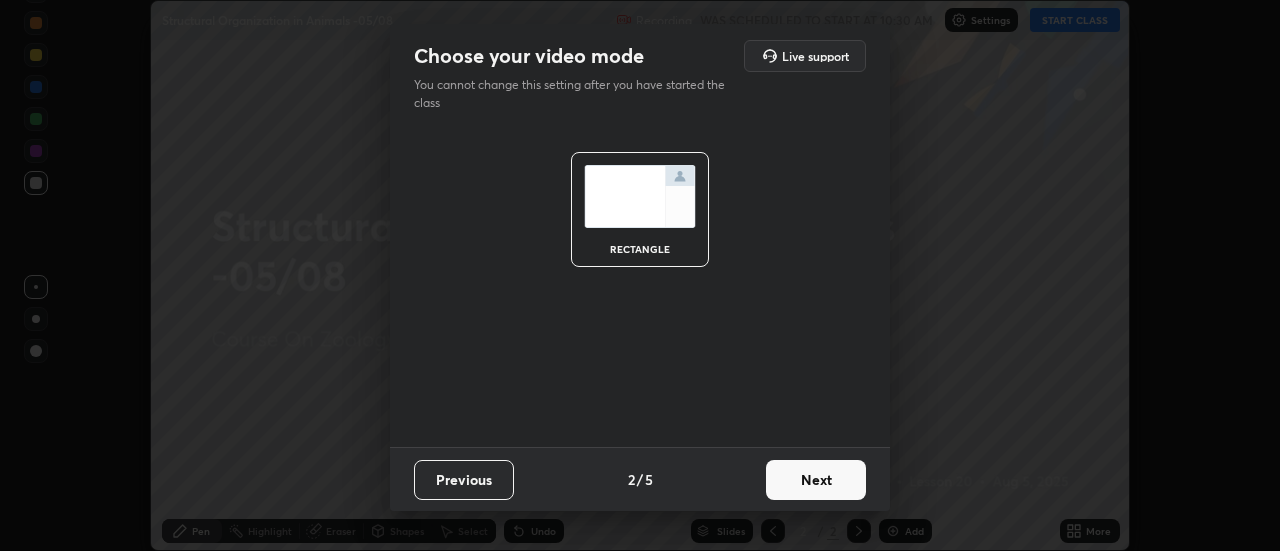 click on "Next" at bounding box center (816, 480) 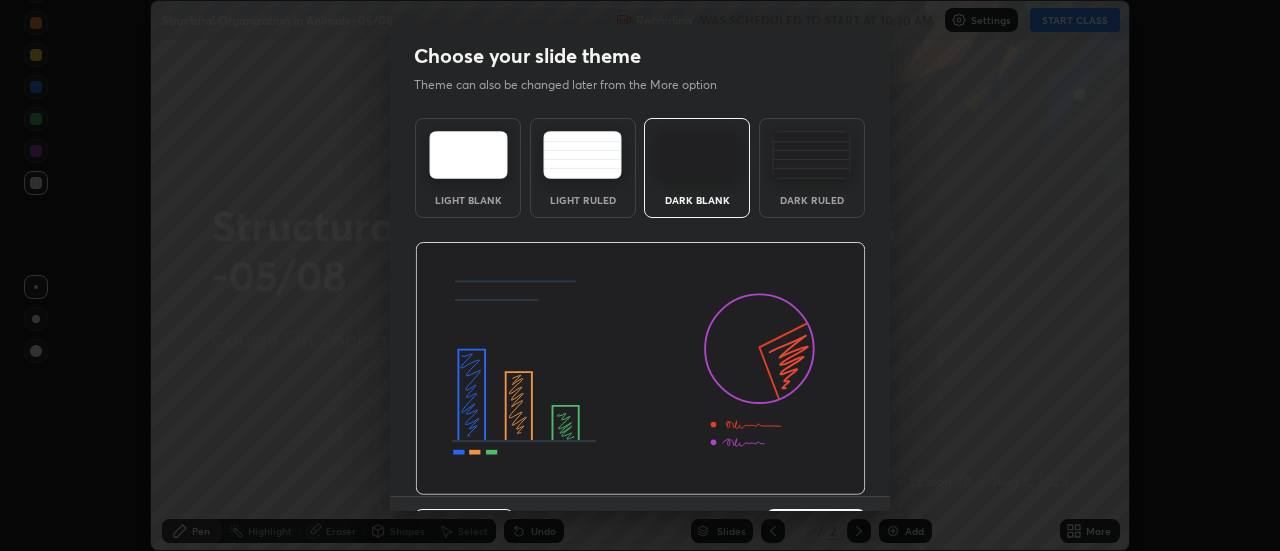 scroll, scrollTop: 49, scrollLeft: 0, axis: vertical 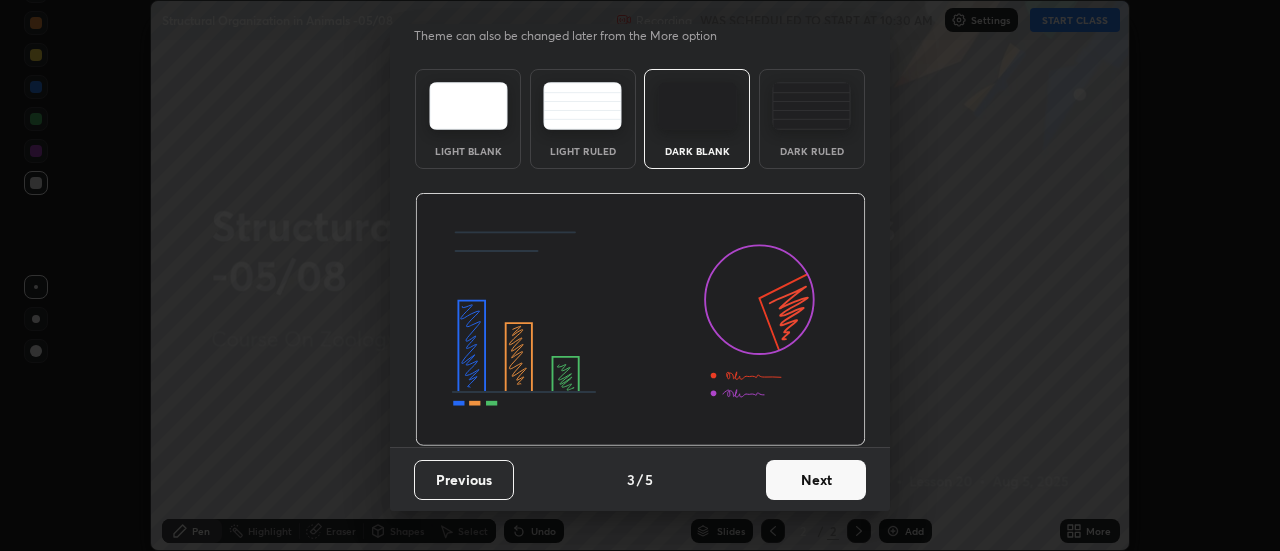 click on "Next" at bounding box center (816, 480) 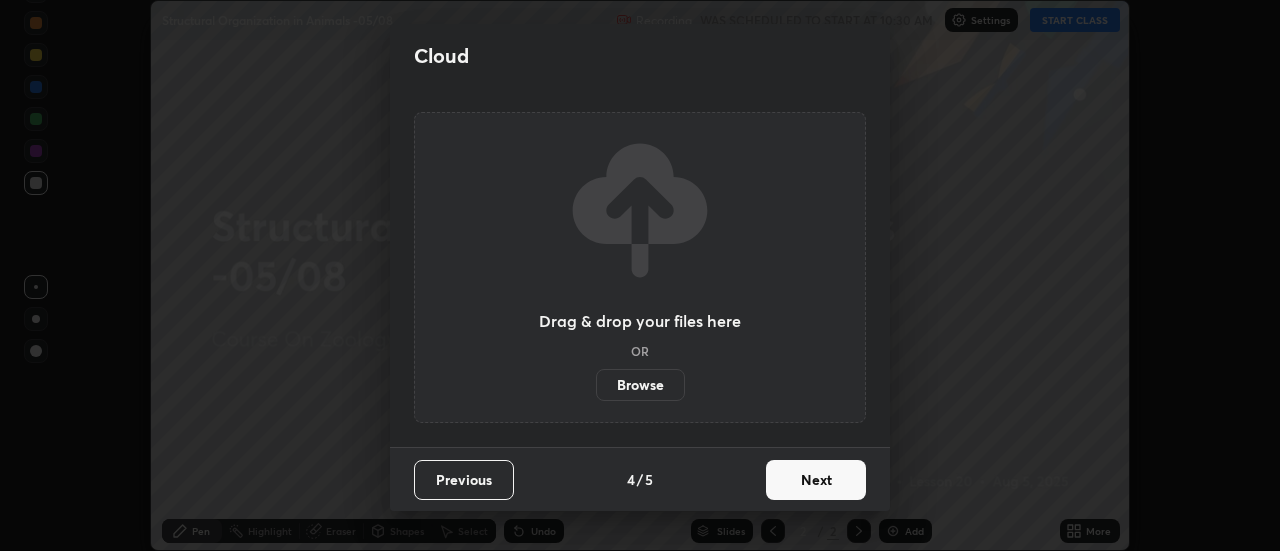 scroll, scrollTop: 0, scrollLeft: 0, axis: both 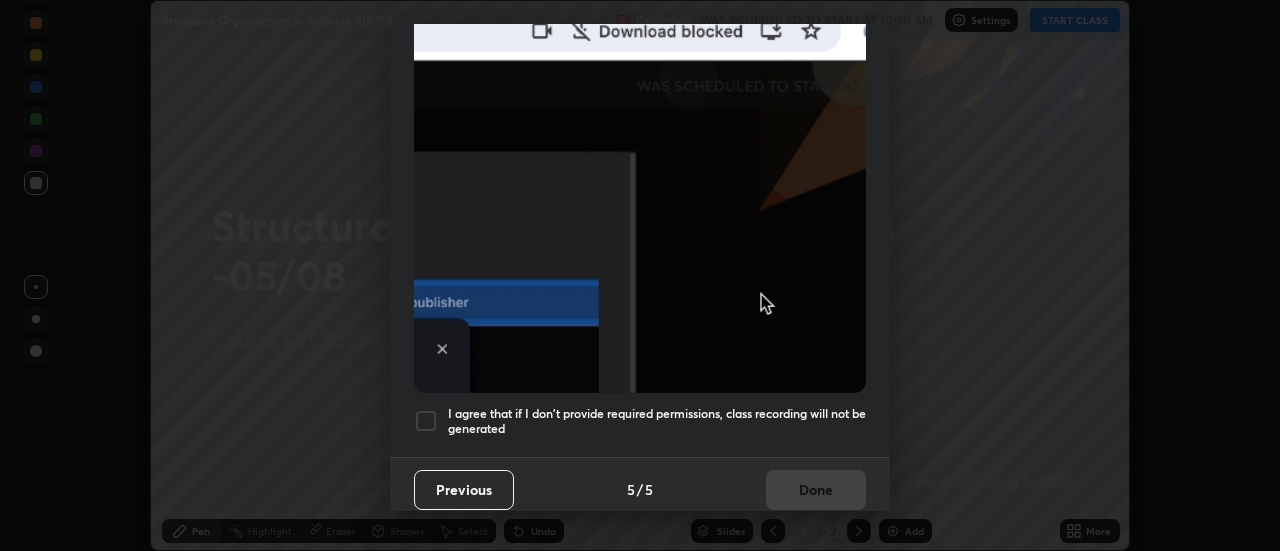 click at bounding box center (426, 421) 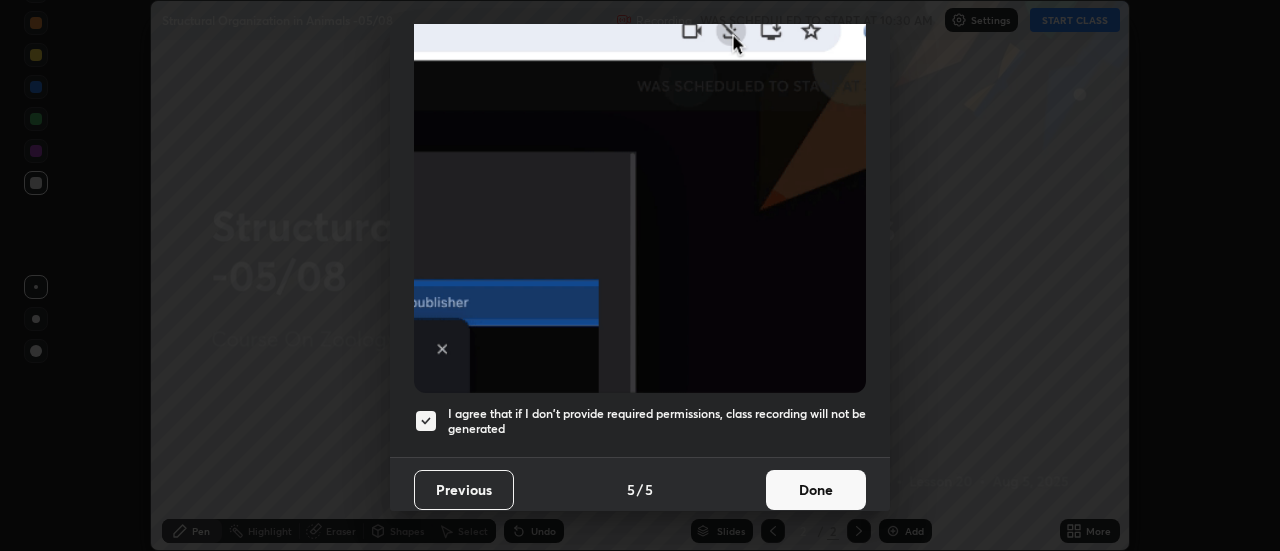 click on "Done" at bounding box center [816, 490] 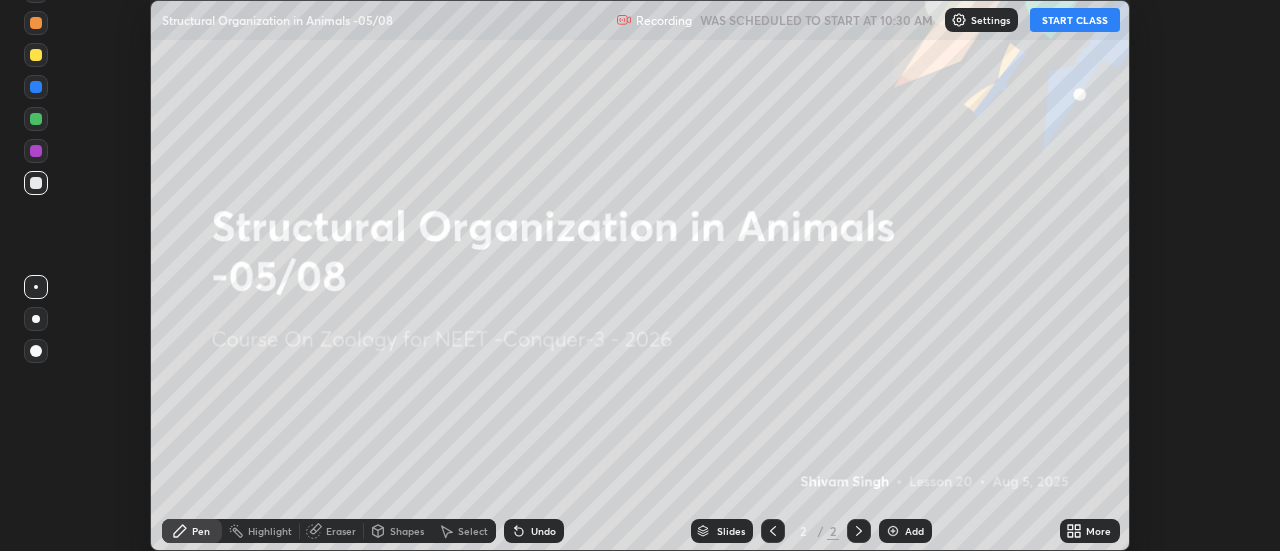 click on "START CLASS" at bounding box center (1075, 20) 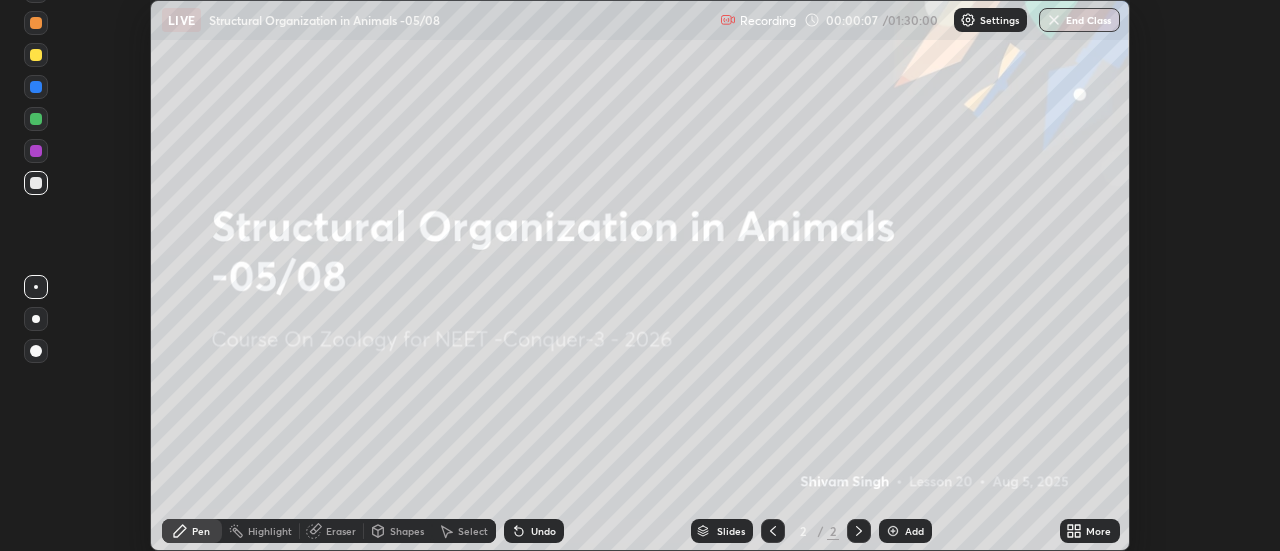 click 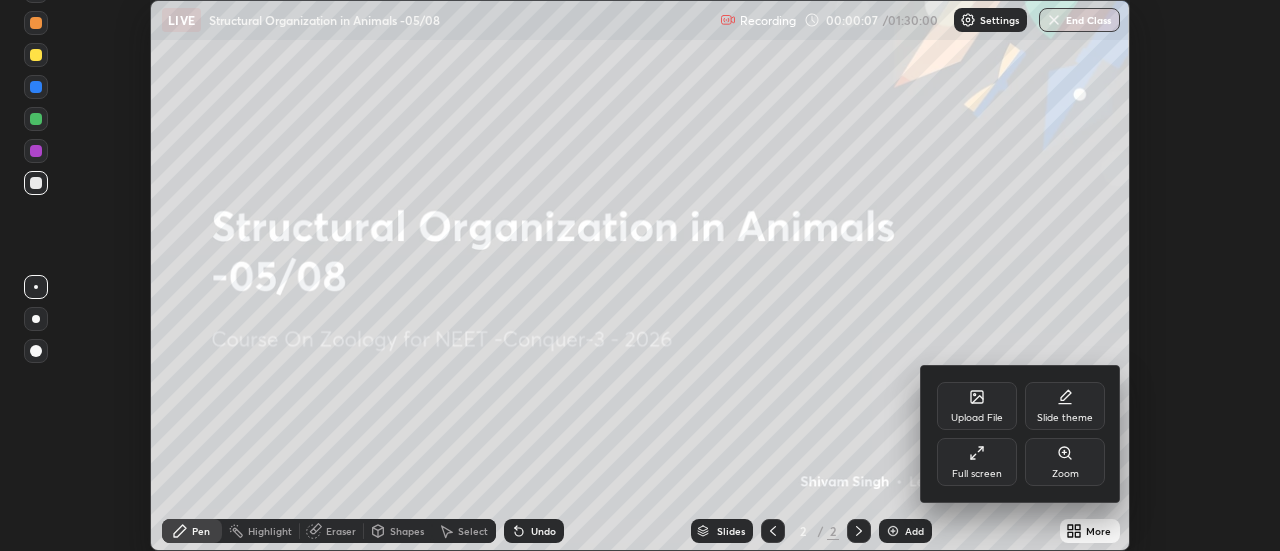 click on "Full screen" at bounding box center [977, 462] 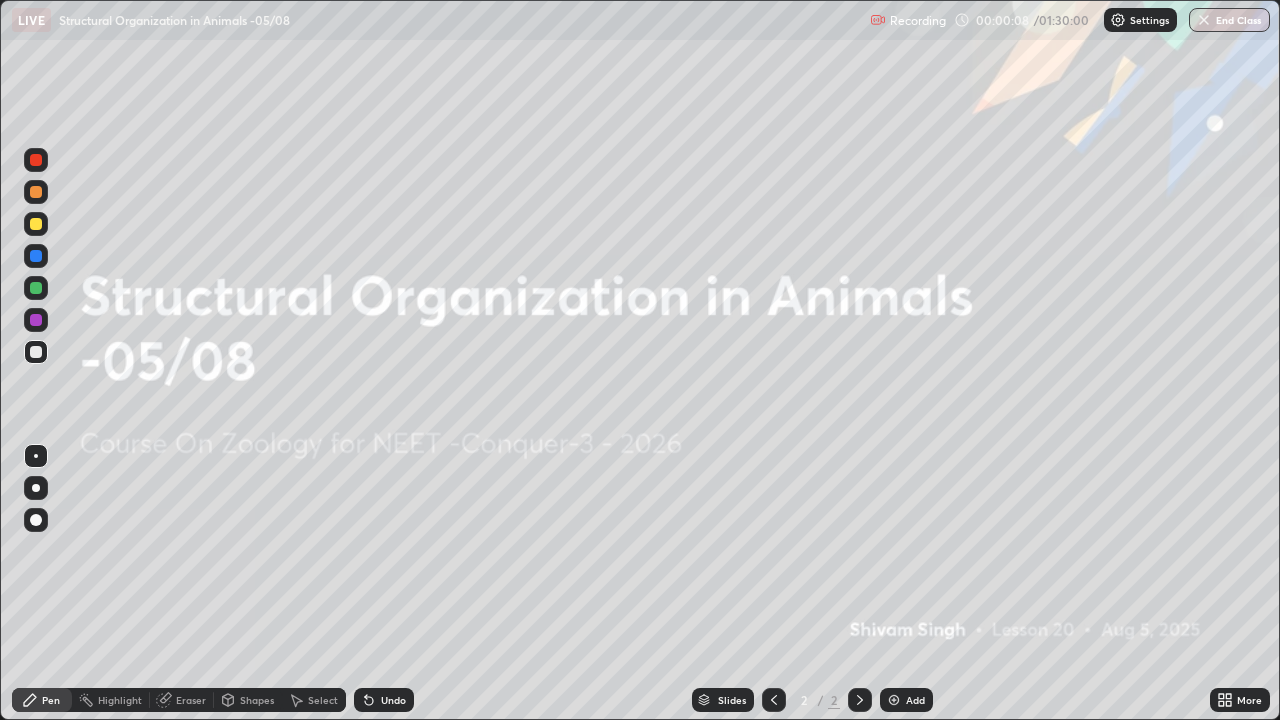 scroll, scrollTop: 99280, scrollLeft: 98720, axis: both 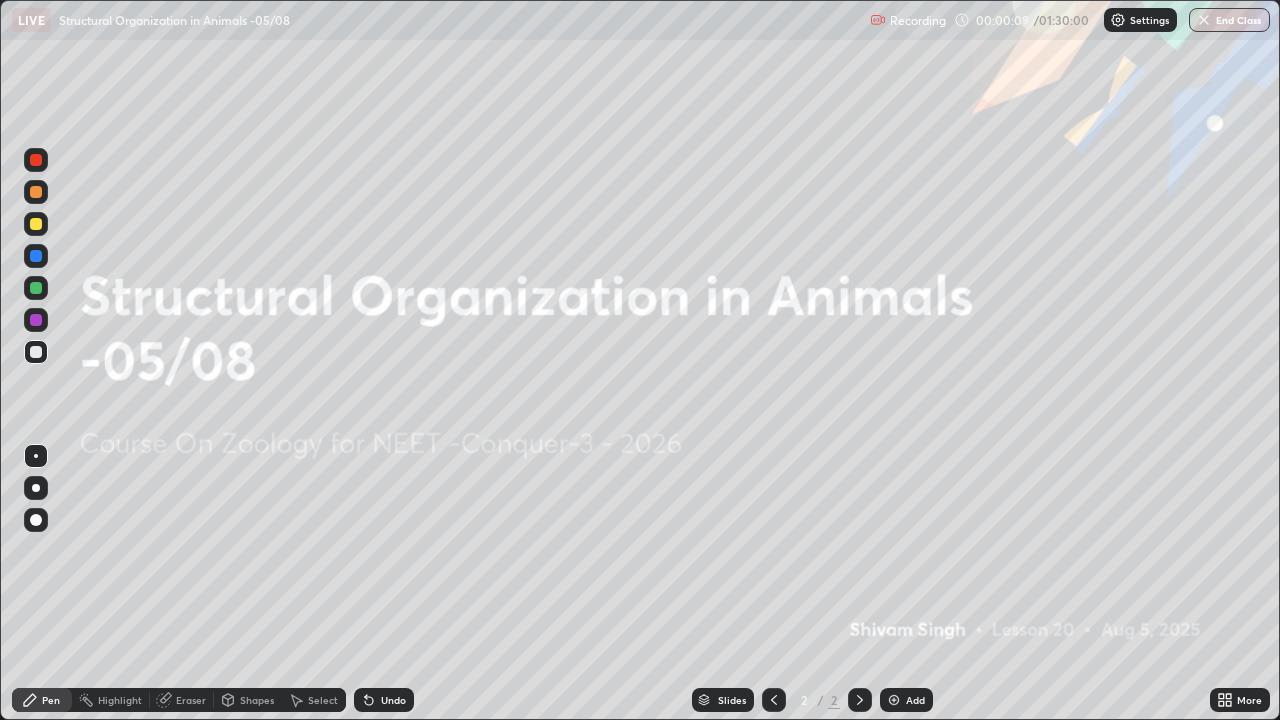 click on "Settings" at bounding box center (1140, 20) 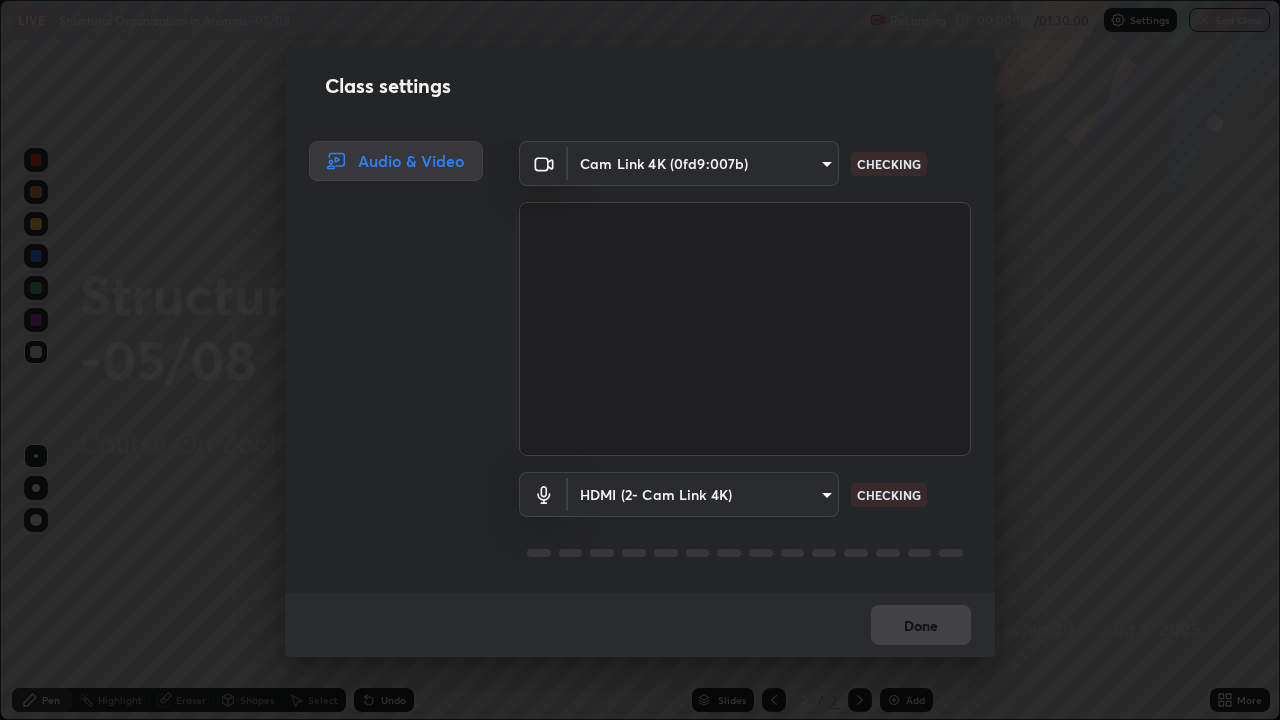scroll, scrollTop: 2, scrollLeft: 0, axis: vertical 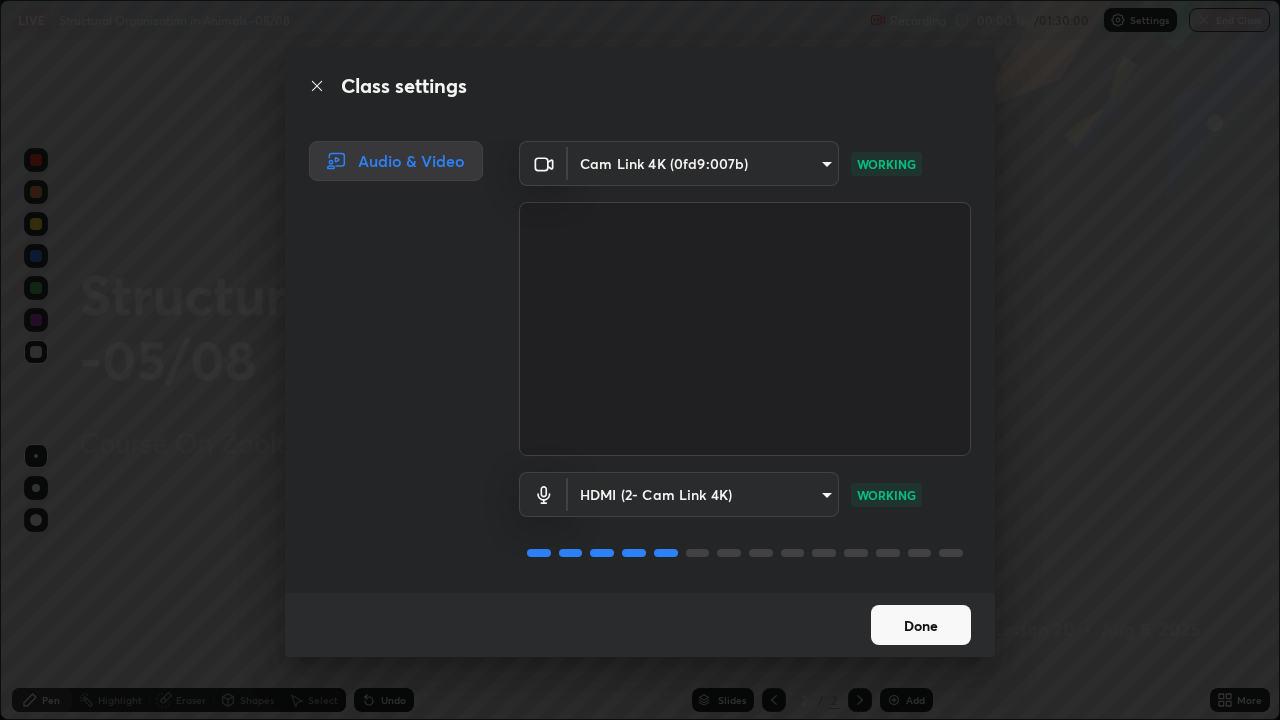 click on "Done" at bounding box center (921, 625) 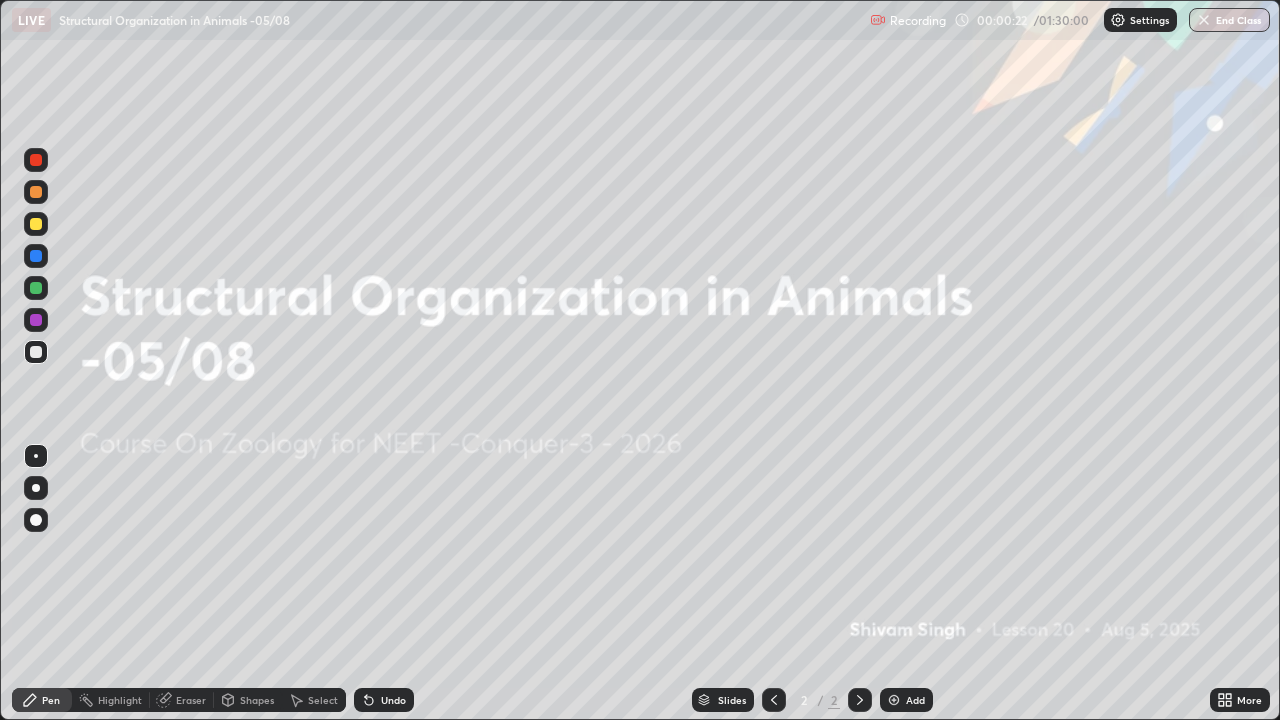 click at bounding box center [894, 700] 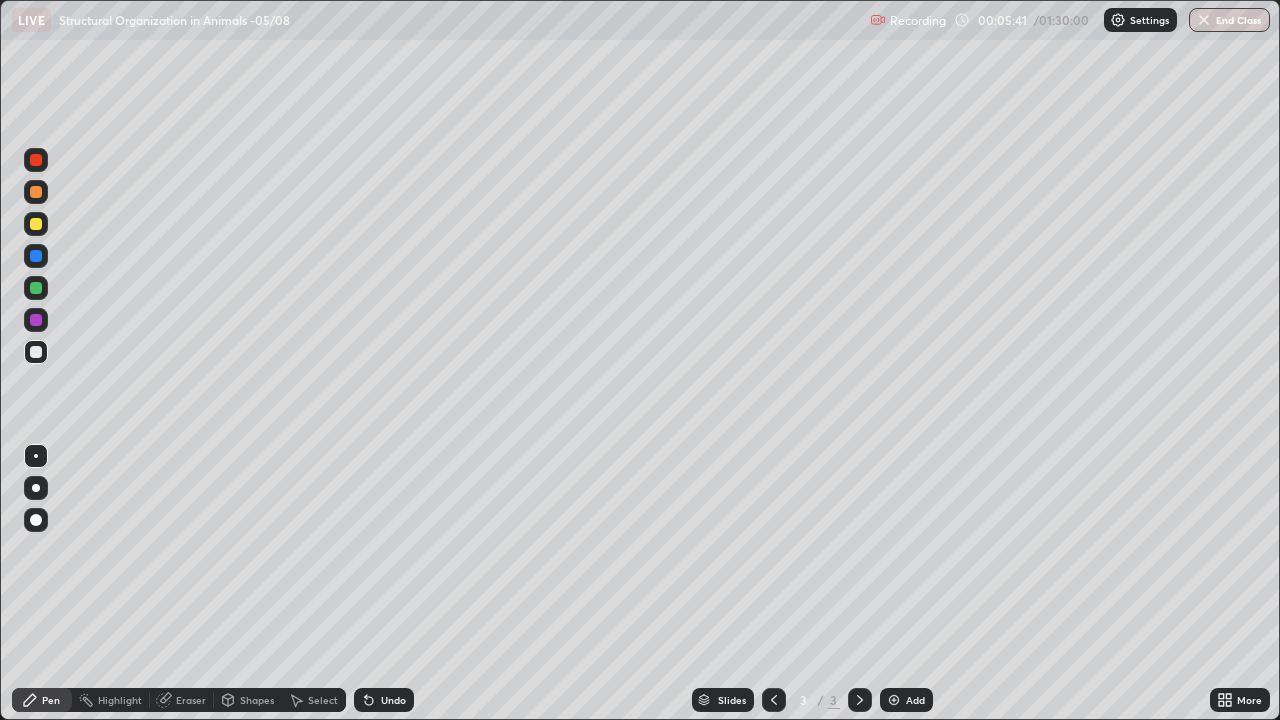 click at bounding box center (36, 192) 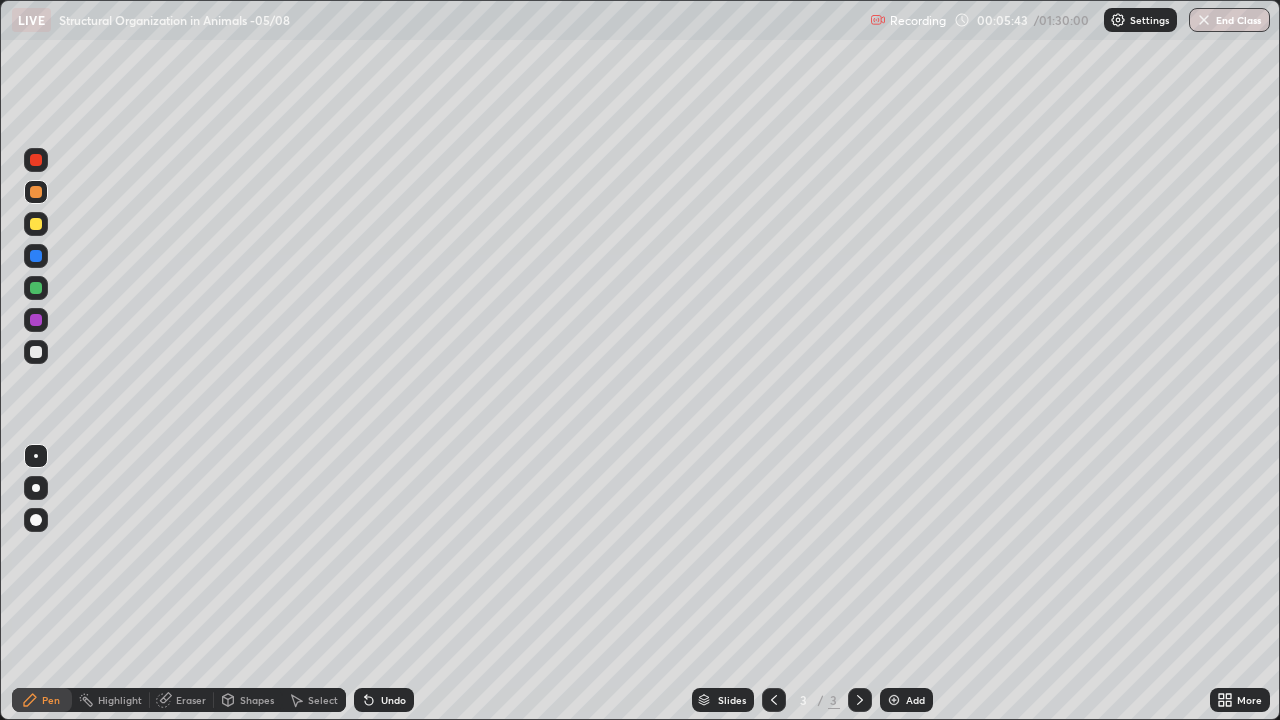 click at bounding box center [36, 488] 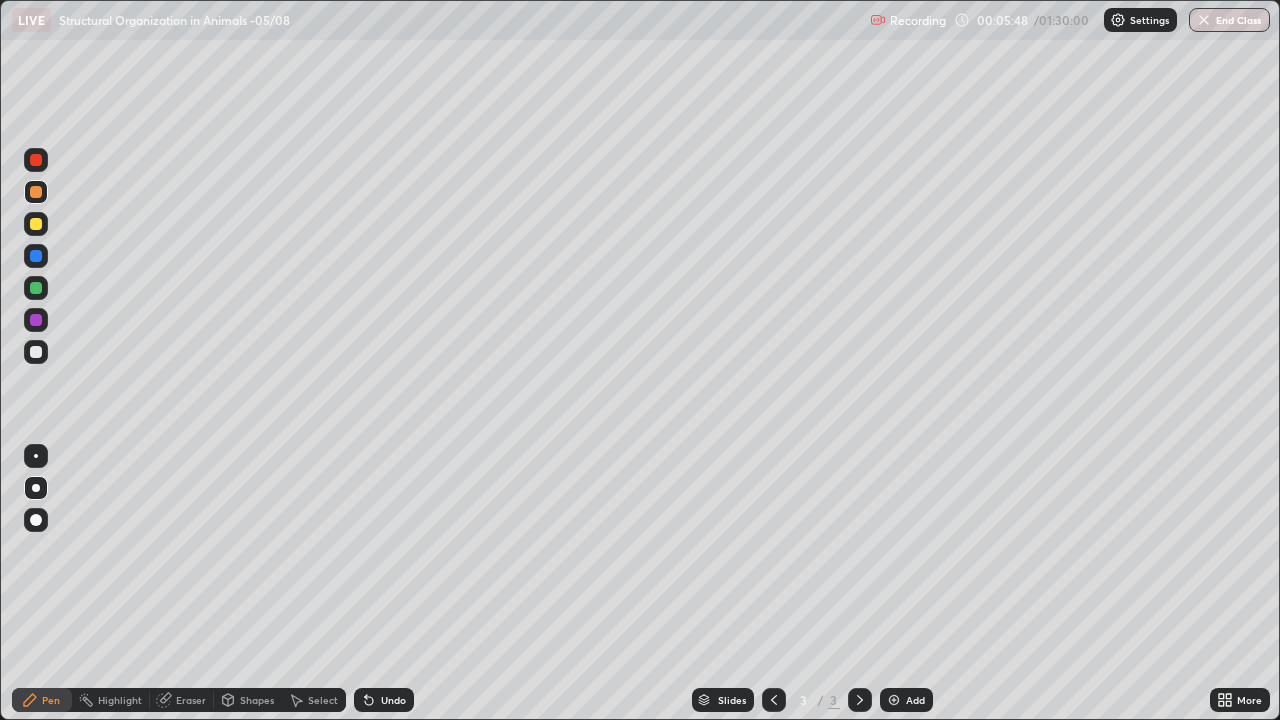click on "Undo" at bounding box center (393, 700) 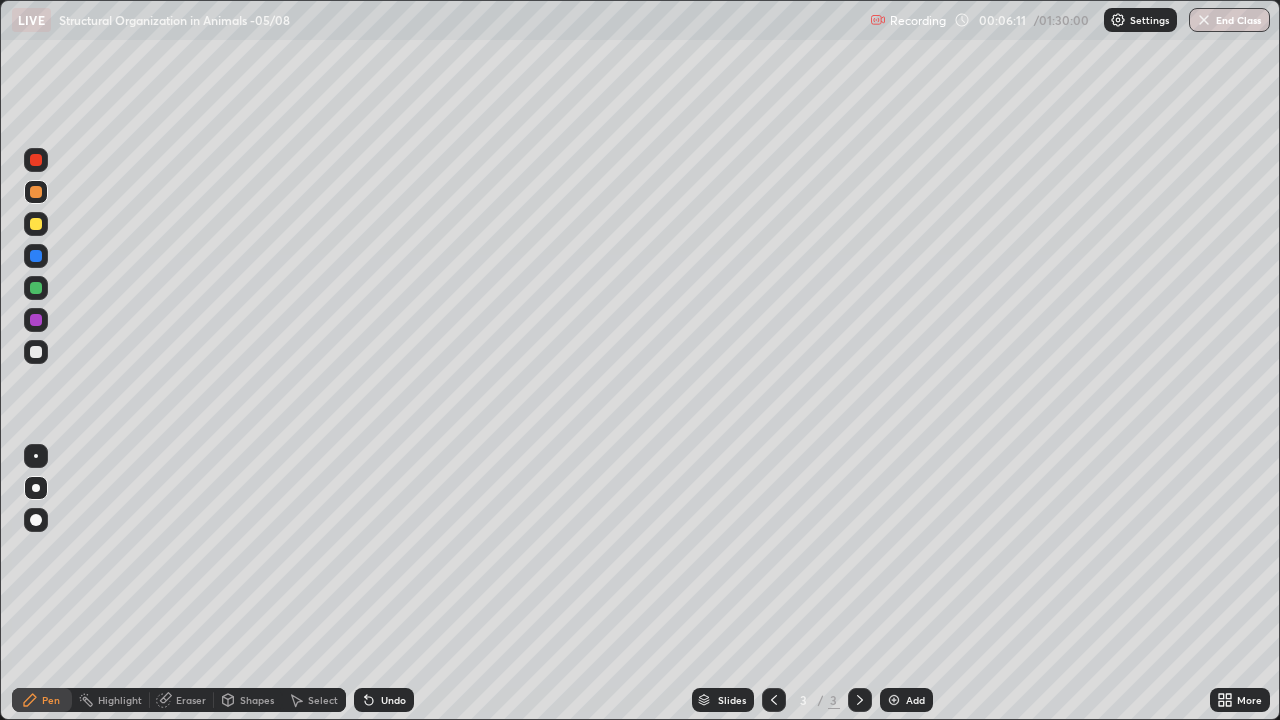 click at bounding box center (36, 224) 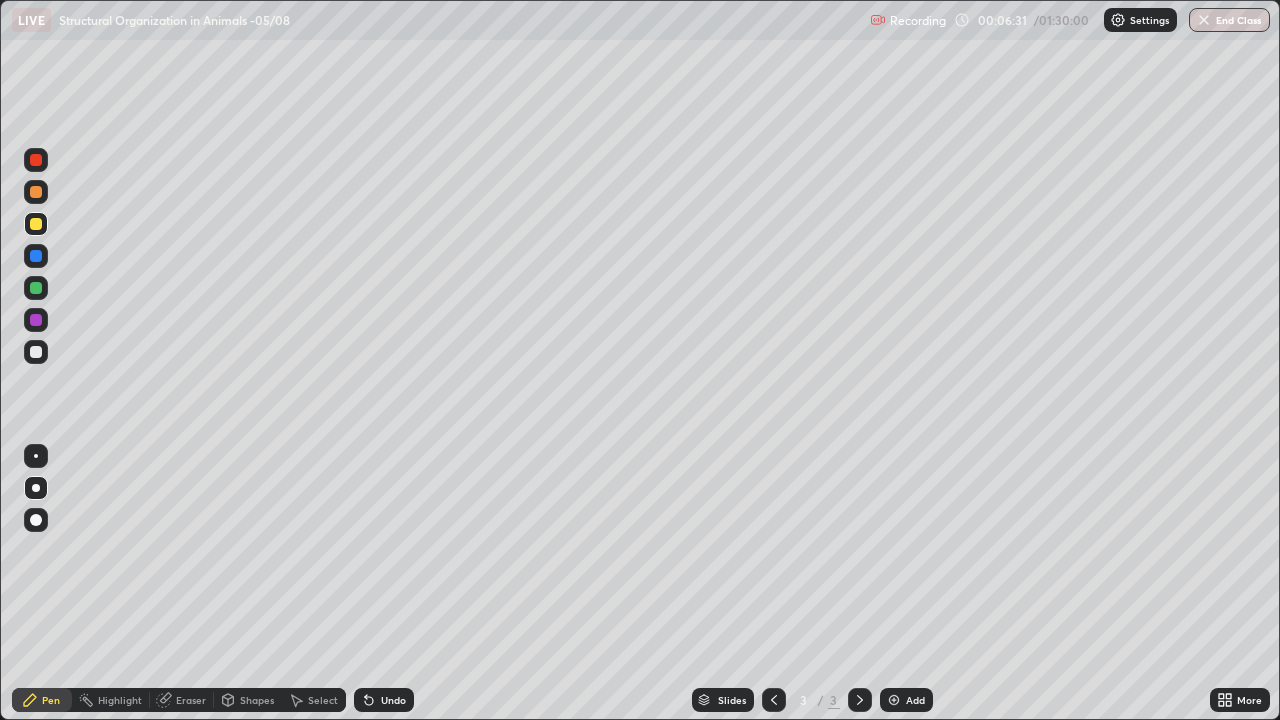 click on "Undo" at bounding box center [384, 700] 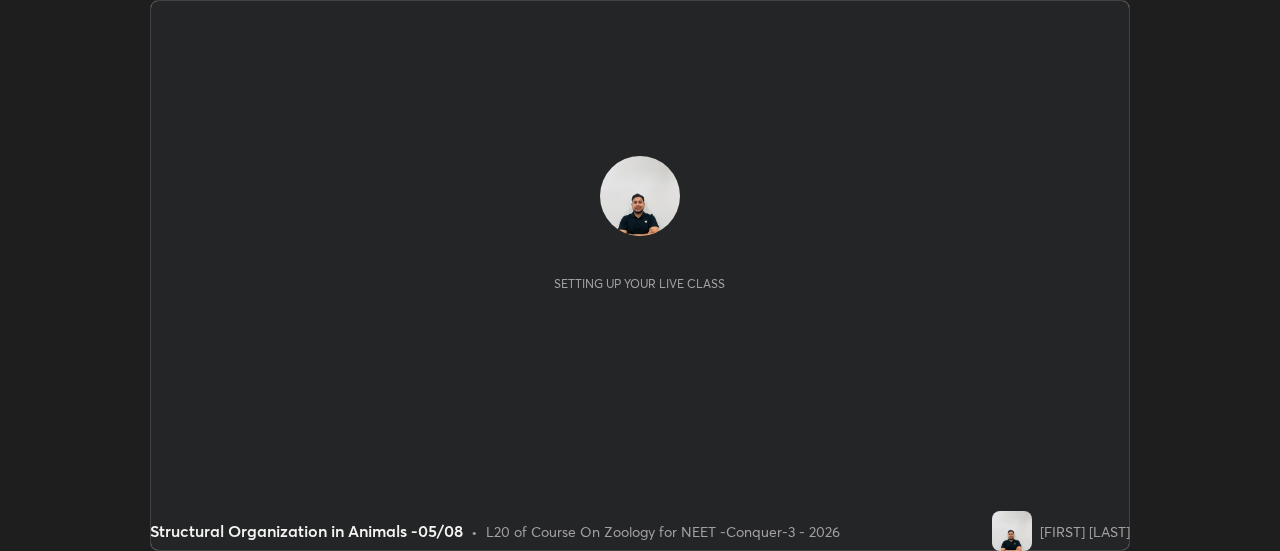 scroll, scrollTop: 0, scrollLeft: 0, axis: both 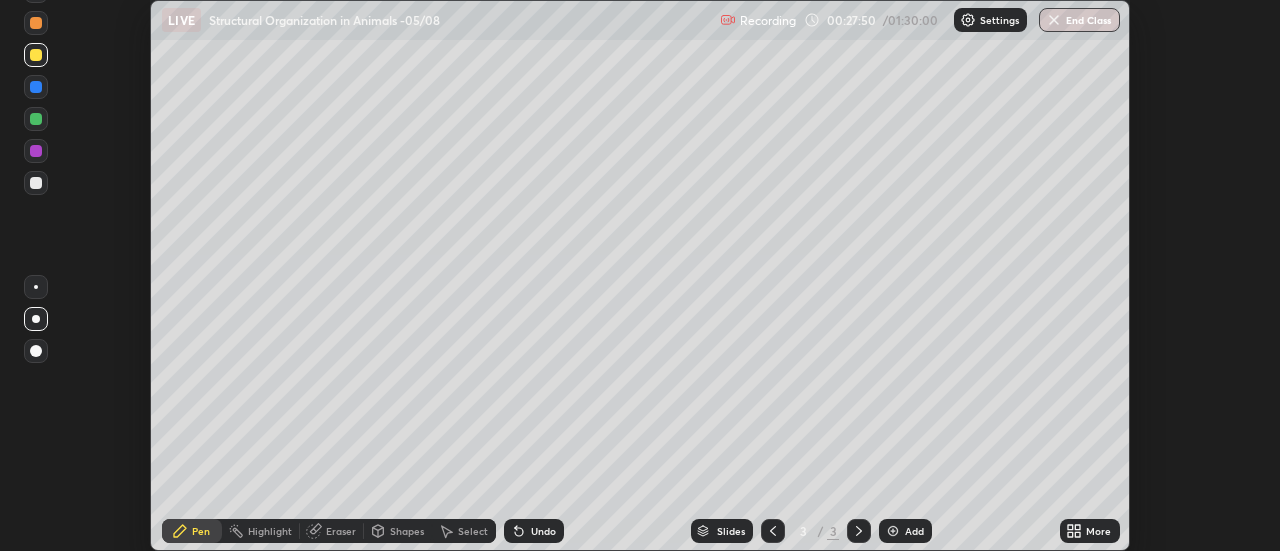 click 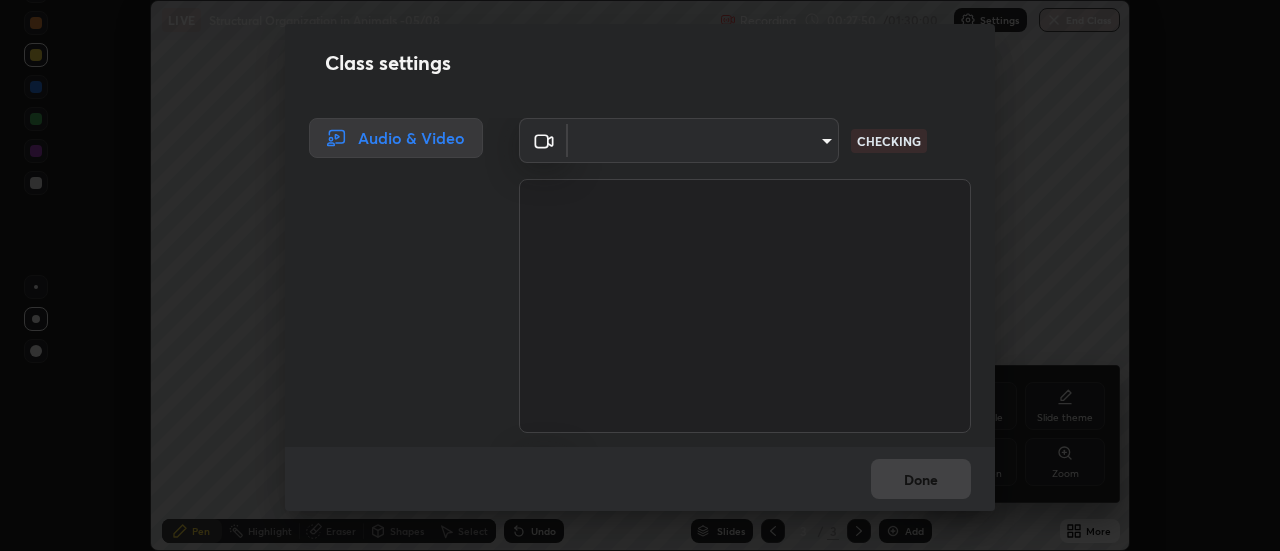 type on "abd1dd8f698bdb7170c938d45ed7c5a449073cf79ef4f8923fa8d1de0ad96843" 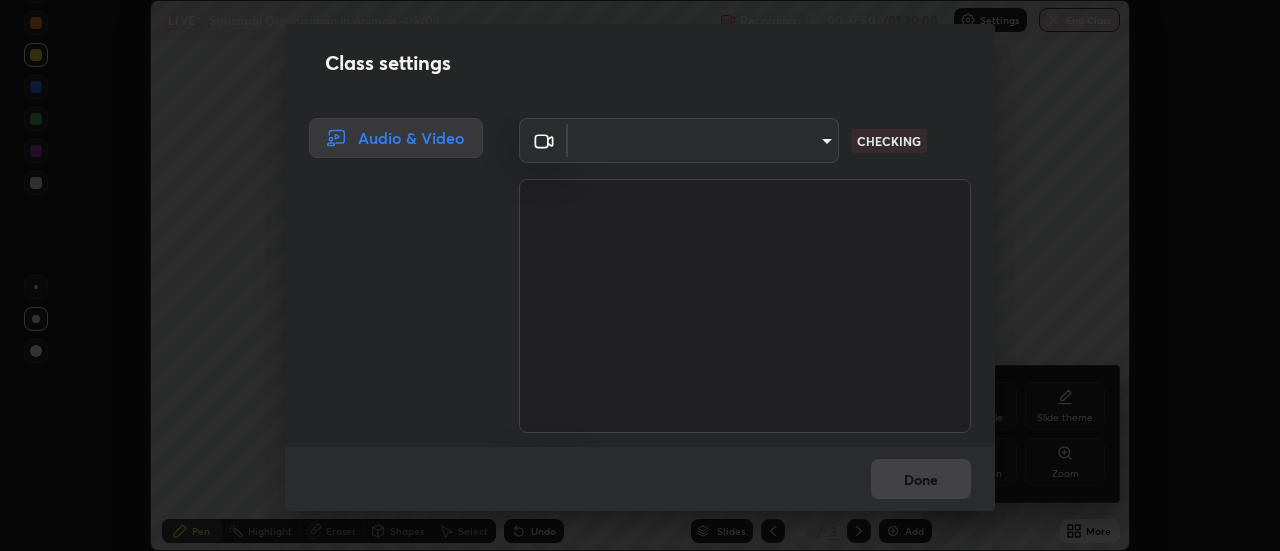 type on "0d636f84bd7aaa68b243000e61bd780af77137d3685978d069afc833b73b1af0" 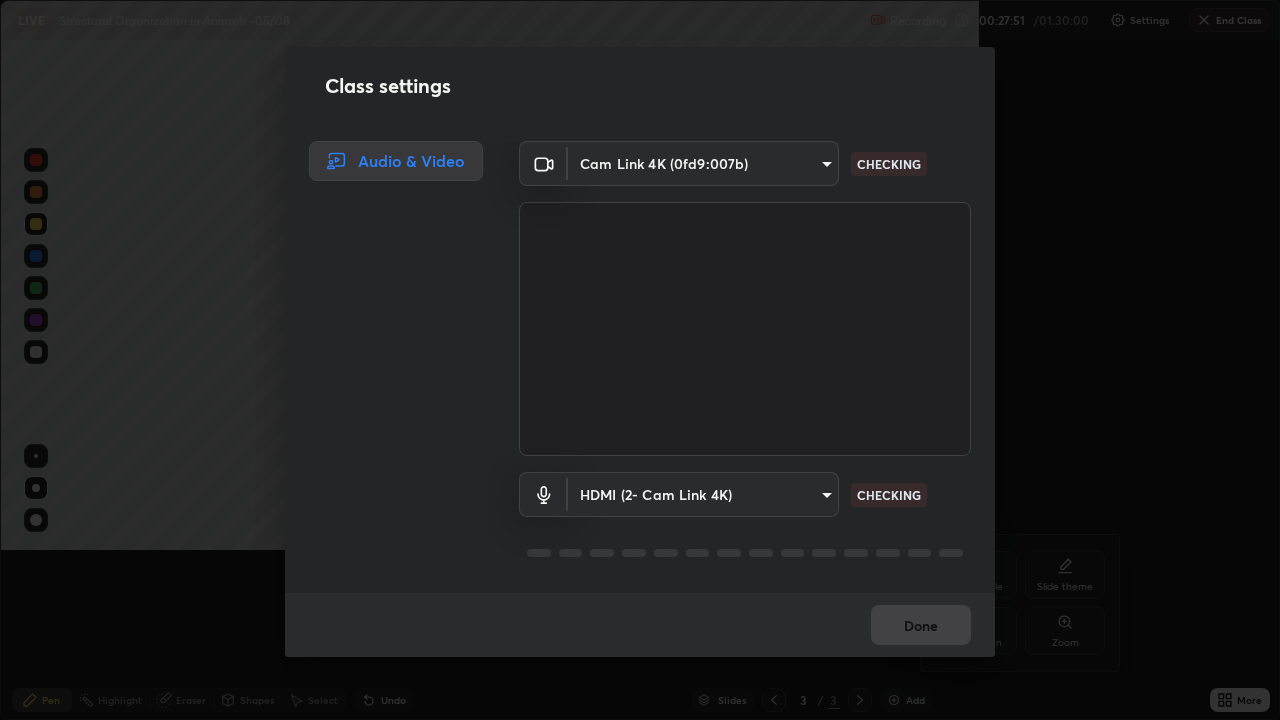 scroll, scrollTop: 99280, scrollLeft: 98720, axis: both 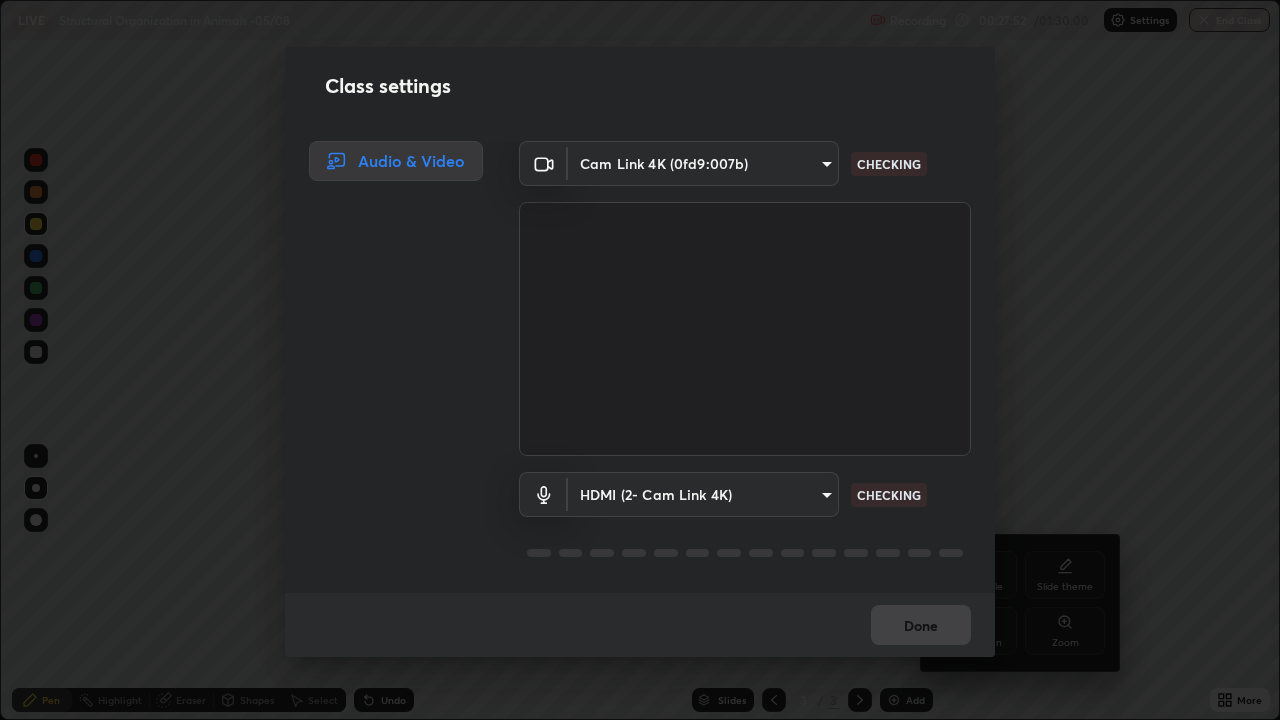 click on "Erase all LIVE Structural Organization in Animals -05/08 Recording 00:27:52 /  01:30:00 Settings End Class Setting up your live class Structural Organization in Animals -05/08 • L20 of Course On Zoology for NEET -Conquer-3 - 2026 Shivam Singh Pen Highlight Eraser Shapes Select Undo Slides 3 / 3 Add More No doubts shared Encourage your learners to ask a doubt for better clarity Report an issue Reason for reporting Buffering Chat not working Audio - Video sync issue Educator video quality low ​ Attach an image Report Upload File Slide theme Full screen Zoom Class settings Audio & Video Cam Link 4K (0fd9:007b) abd1dd8f698bdb7170c938d45ed7c5a449073cf79ef4f8923fa8d1de0ad96843 CHECKING HDMI (2- Cam Link 4K) 0d636f84bd7aaa68b243000e61bd780af77137d3685978d069afc833b73b1af0 CHECKING Done" at bounding box center (640, 360) 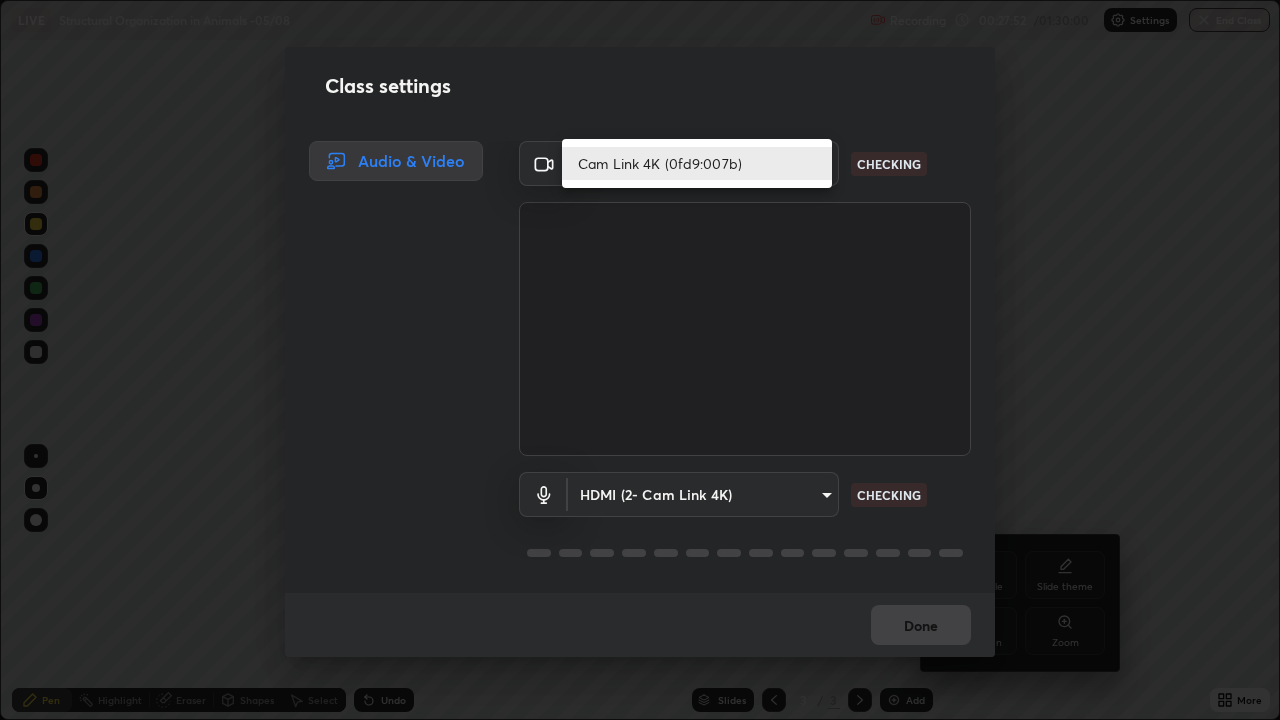 click at bounding box center [640, 360] 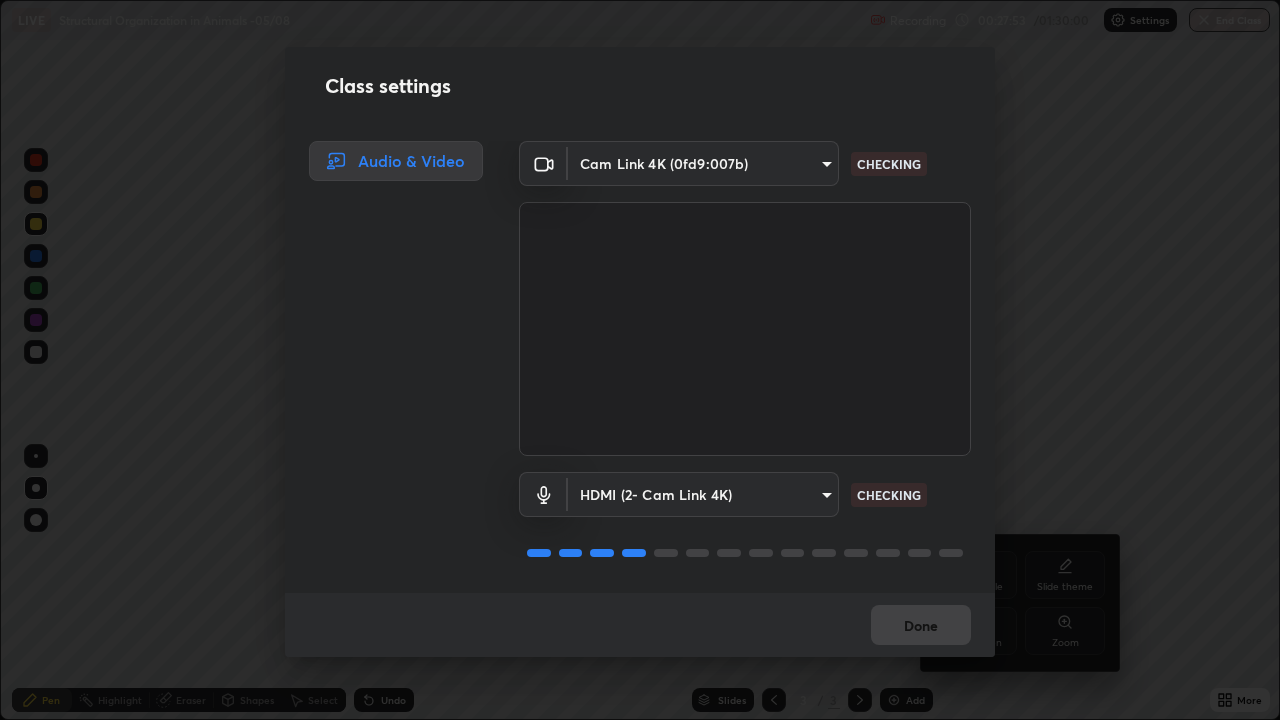 click on "Erase all LIVE Structural Organization in Animals -05/08 Recording 00:27:53 /  01:30:00 Settings End Class Setting up your live class Structural Organization in Animals -05/08 • L20 of Course On Zoology for NEET -Conquer-3 - 2026 Shivam Singh Pen Highlight Eraser Shapes Select Undo Slides 3 / 3 Add More No doubts shared Encourage your learners to ask a doubt for better clarity Report an issue Reason for reporting Buffering Chat not working Audio - Video sync issue Educator video quality low ​ Attach an image Report Upload File Slide theme Full screen Zoom Class settings Audio & Video Cam Link 4K (0fd9:007b) abd1dd8f698bdb7170c938d45ed7c5a449073cf79ef4f8923fa8d1de0ad96843 CHECKING HDMI (2- Cam Link 4K) 0d636f84bd7aaa68b243000e61bd780af77137d3685978d069afc833b73b1af0 CHECKING Done" at bounding box center (640, 360) 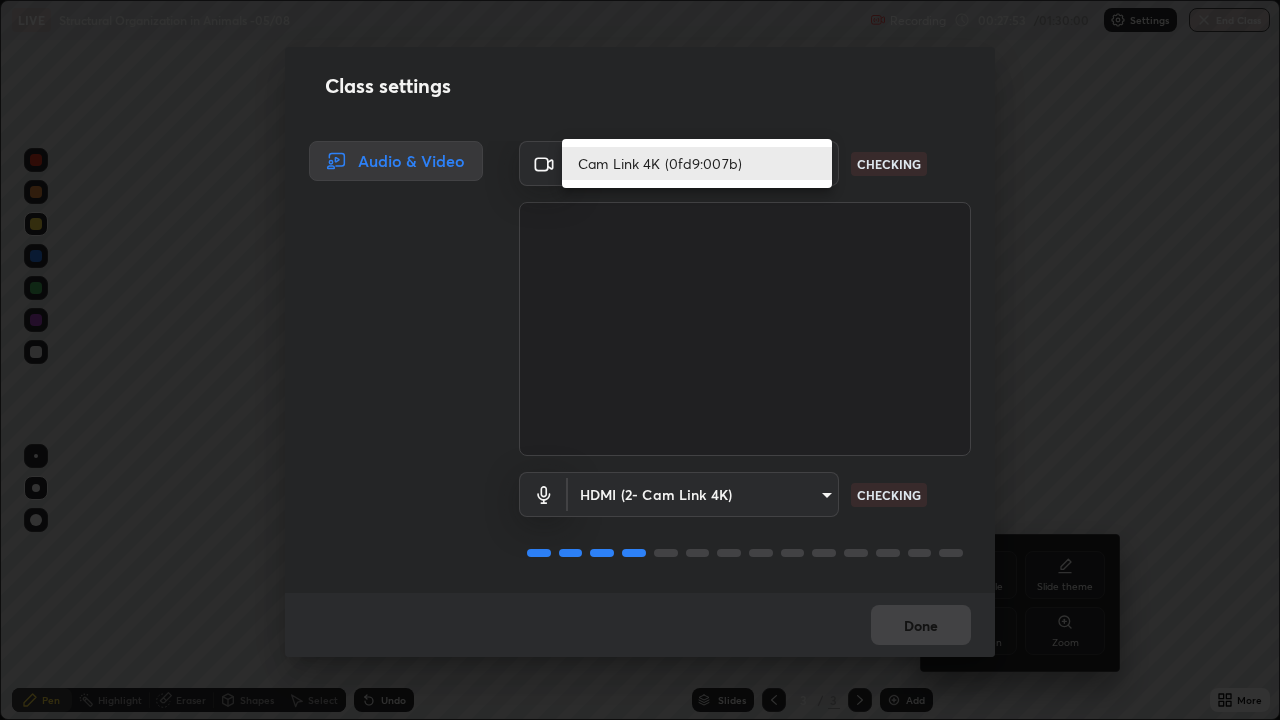 click on "Cam Link 4K (0fd9:007b)" at bounding box center (697, 163) 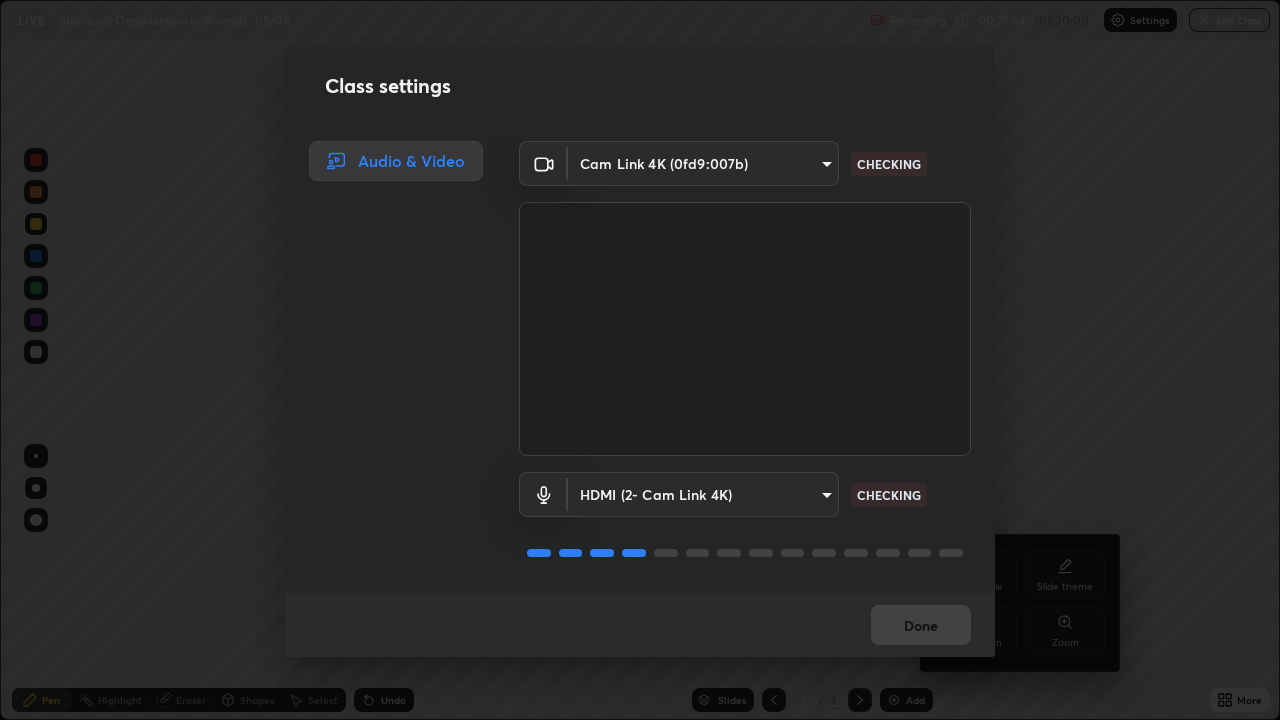 scroll, scrollTop: 2, scrollLeft: 0, axis: vertical 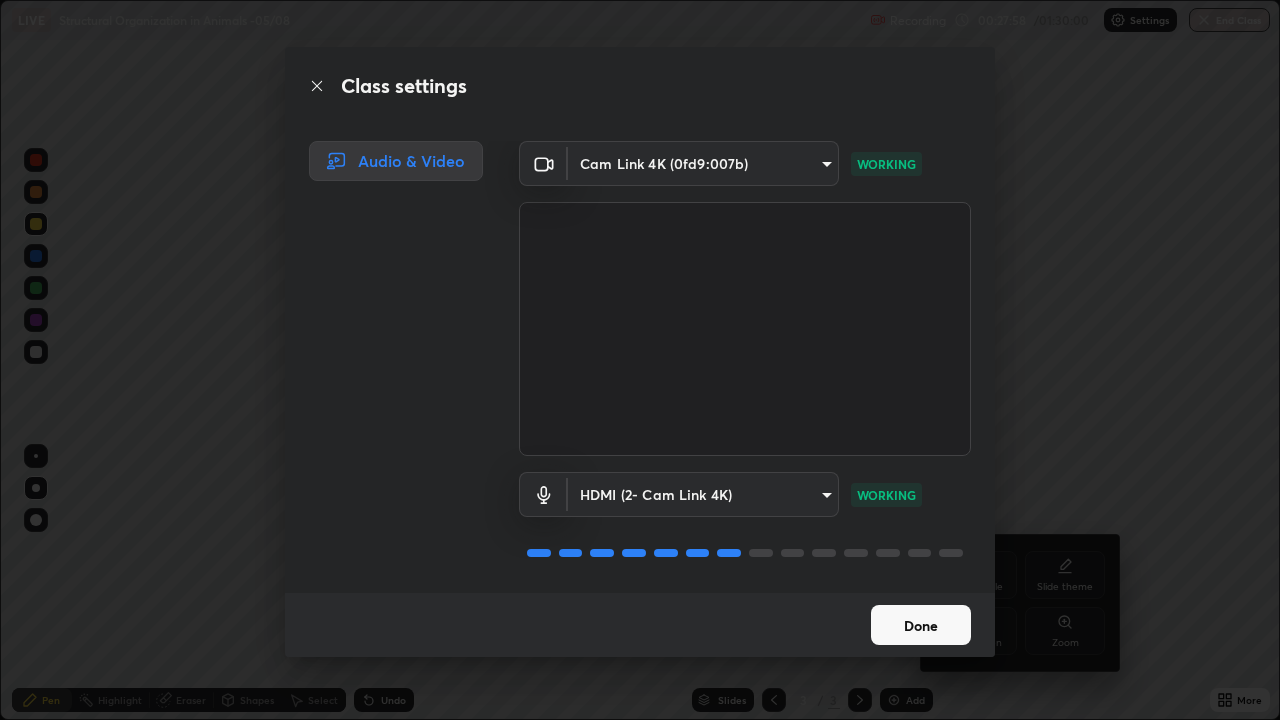 click on "Done" at bounding box center [921, 625] 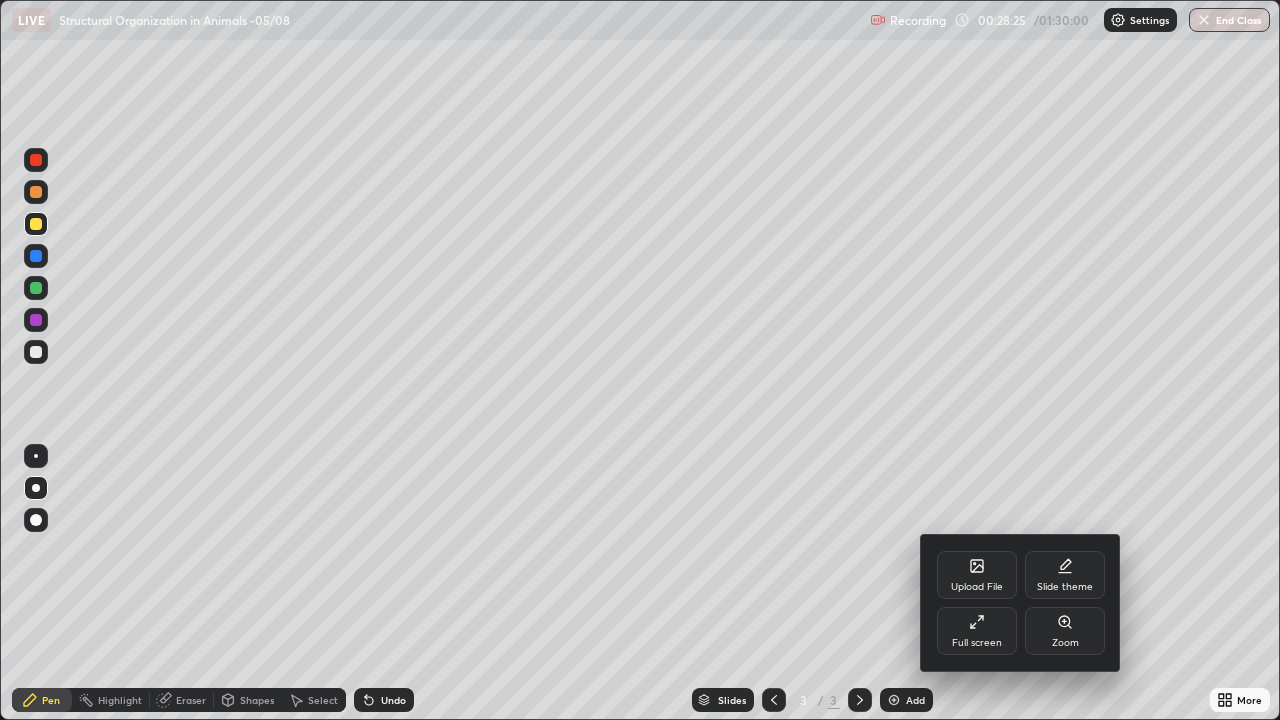 click at bounding box center (640, 360) 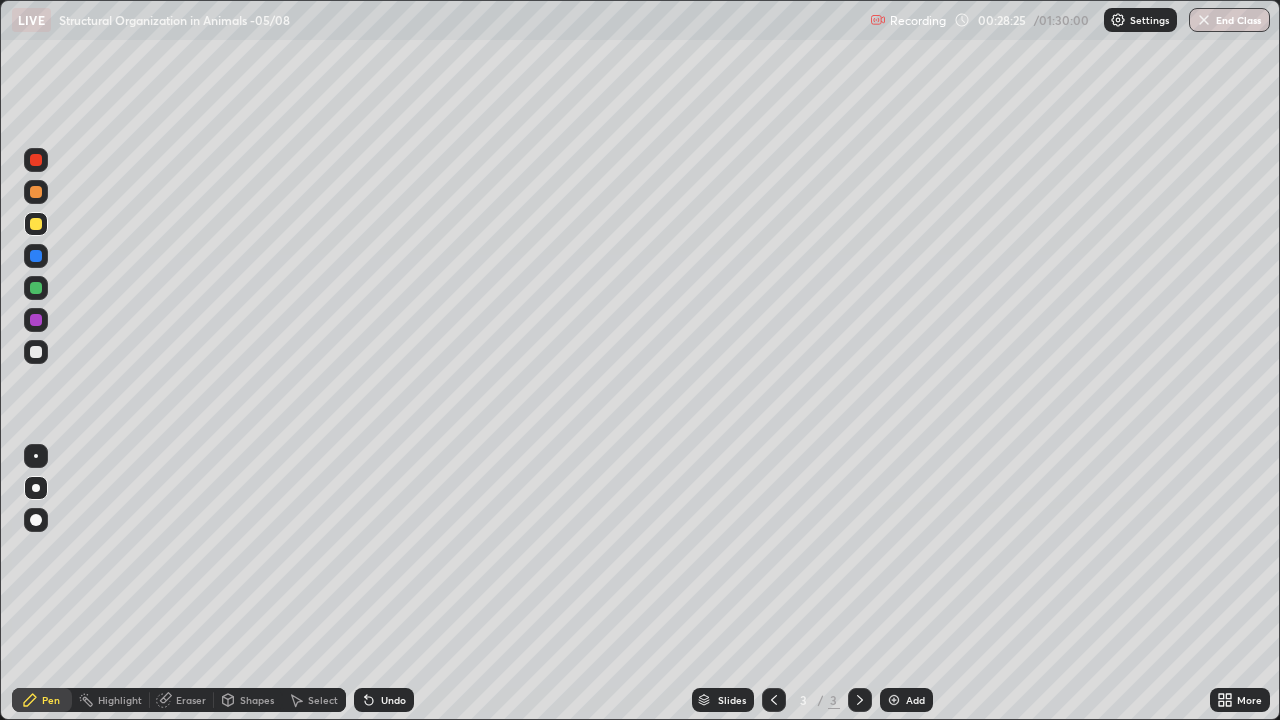 click on "Upload File Slide theme Full screen Zoom" at bounding box center (640, 360) 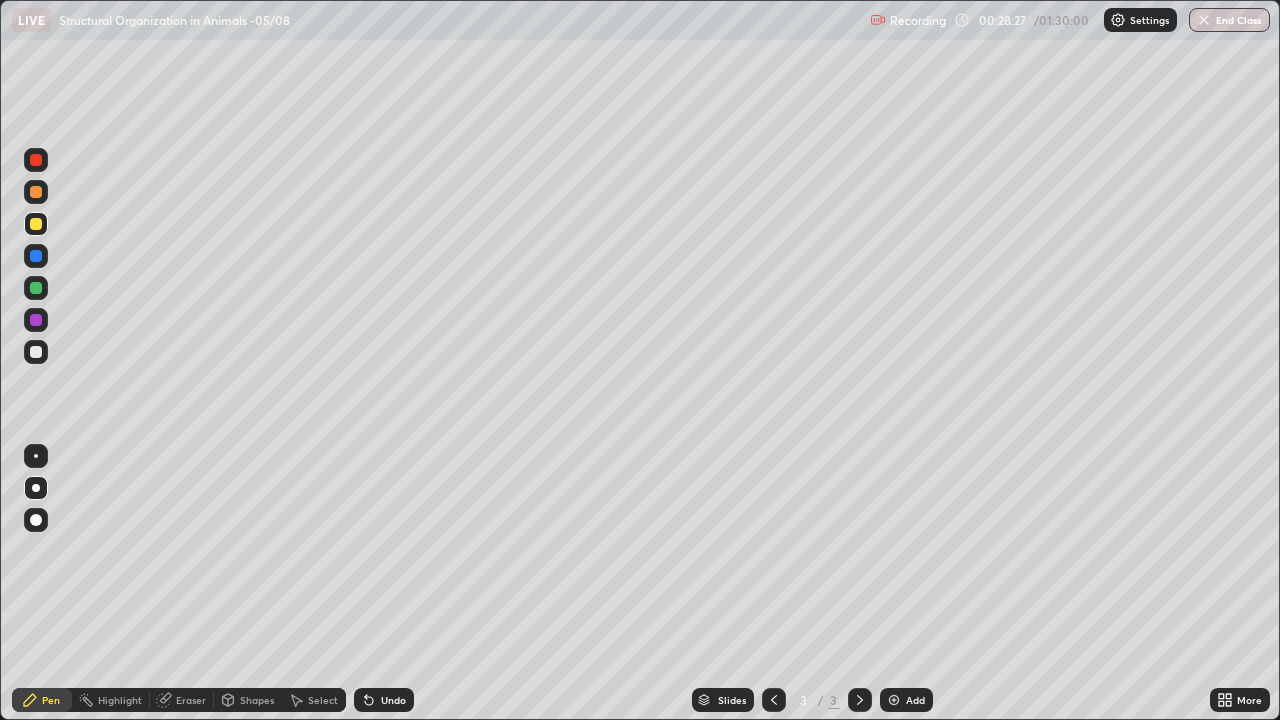 click on "Undo" at bounding box center [384, 700] 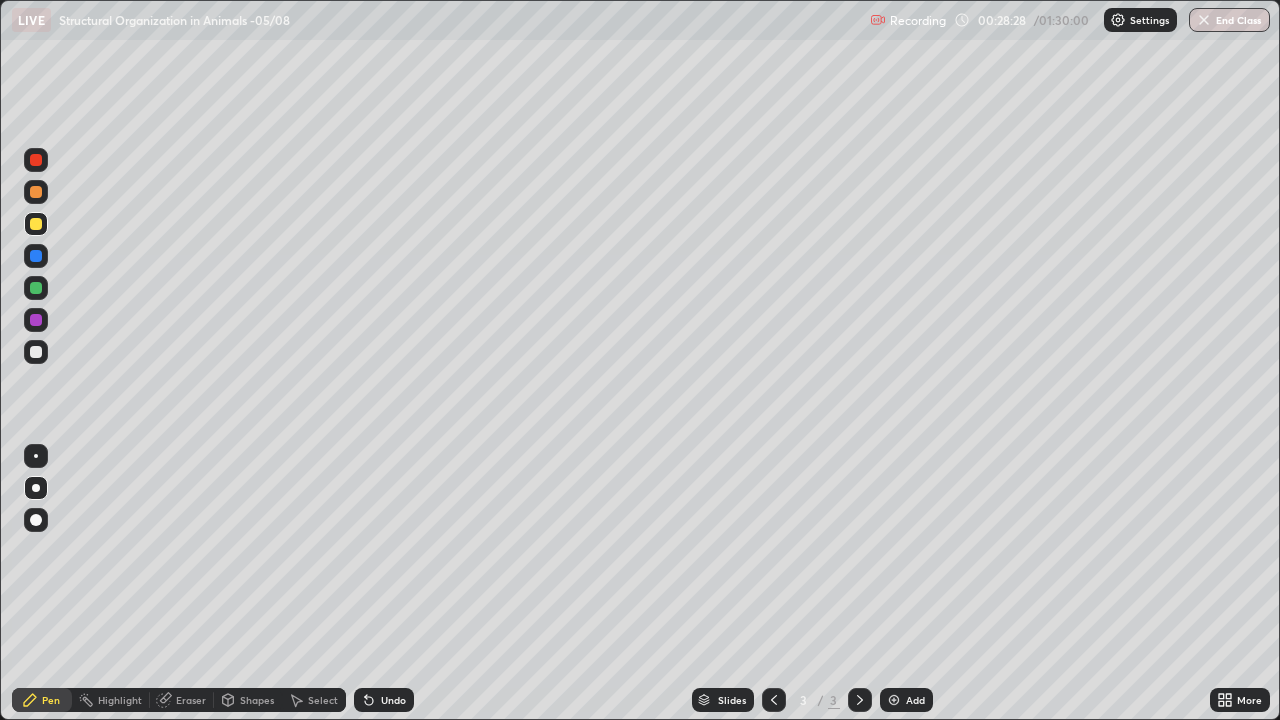 click on "Undo" at bounding box center [393, 700] 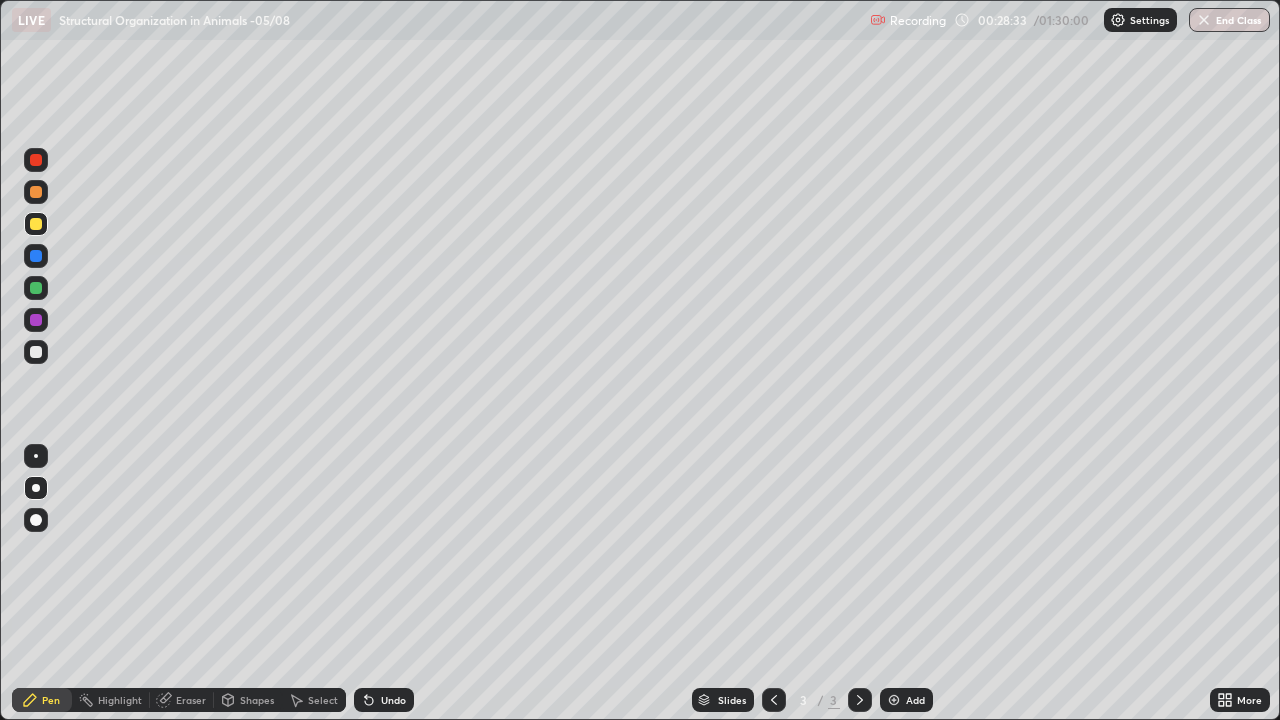 click at bounding box center (36, 288) 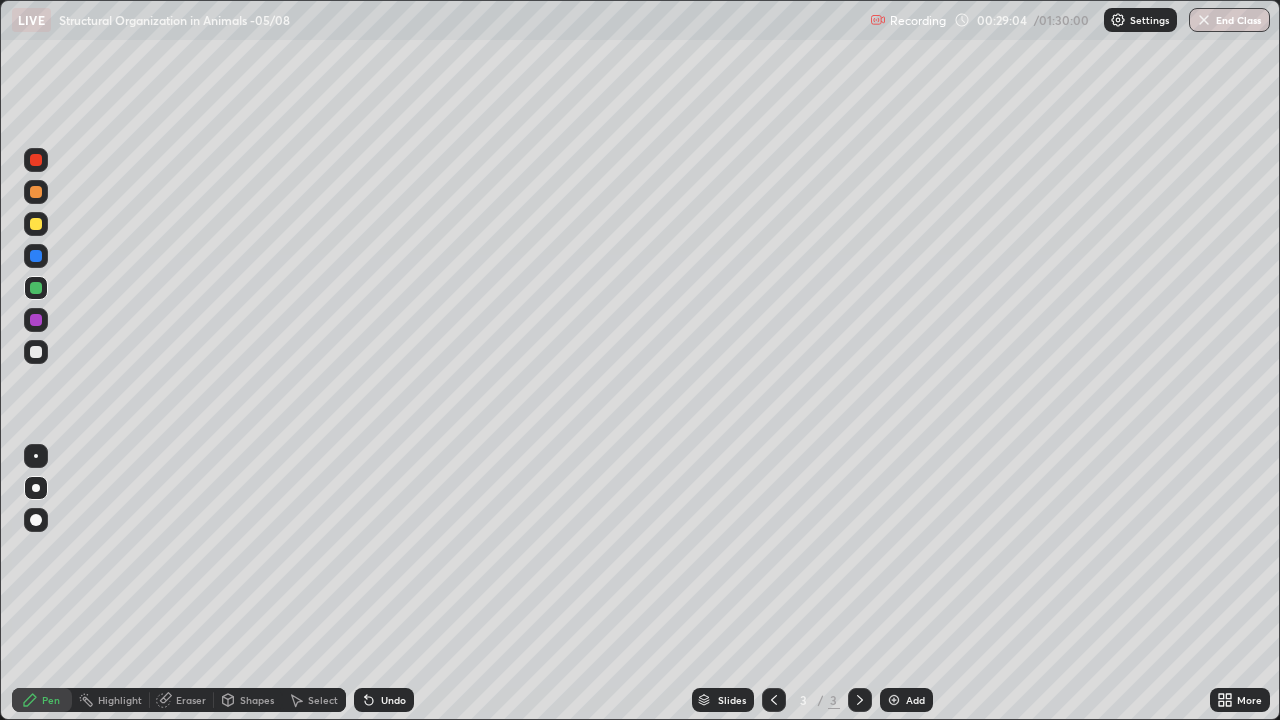 click at bounding box center (894, 700) 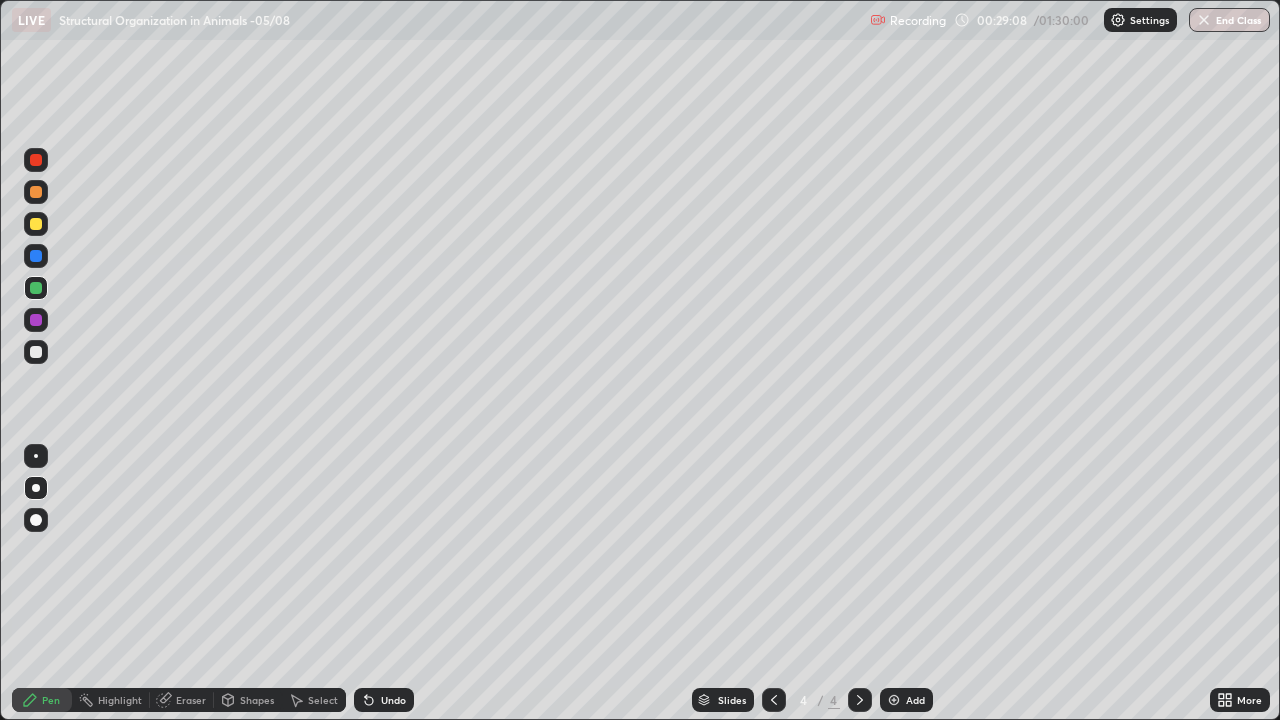 click at bounding box center (36, 256) 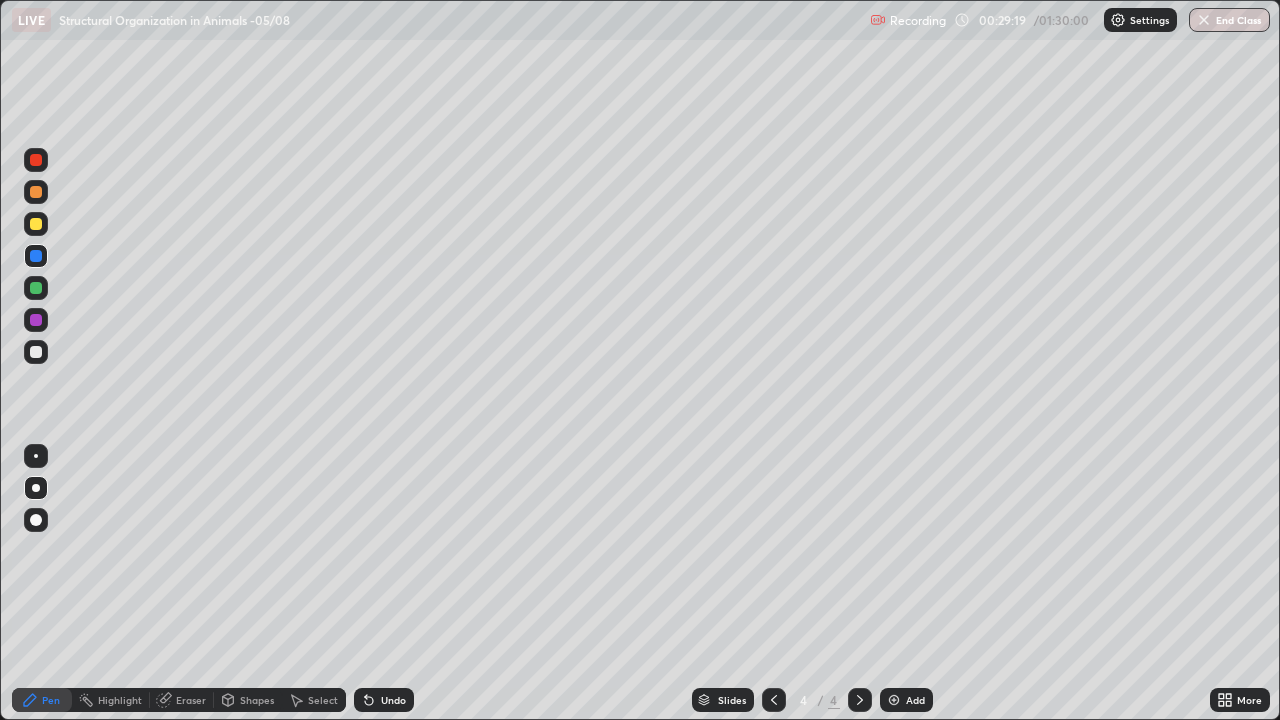 click at bounding box center [36, 224] 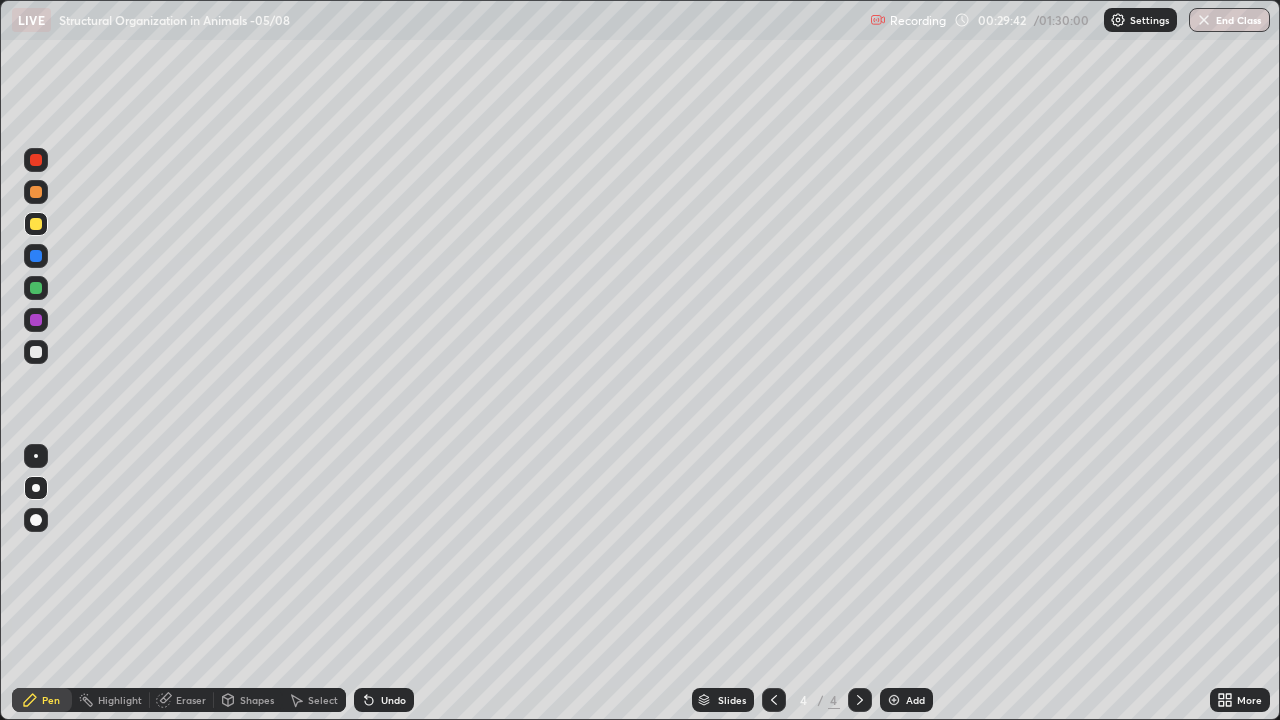 click at bounding box center (36, 256) 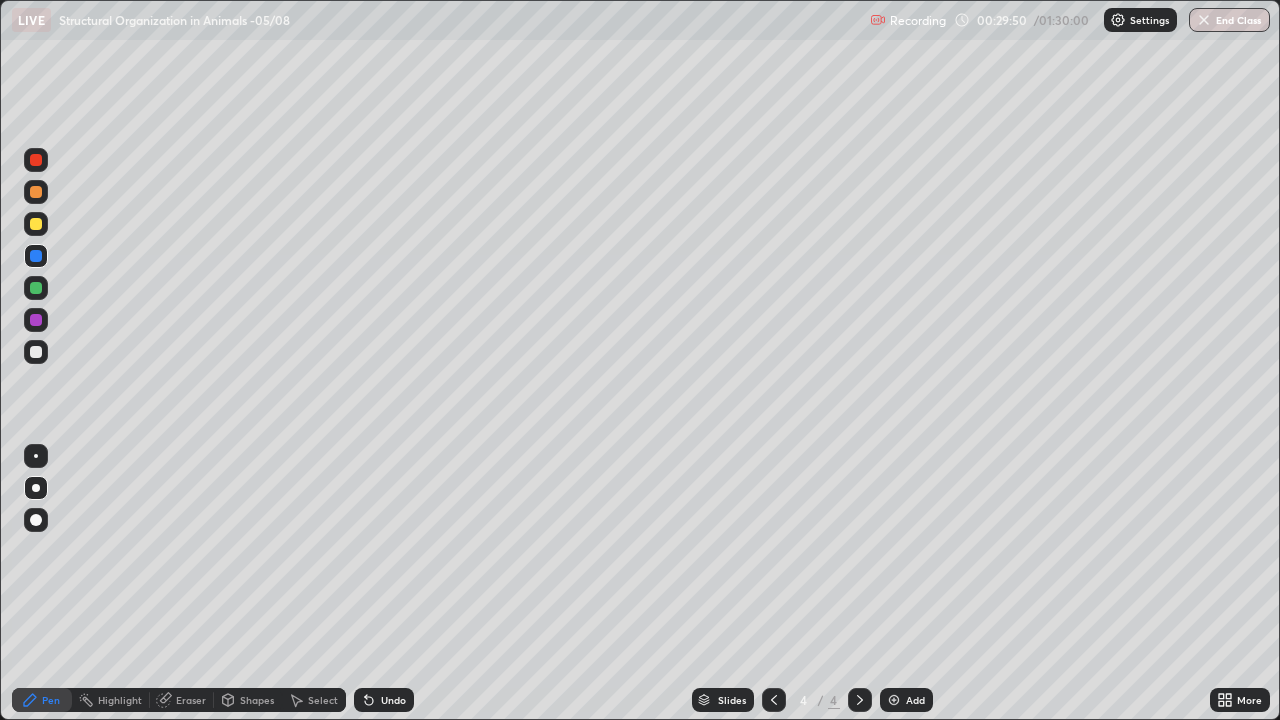 click at bounding box center [36, 352] 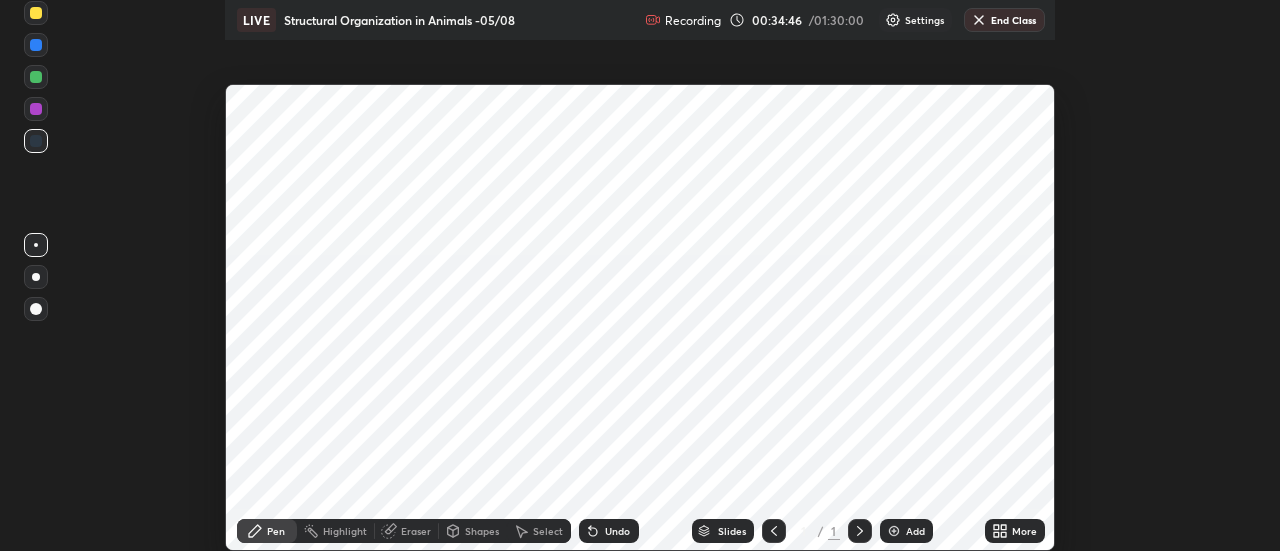 scroll, scrollTop: 0, scrollLeft: 0, axis: both 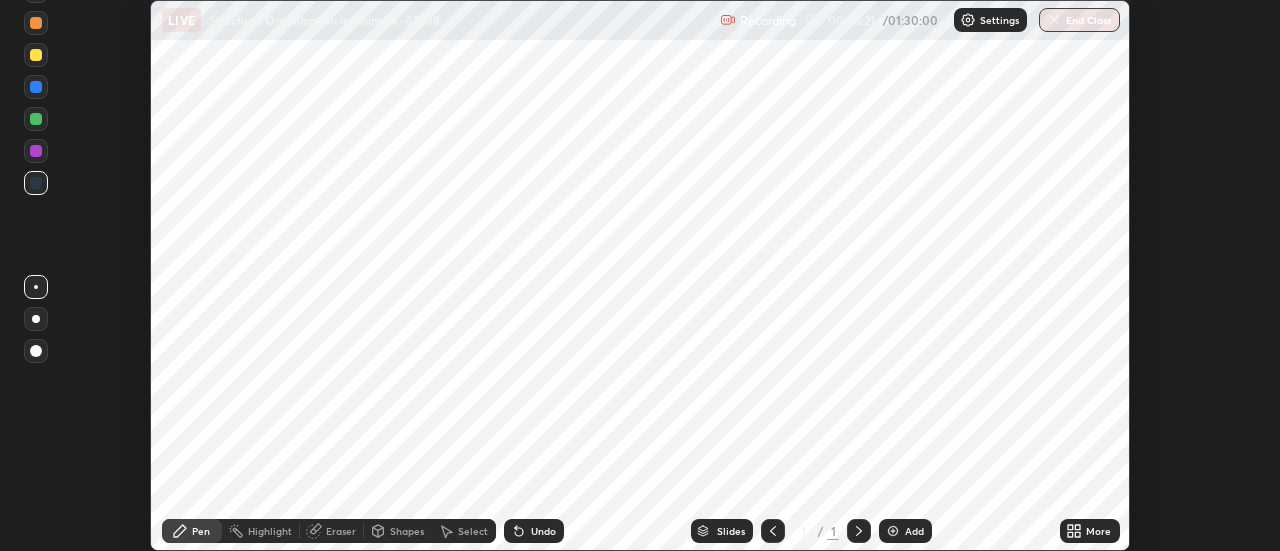 click on "More" at bounding box center [1098, 531] 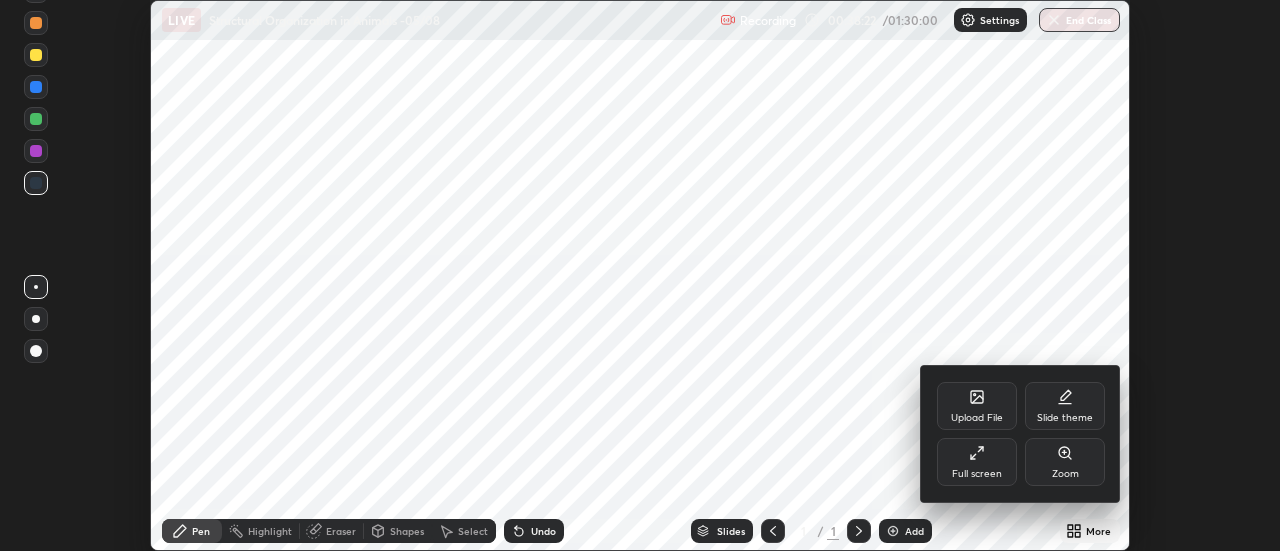 click on "Full screen" at bounding box center [977, 462] 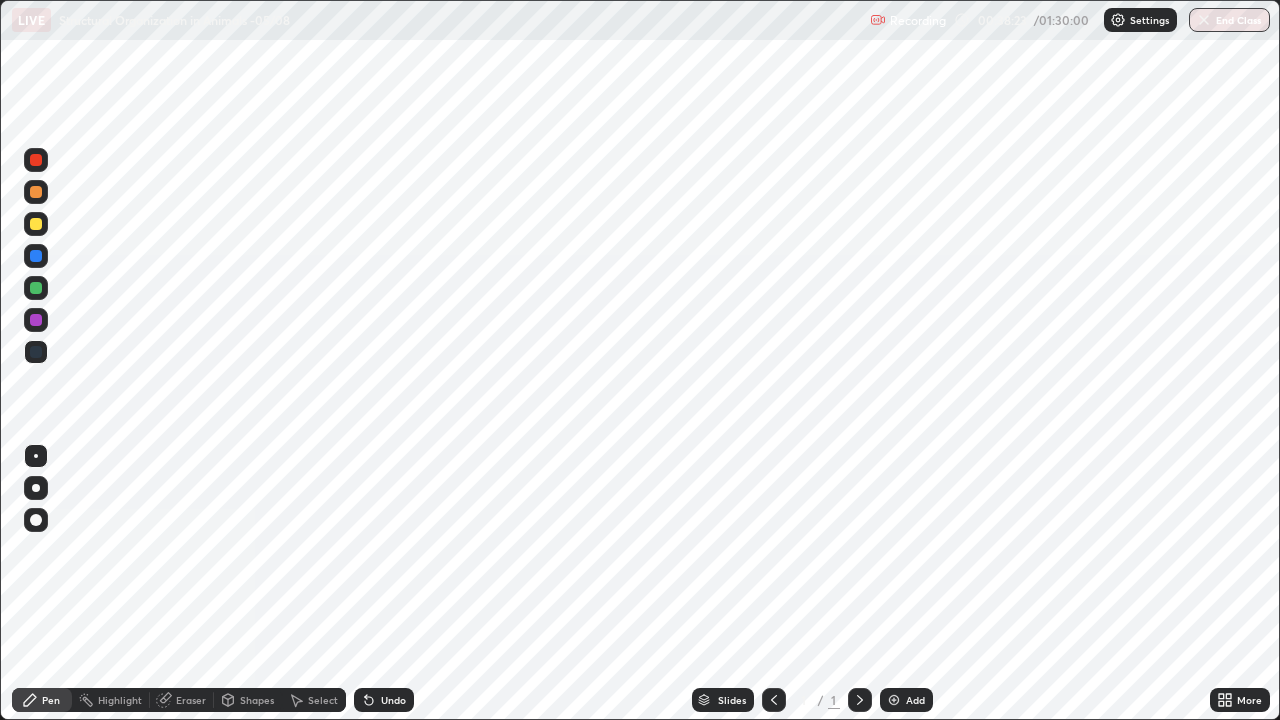 scroll, scrollTop: 99280, scrollLeft: 98720, axis: both 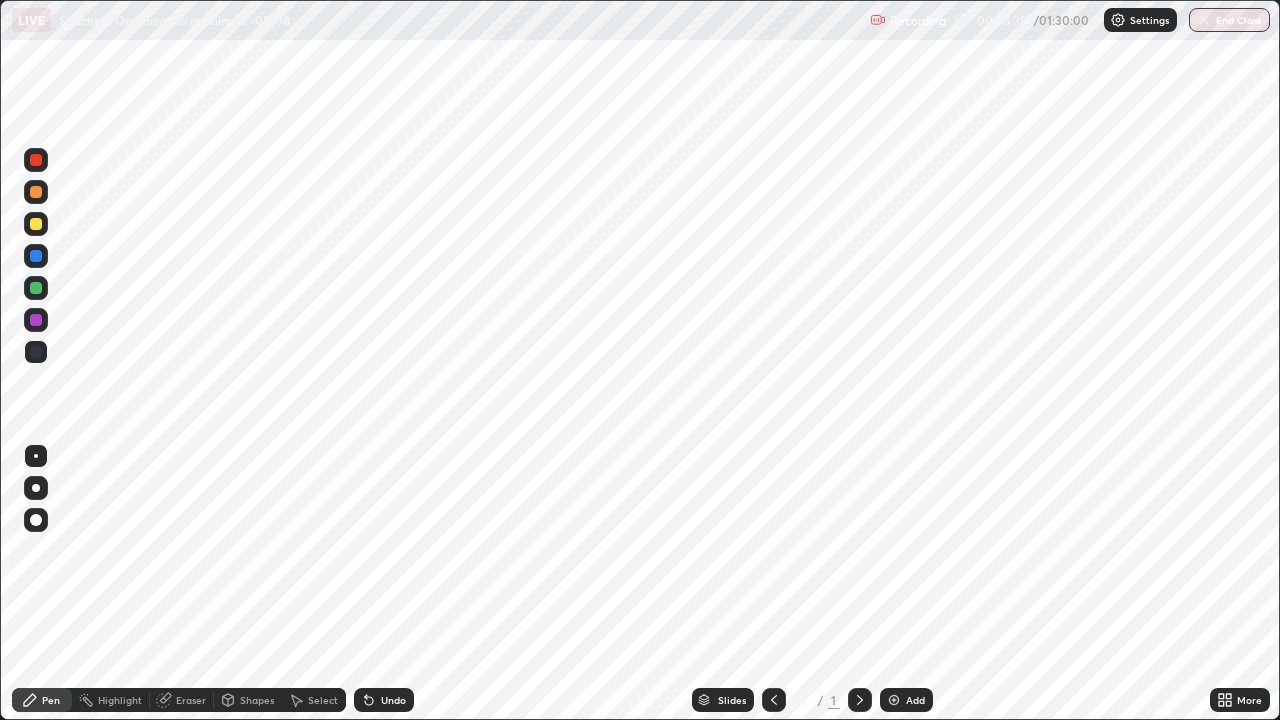 click on "More" at bounding box center (1249, 700) 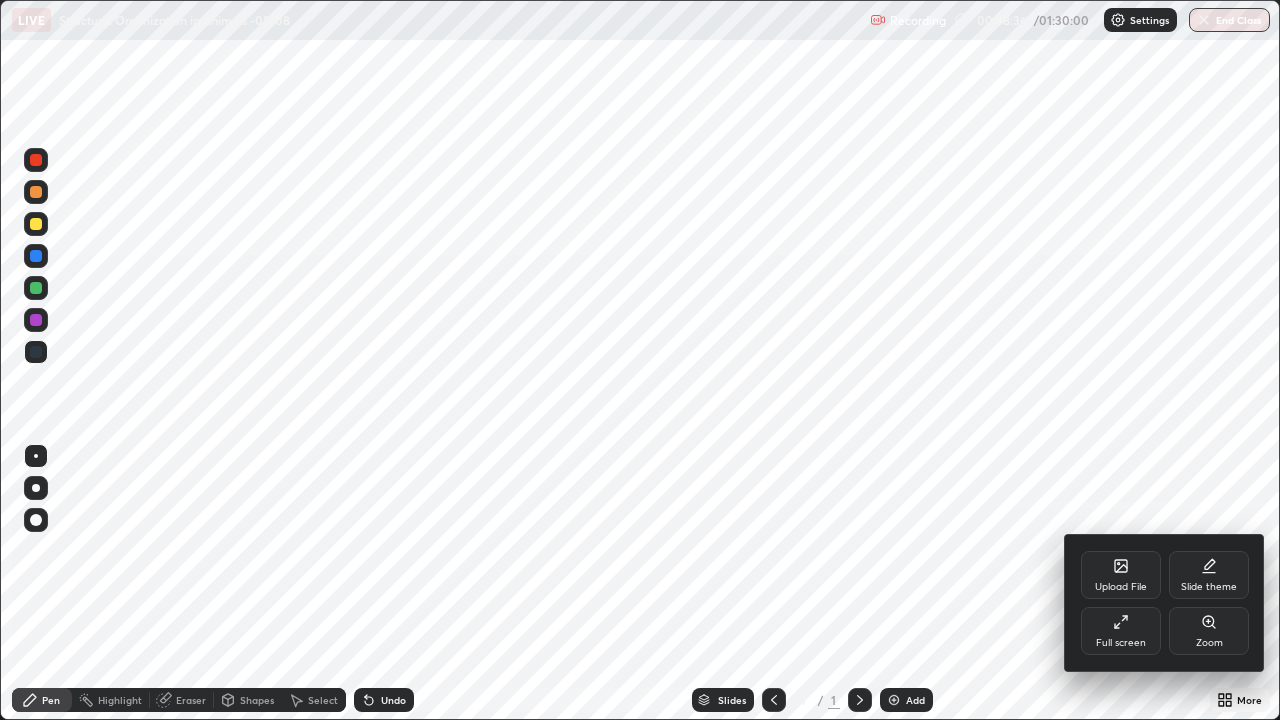 click 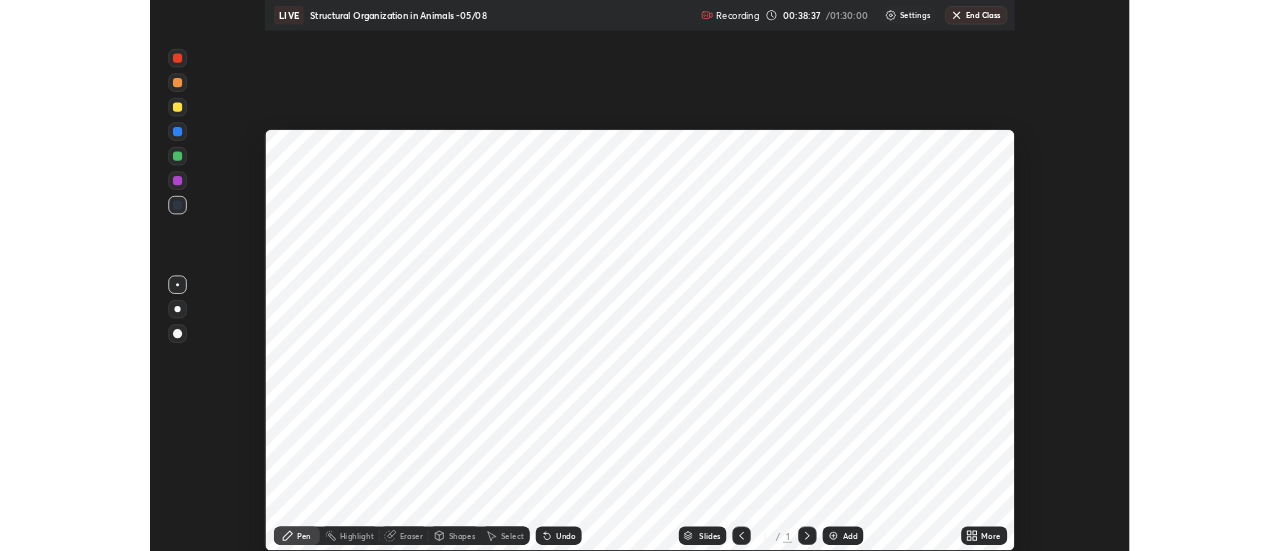 scroll, scrollTop: 551, scrollLeft: 1280, axis: both 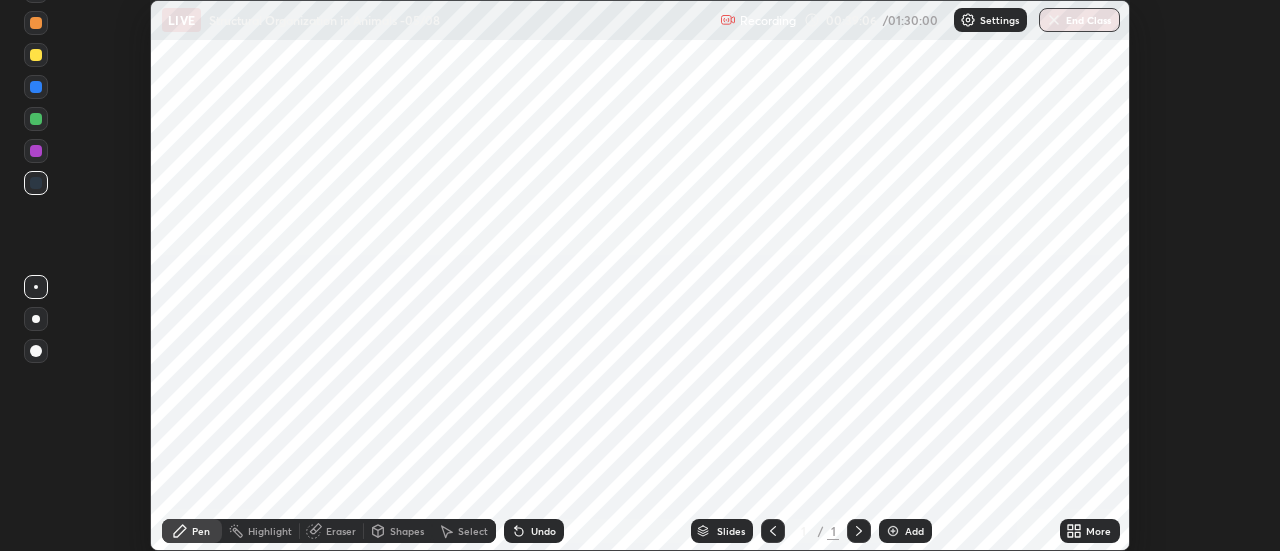 click 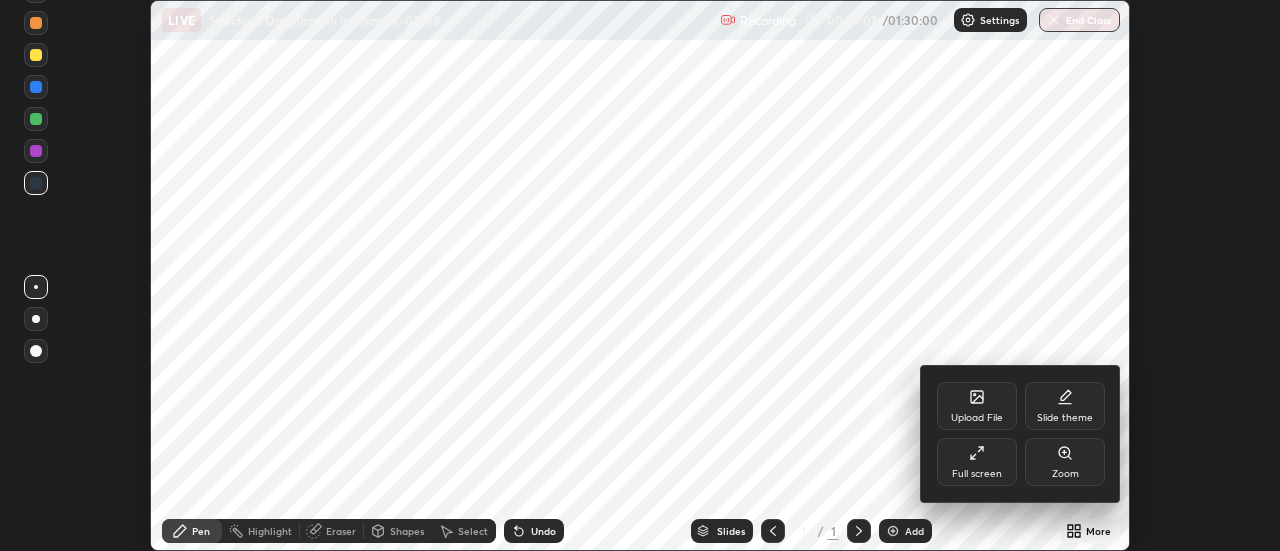 click on "Full screen" at bounding box center [977, 462] 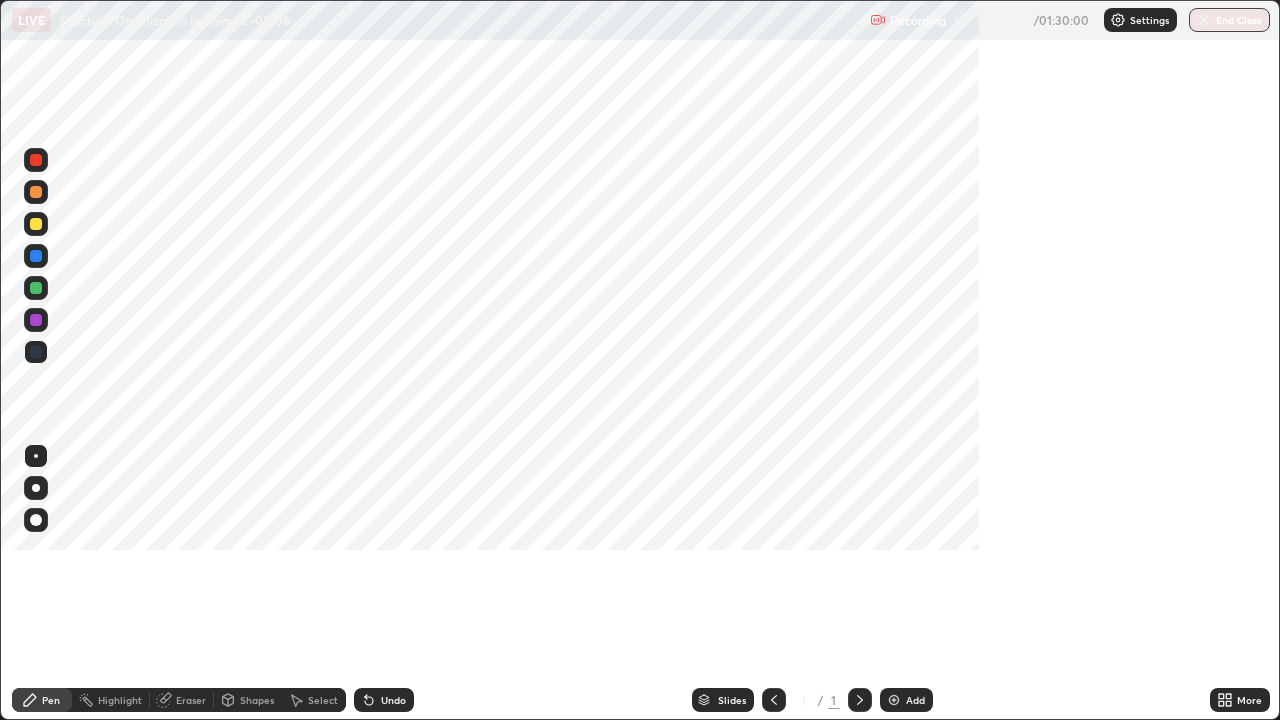 scroll, scrollTop: 99280, scrollLeft: 98720, axis: both 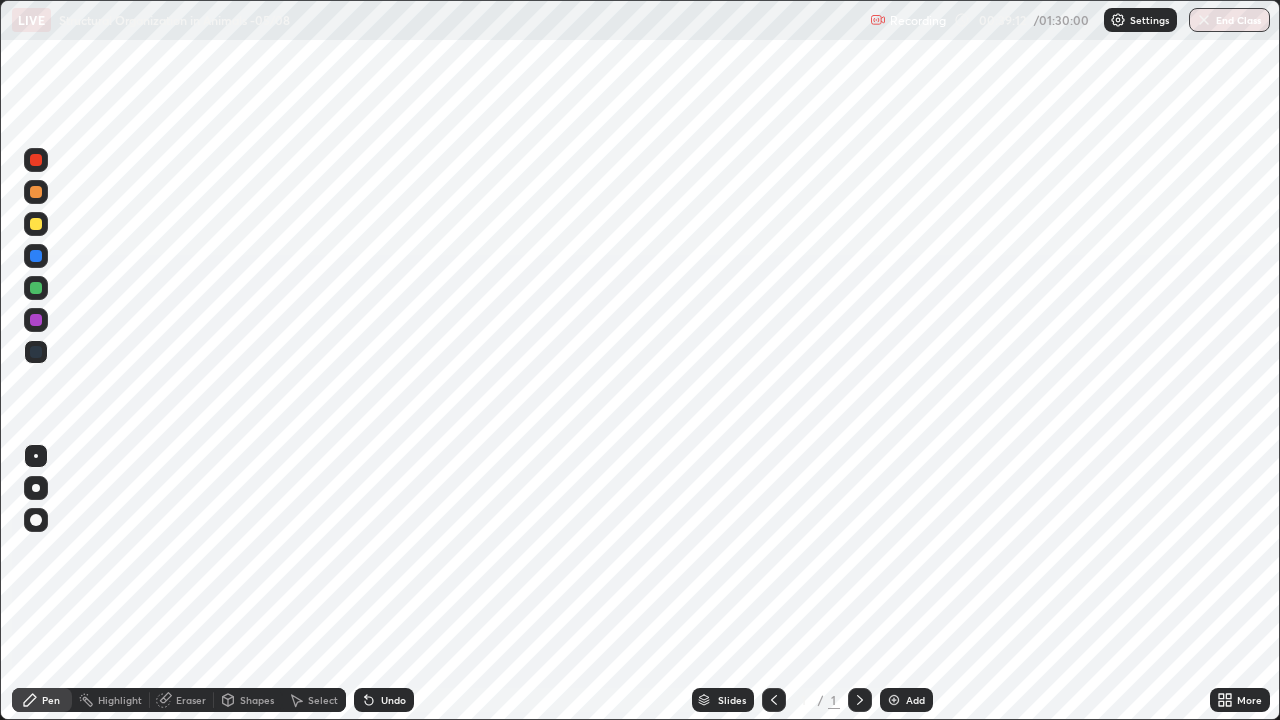 click at bounding box center (36, 288) 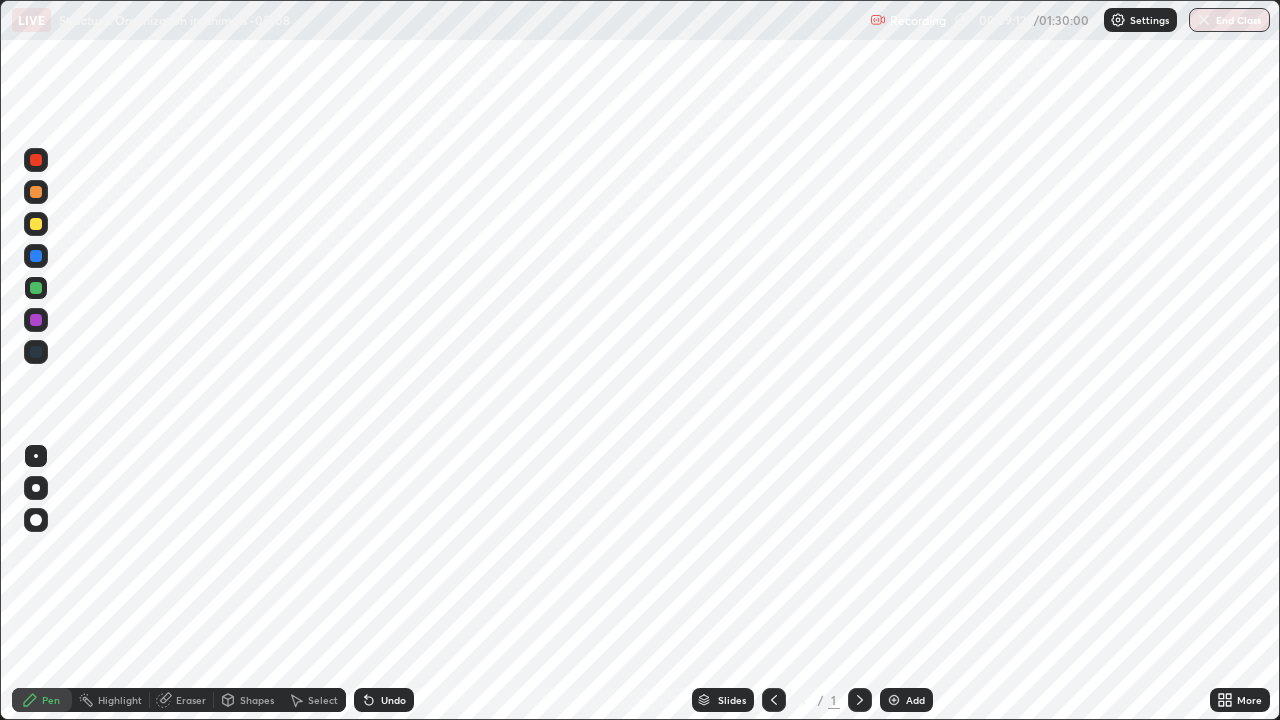 click on "Add" at bounding box center [906, 700] 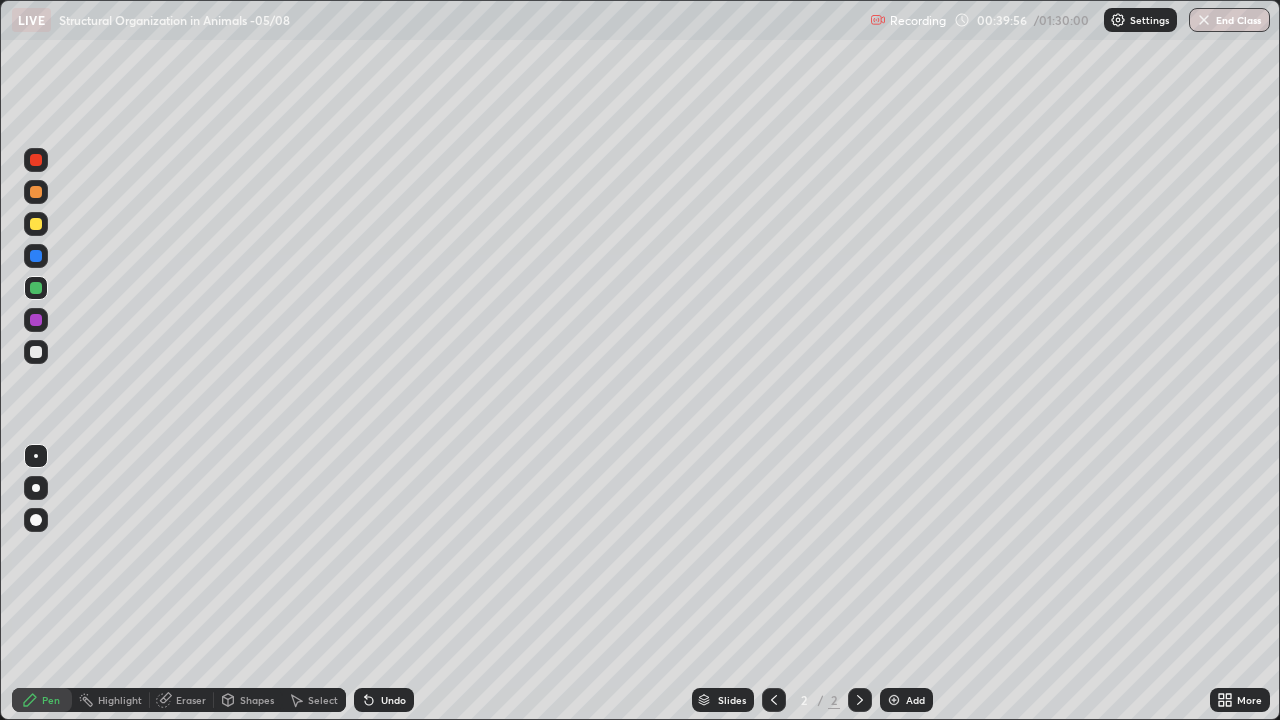 click at bounding box center [36, 352] 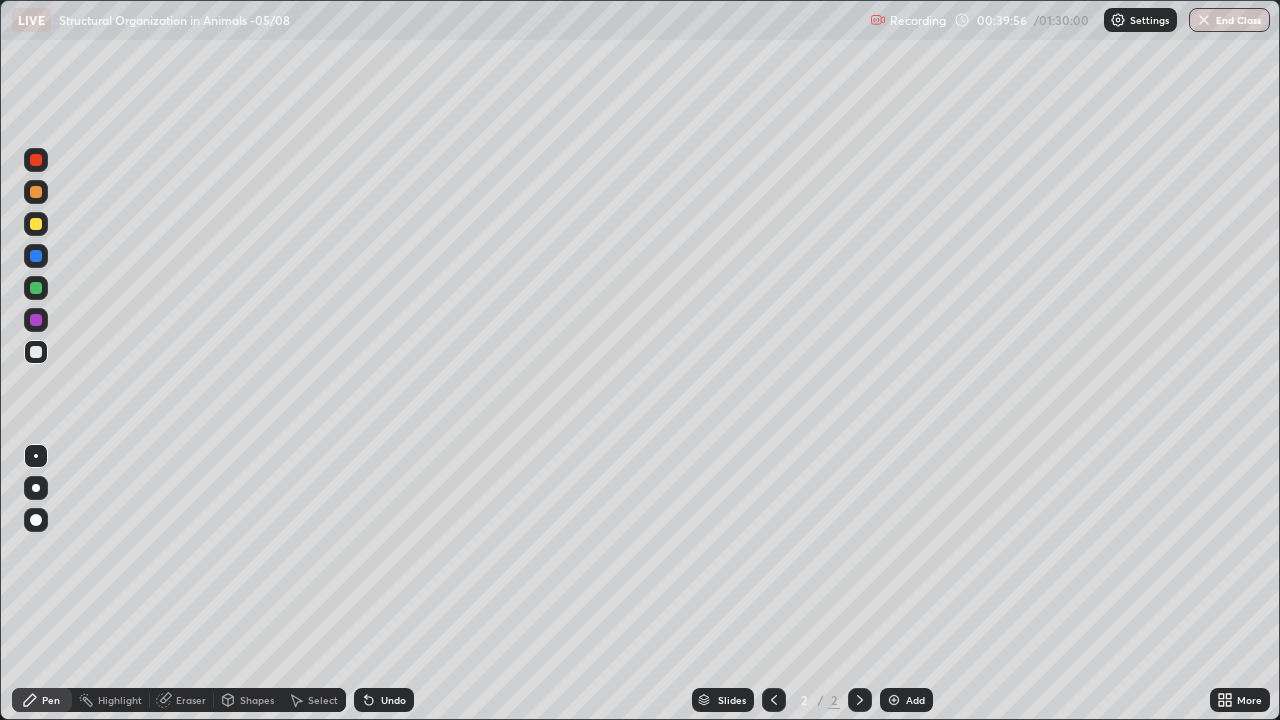 click at bounding box center (36, 488) 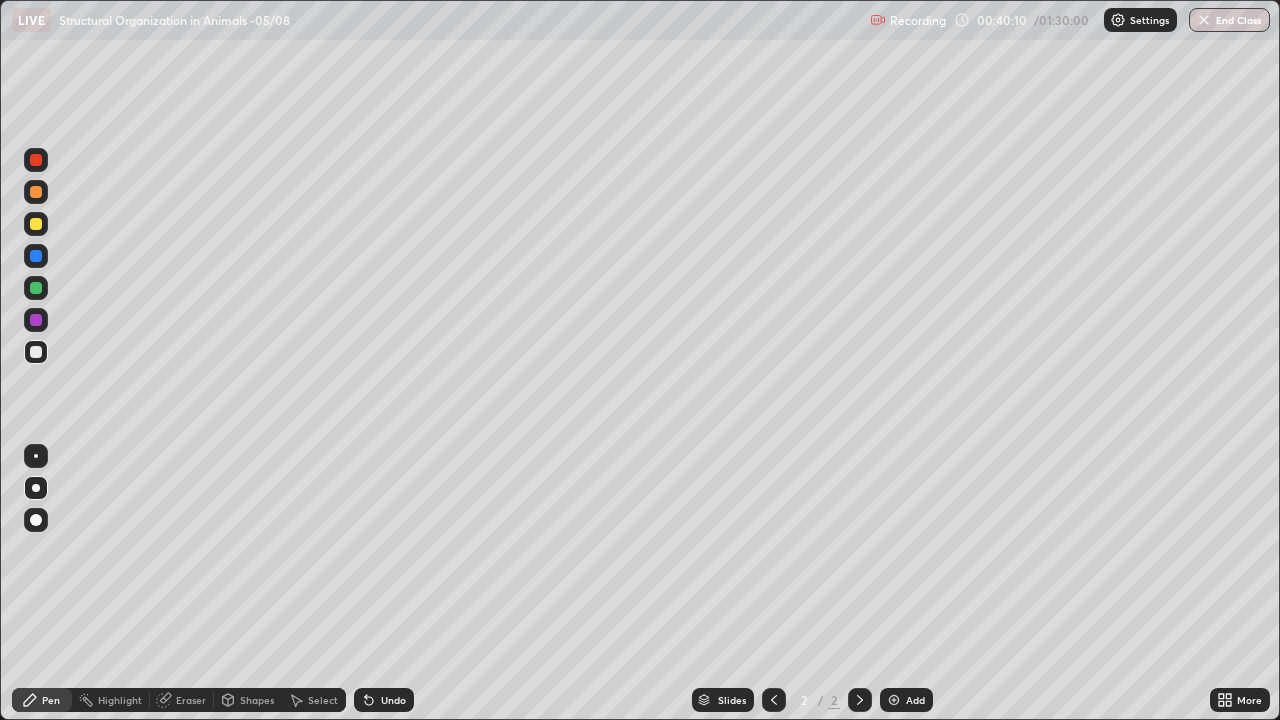 click at bounding box center [36, 320] 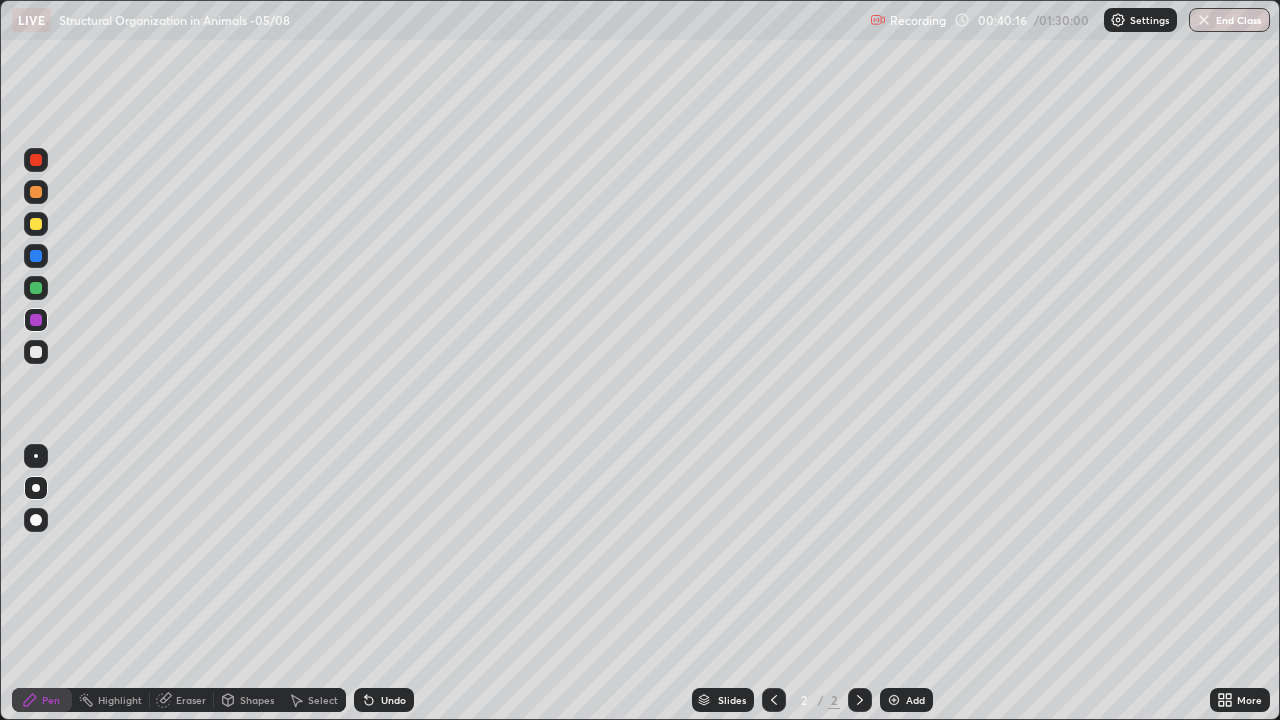 click at bounding box center [36, 224] 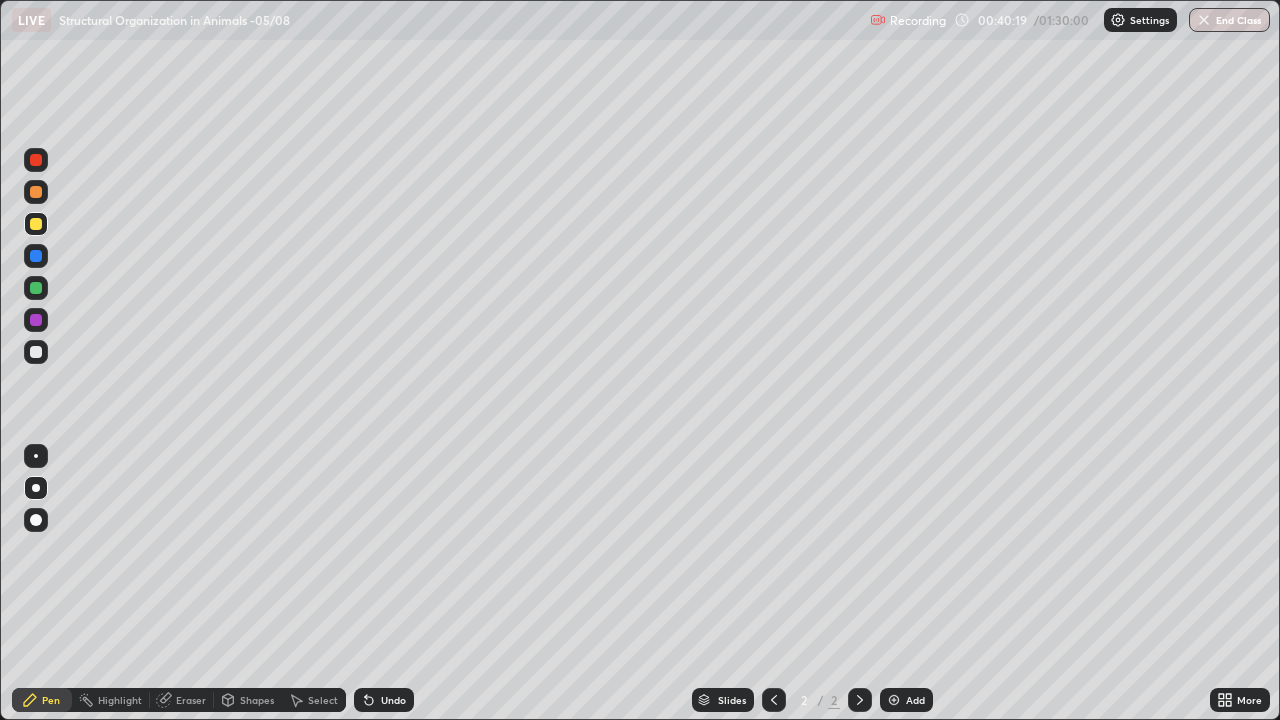 click at bounding box center (36, 192) 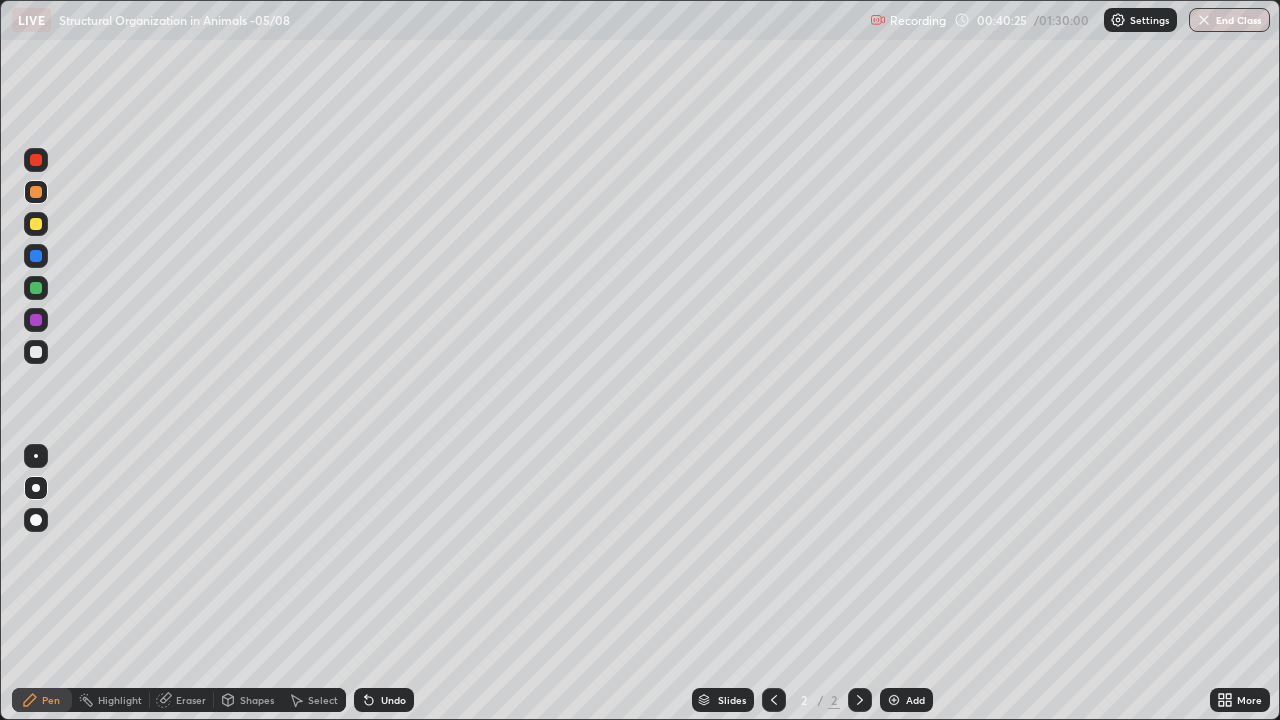 click at bounding box center (36, 256) 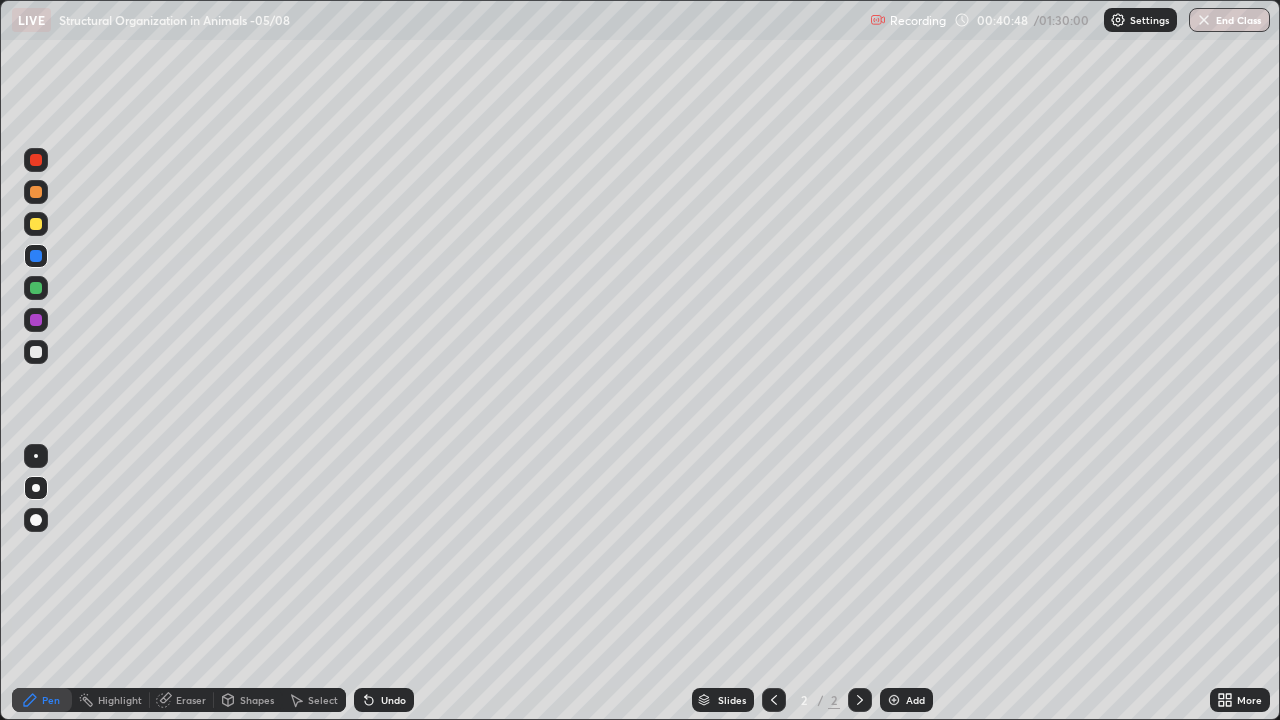 click on "Select" at bounding box center [323, 700] 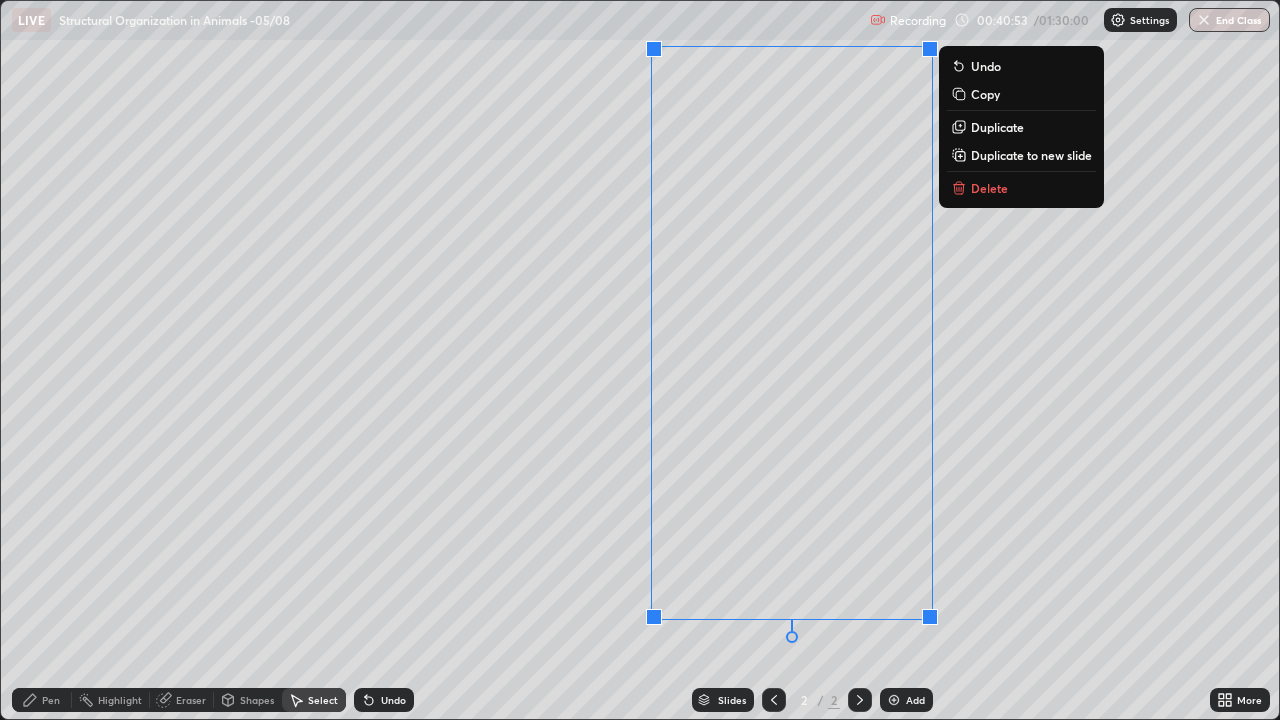 click on "0 ° Undo Copy Duplicate Duplicate to new slide Delete" at bounding box center (640, 360) 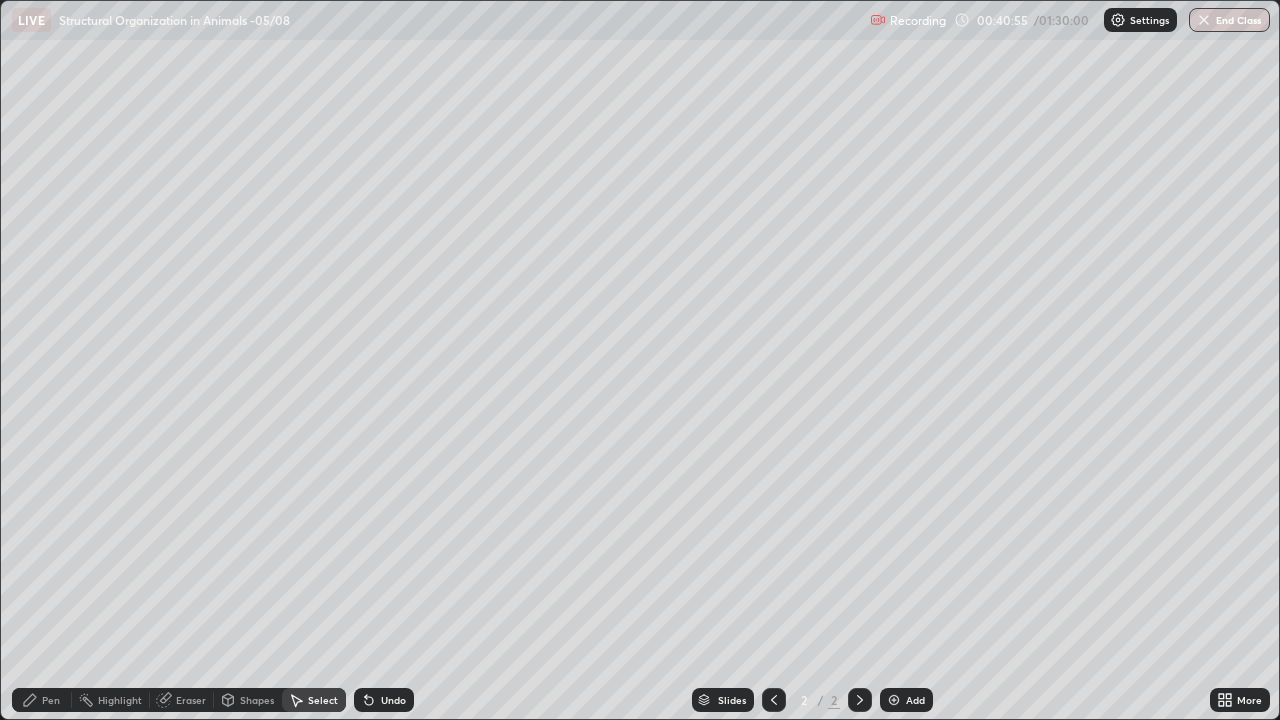 click on "Pen" at bounding box center [42, 700] 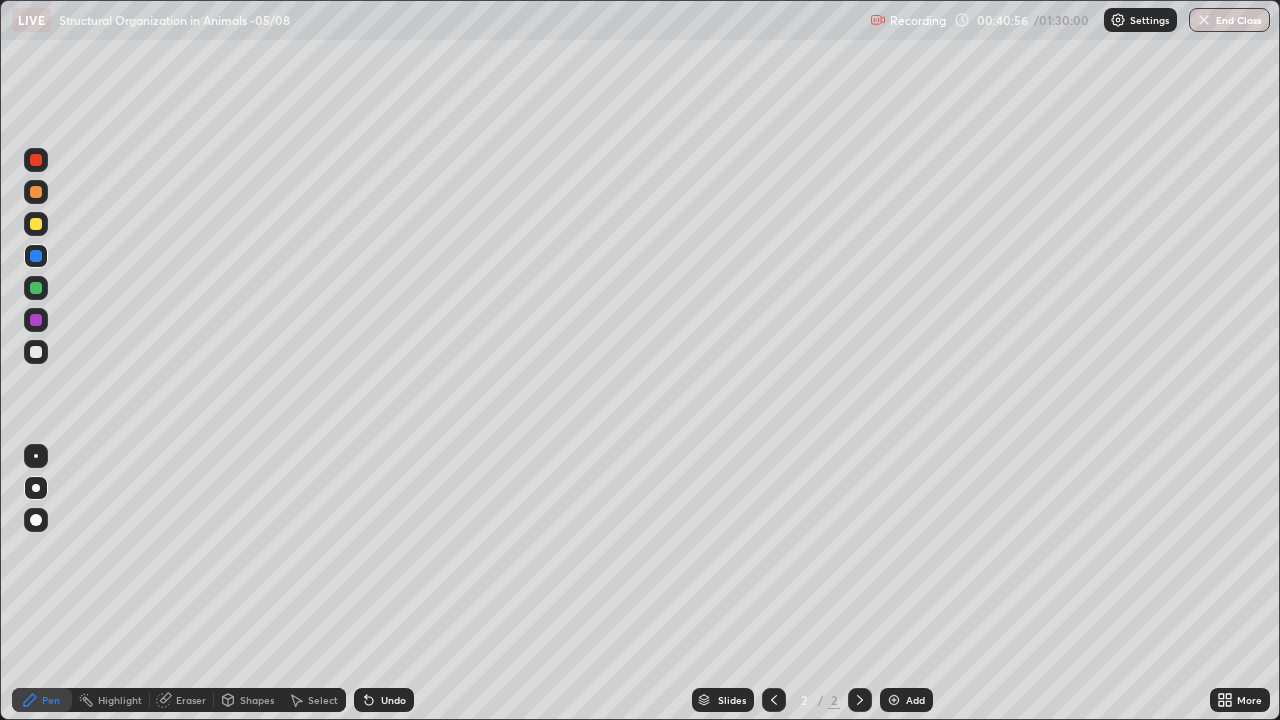 click at bounding box center [36, 224] 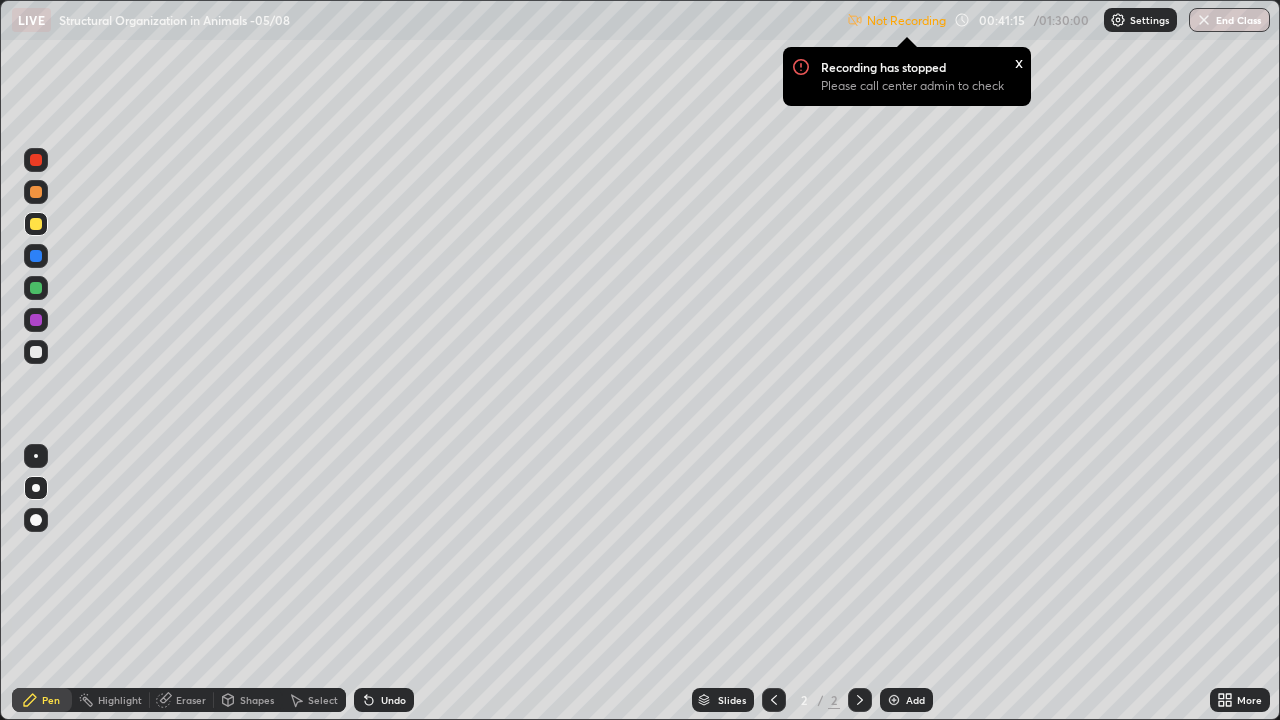 click on "x" at bounding box center (1019, 61) 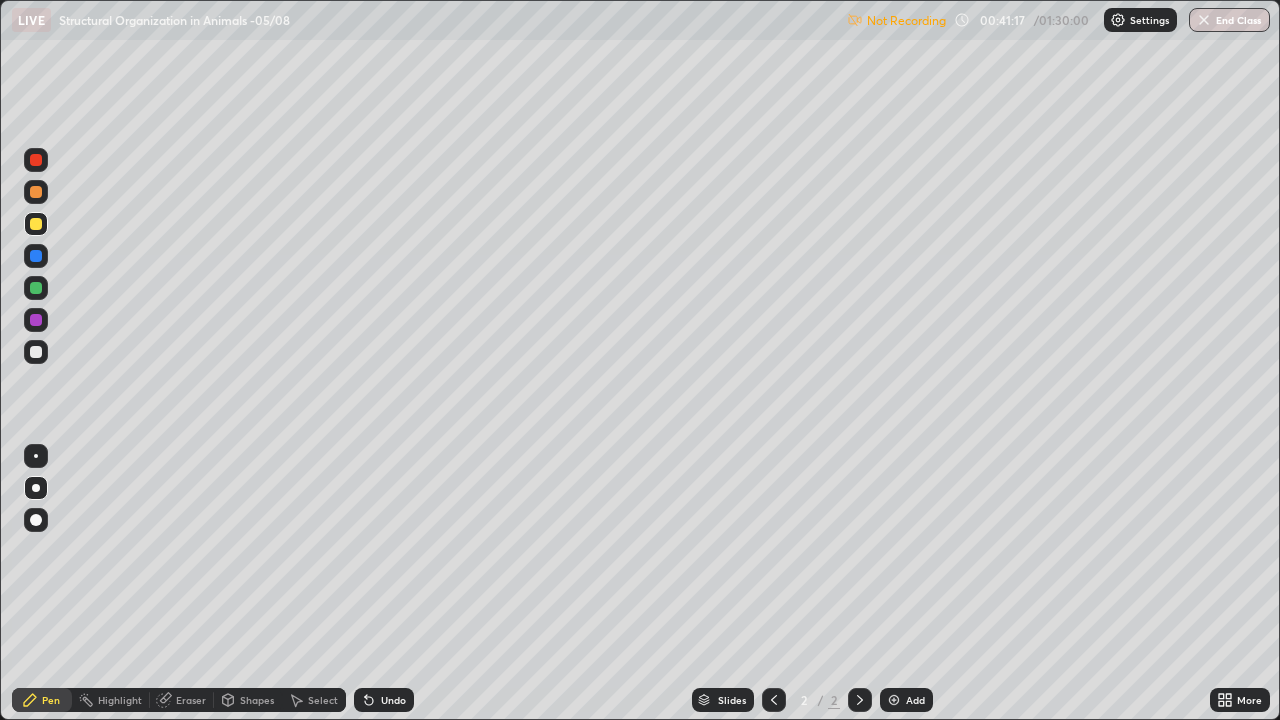 click on "Not Recording" at bounding box center (896, 20) 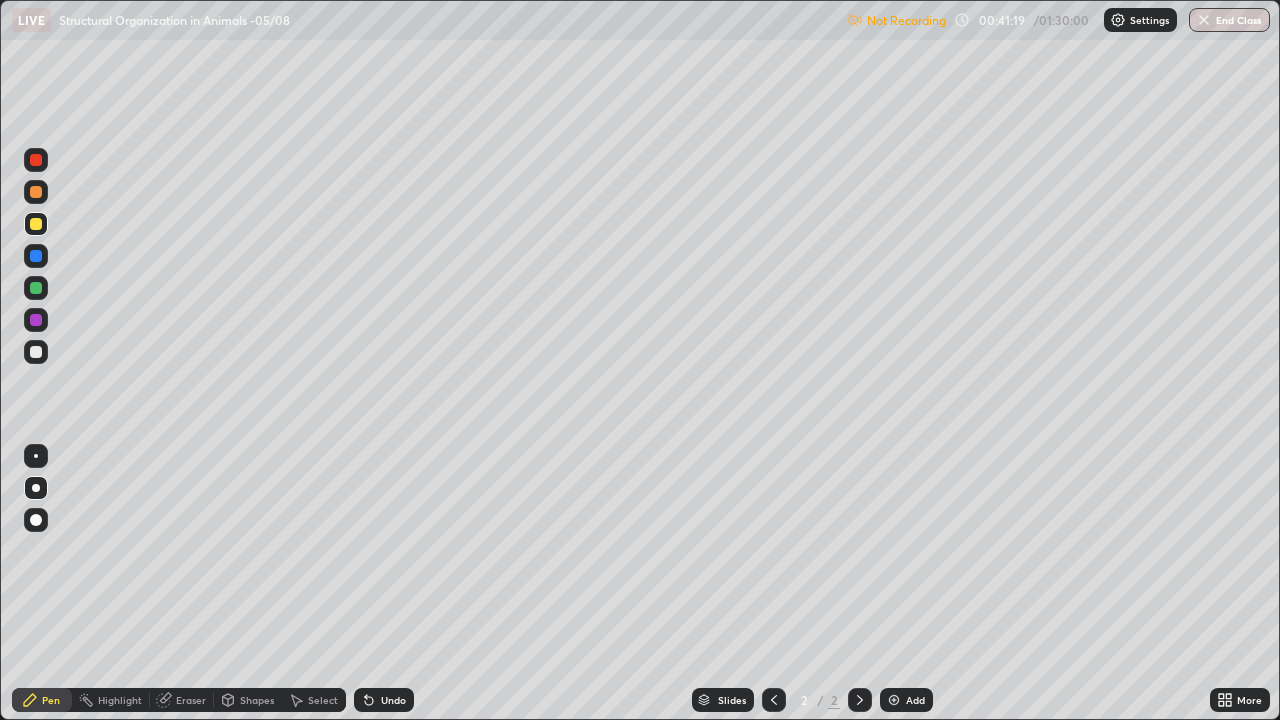 click on "Not Recording" at bounding box center (896, 20) 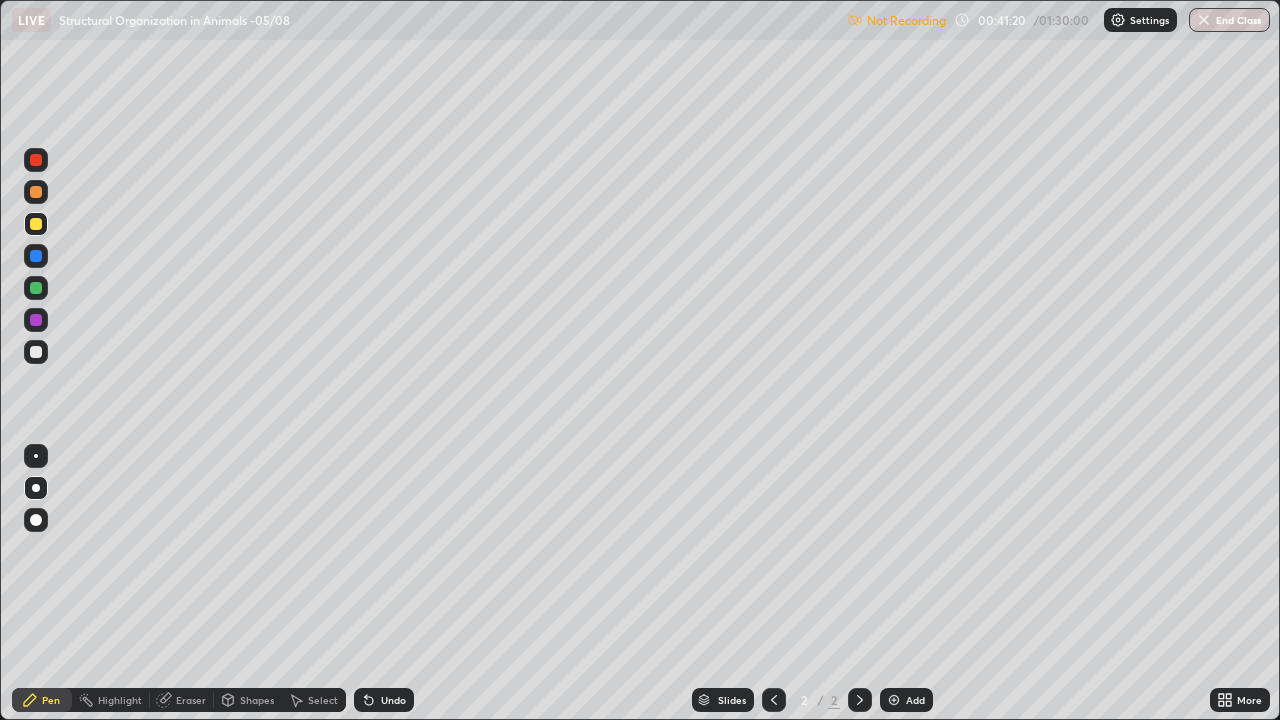 click on "Not Recording" at bounding box center [906, 20] 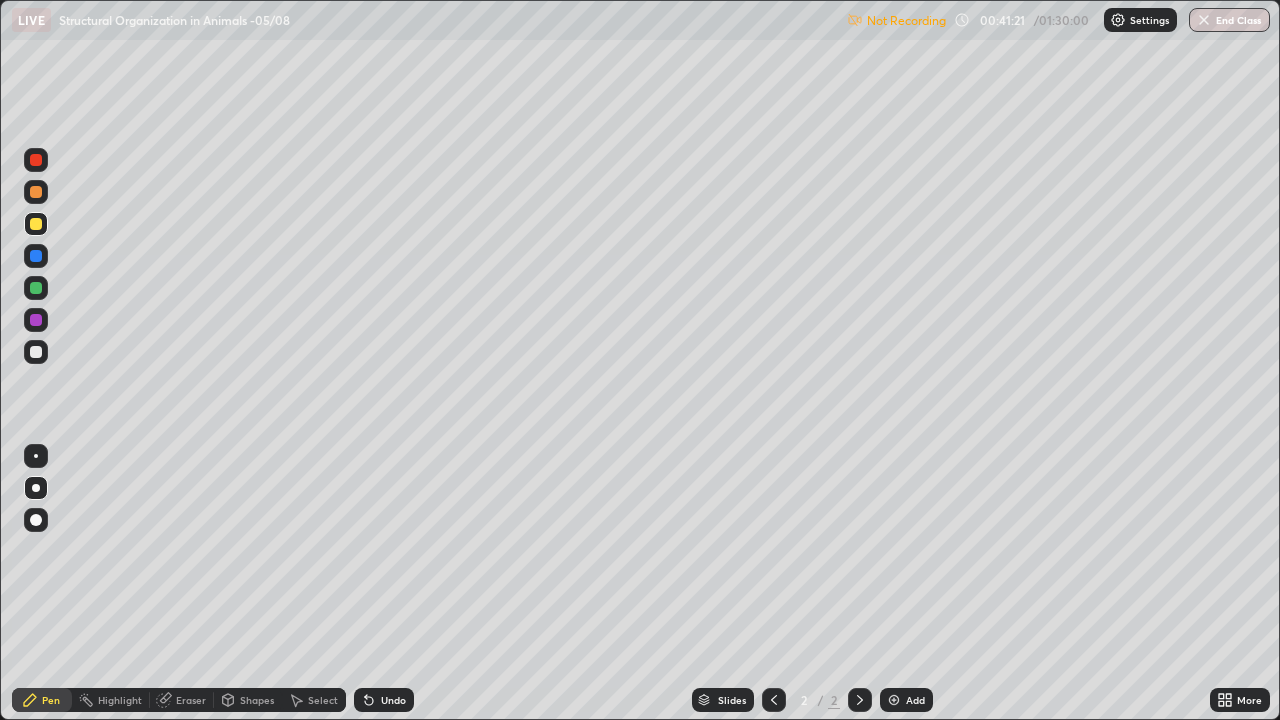 click on "Not Recording" at bounding box center (906, 20) 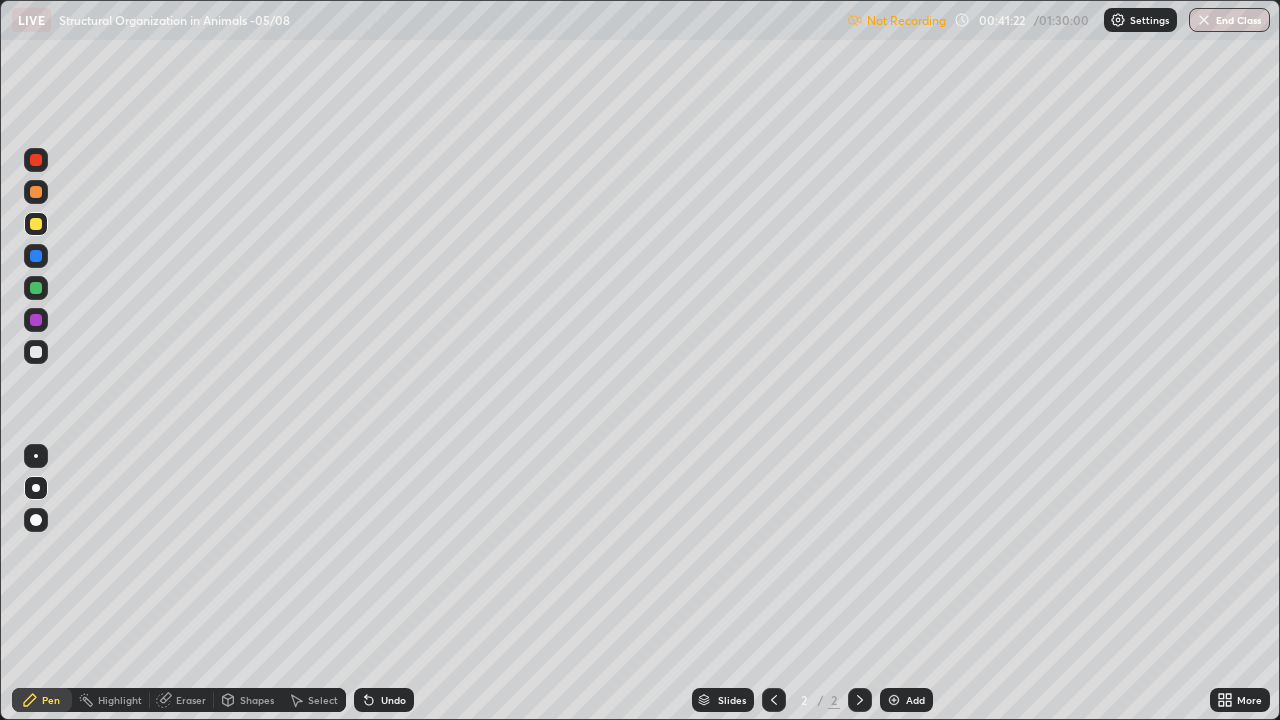click on "Not Recording" at bounding box center [906, 20] 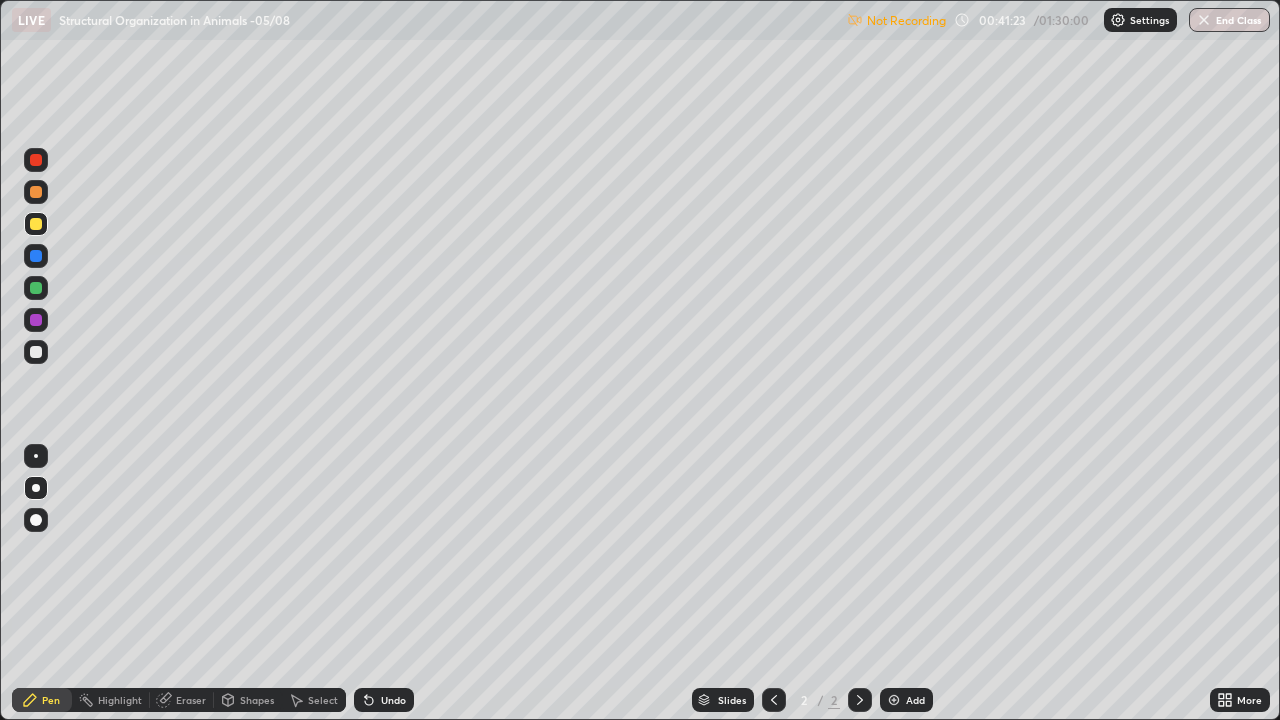 click on "Not Recording" at bounding box center [906, 20] 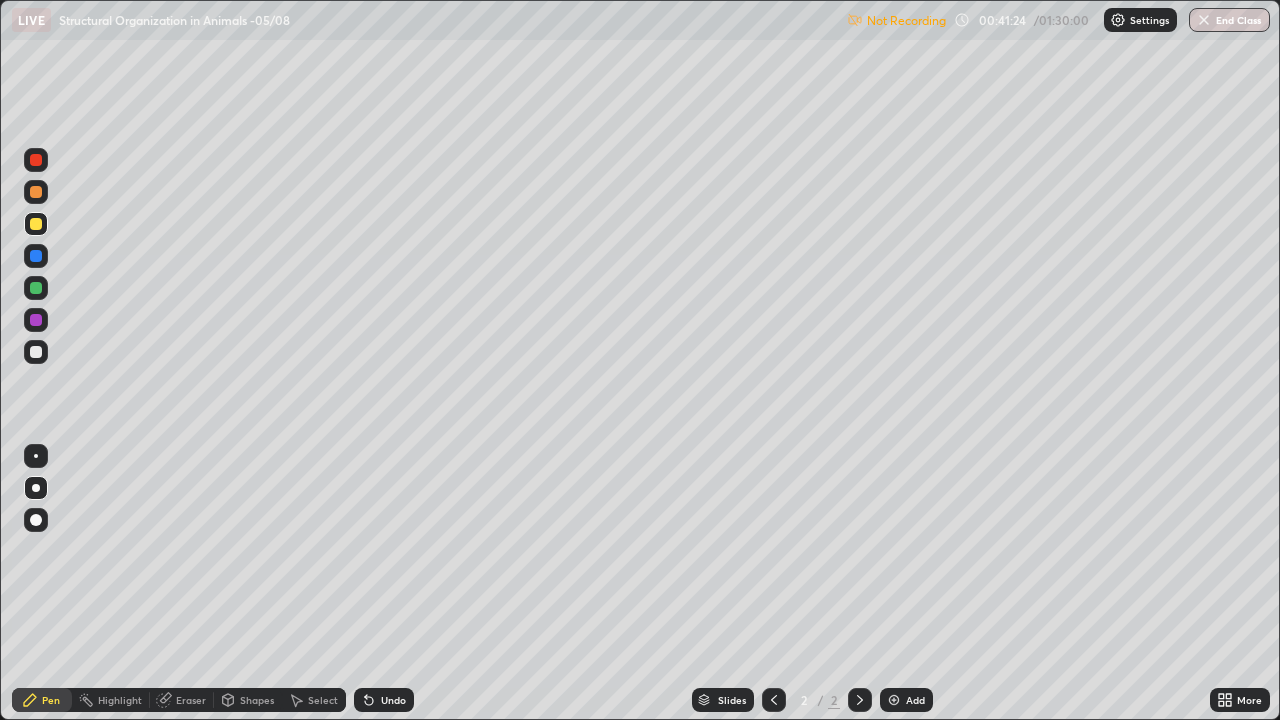 click on "Not Recording" at bounding box center [906, 20] 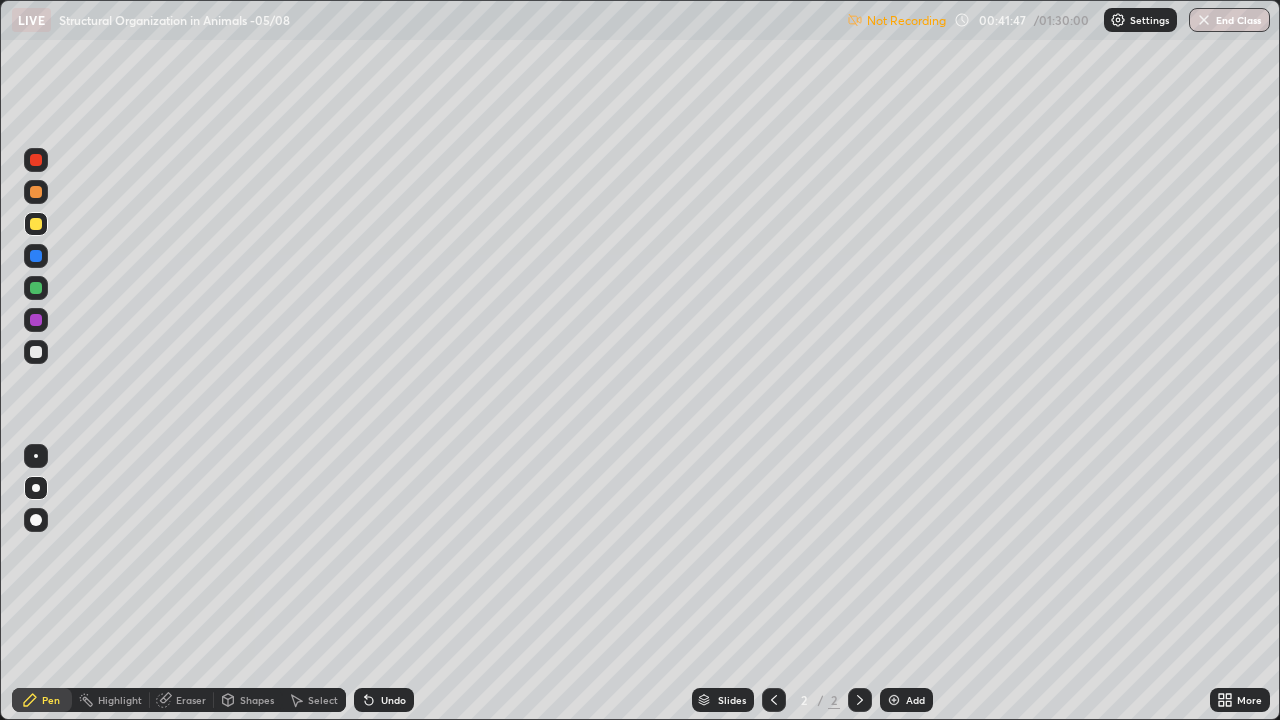 click at bounding box center [36, 456] 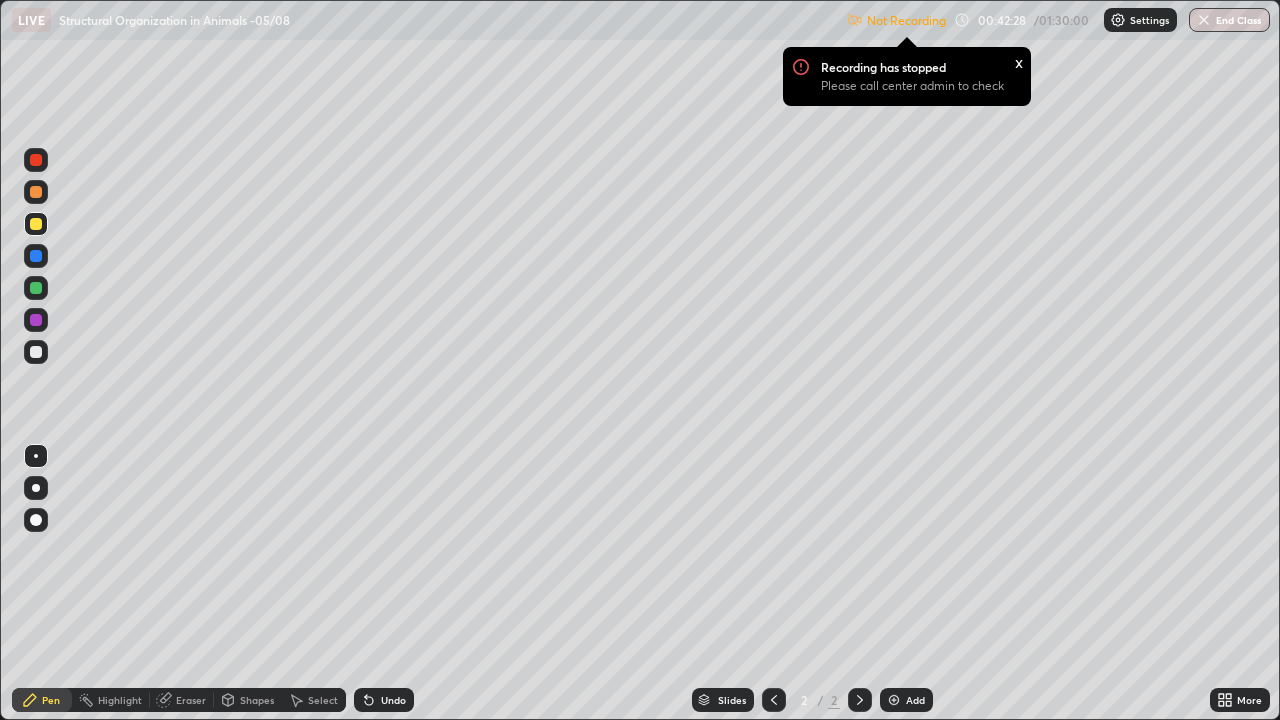 click at bounding box center (36, 256) 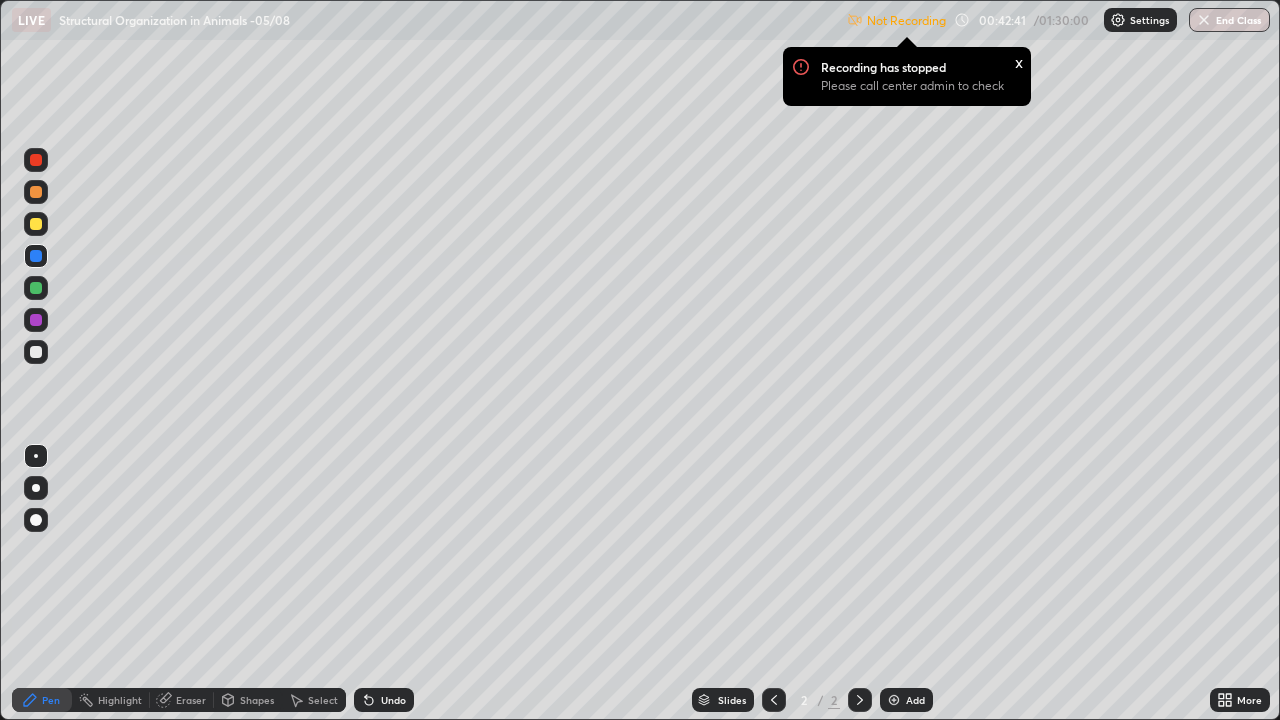 click at bounding box center [36, 224] 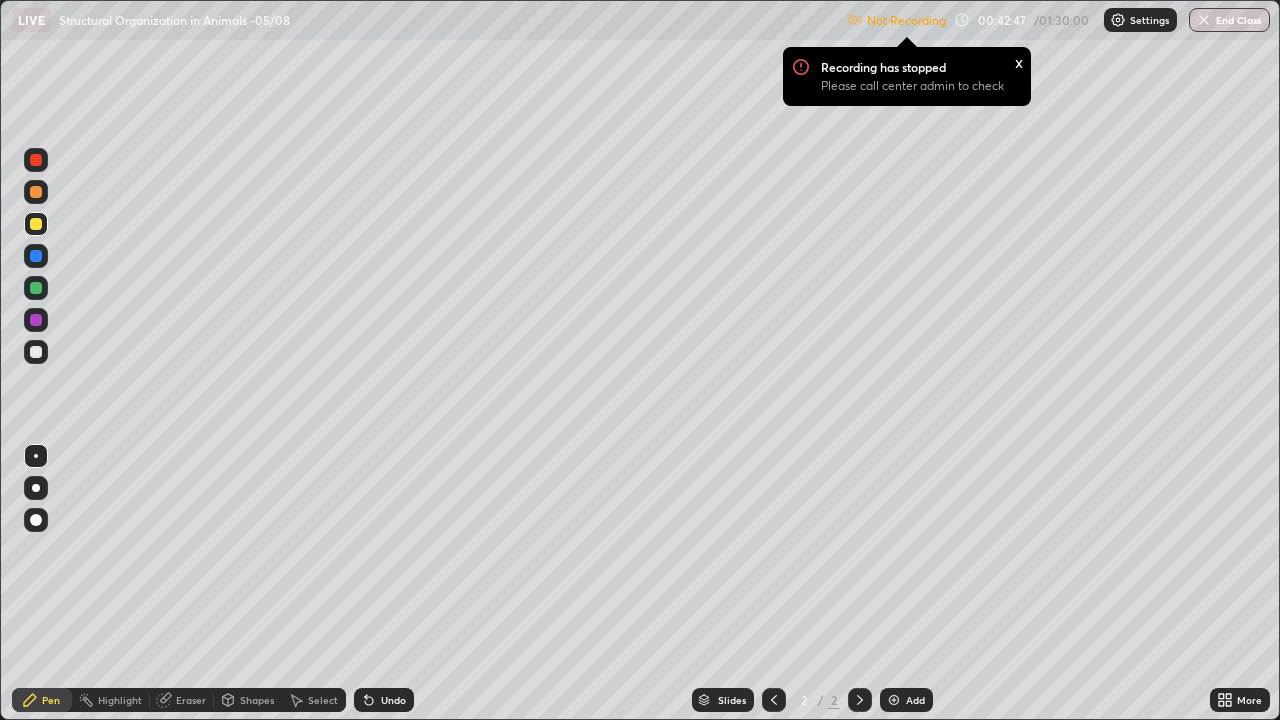 click at bounding box center [36, 288] 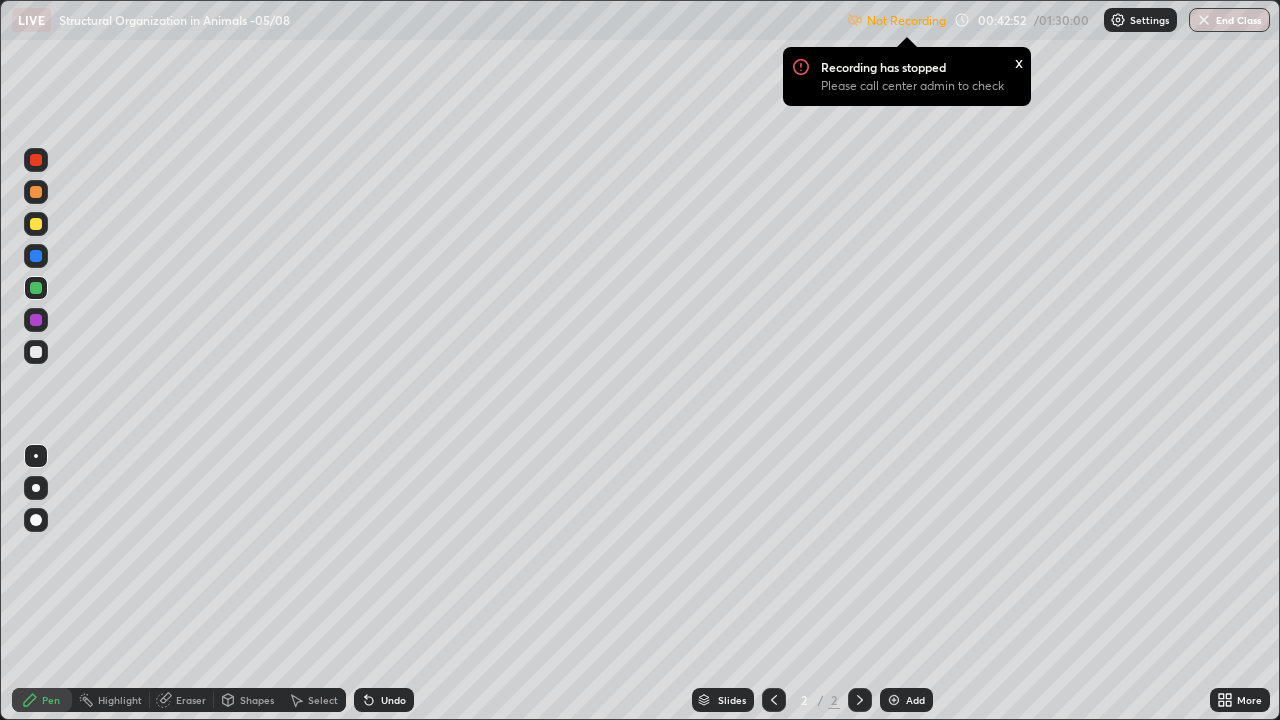 click on "x" at bounding box center [1019, 61] 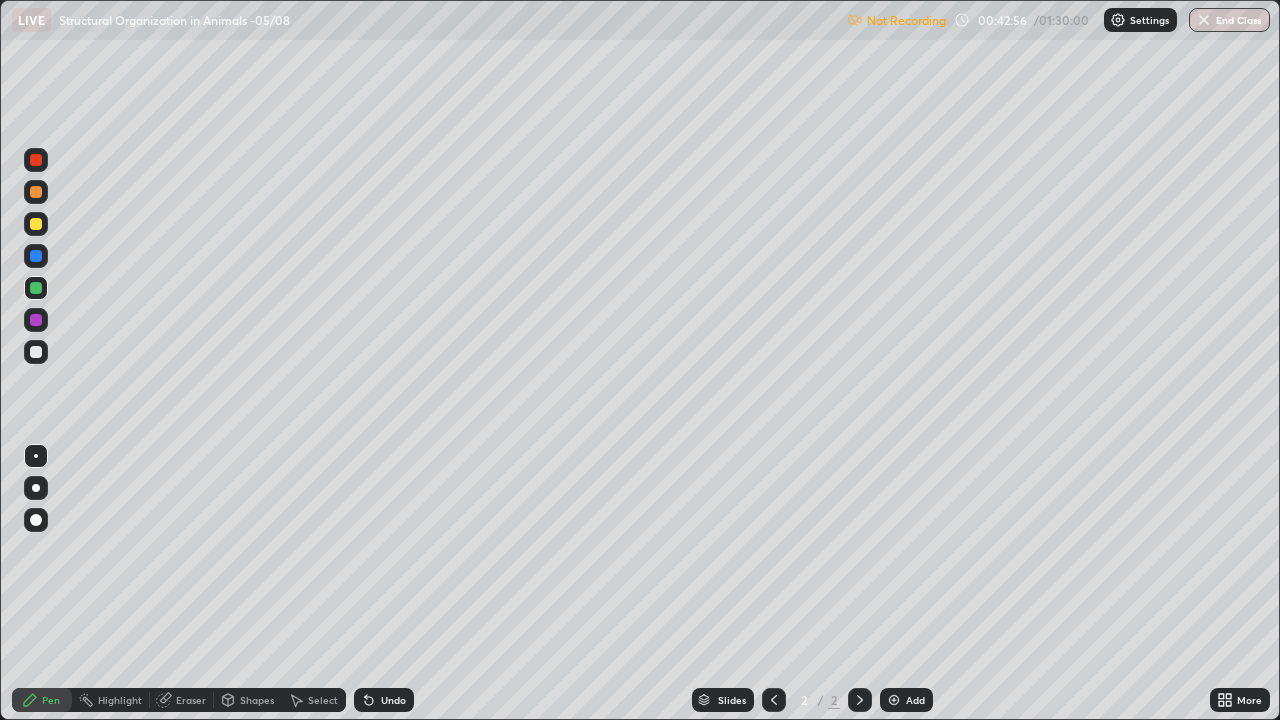 click at bounding box center (36, 352) 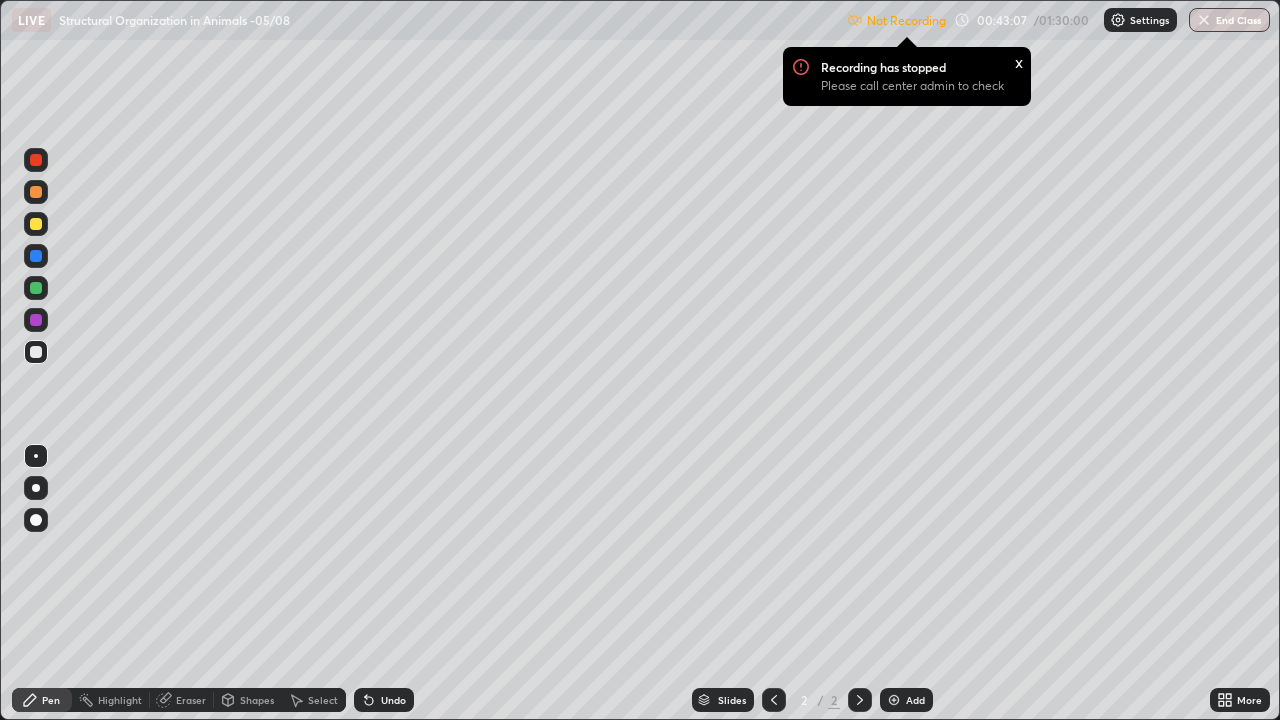 click on "x" at bounding box center (1019, 61) 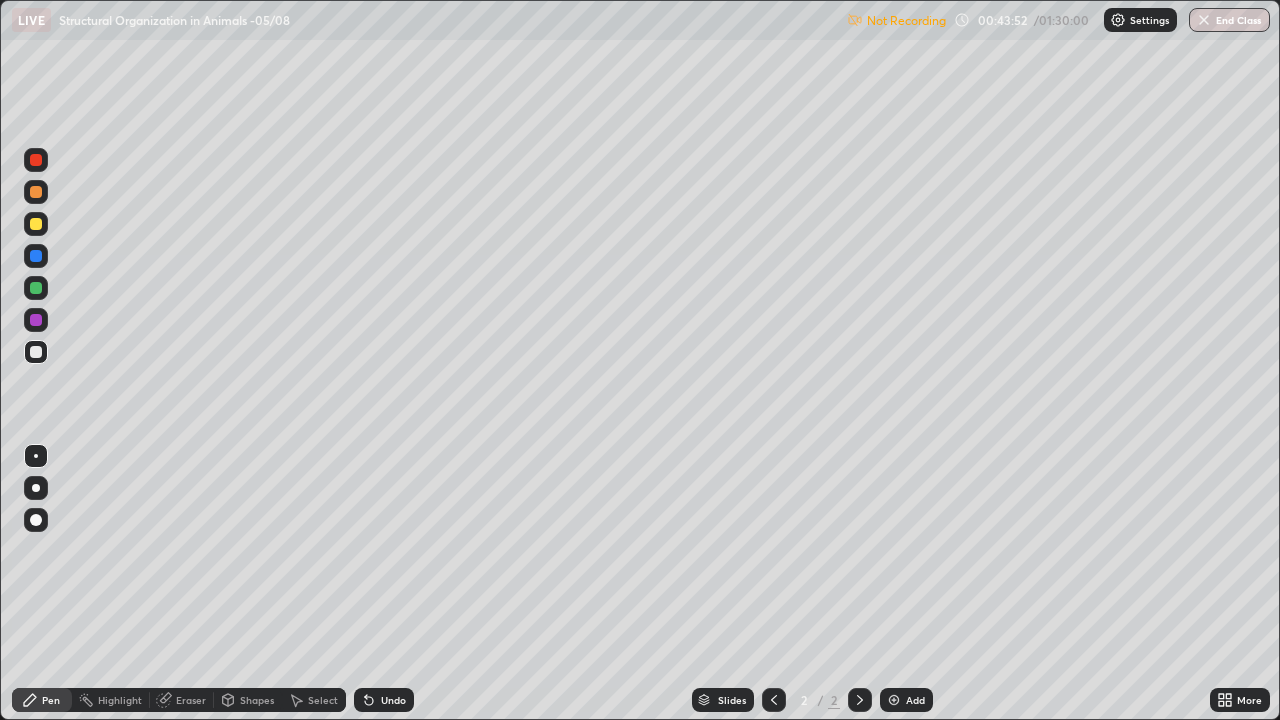 click at bounding box center (36, 160) 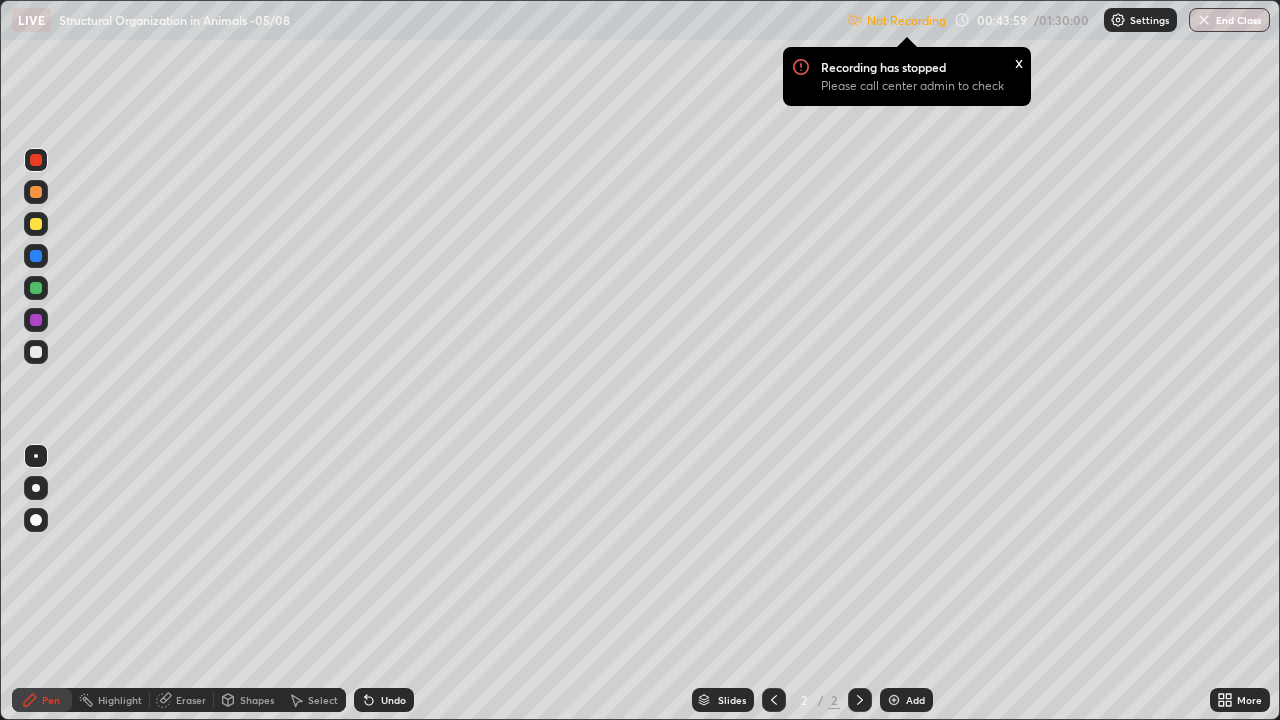 click at bounding box center [36, 256] 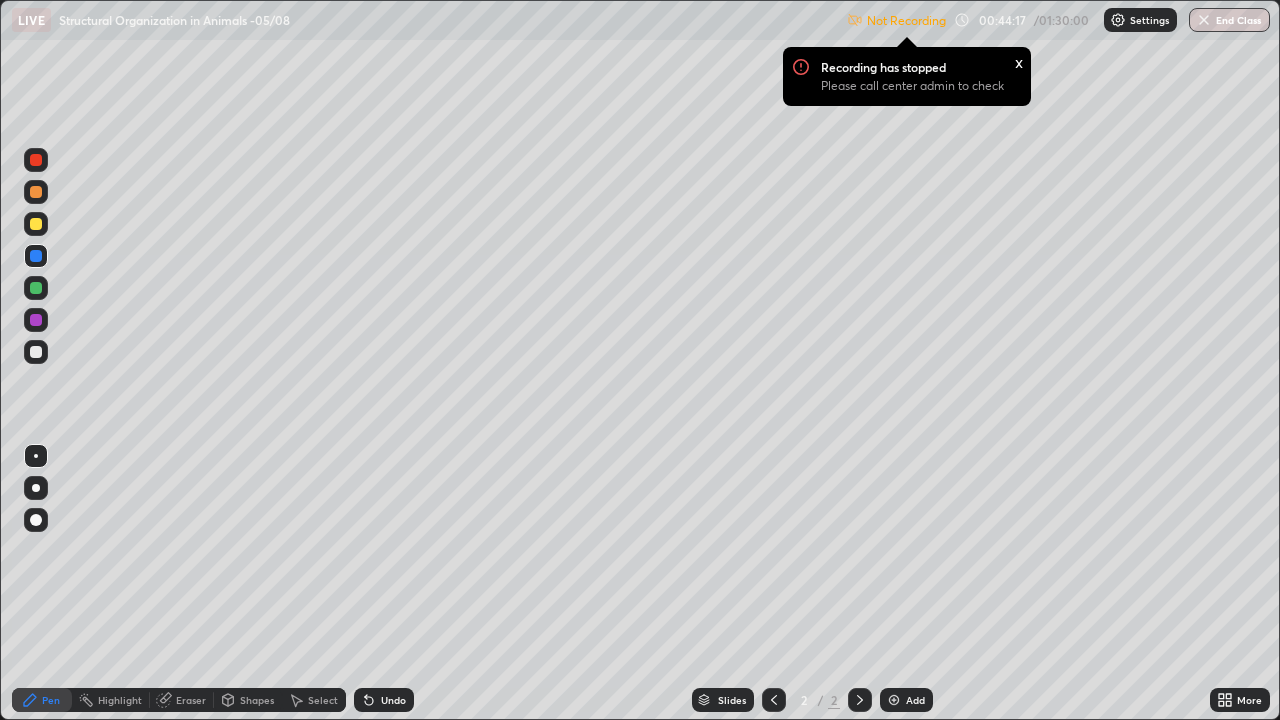click at bounding box center [36, 320] 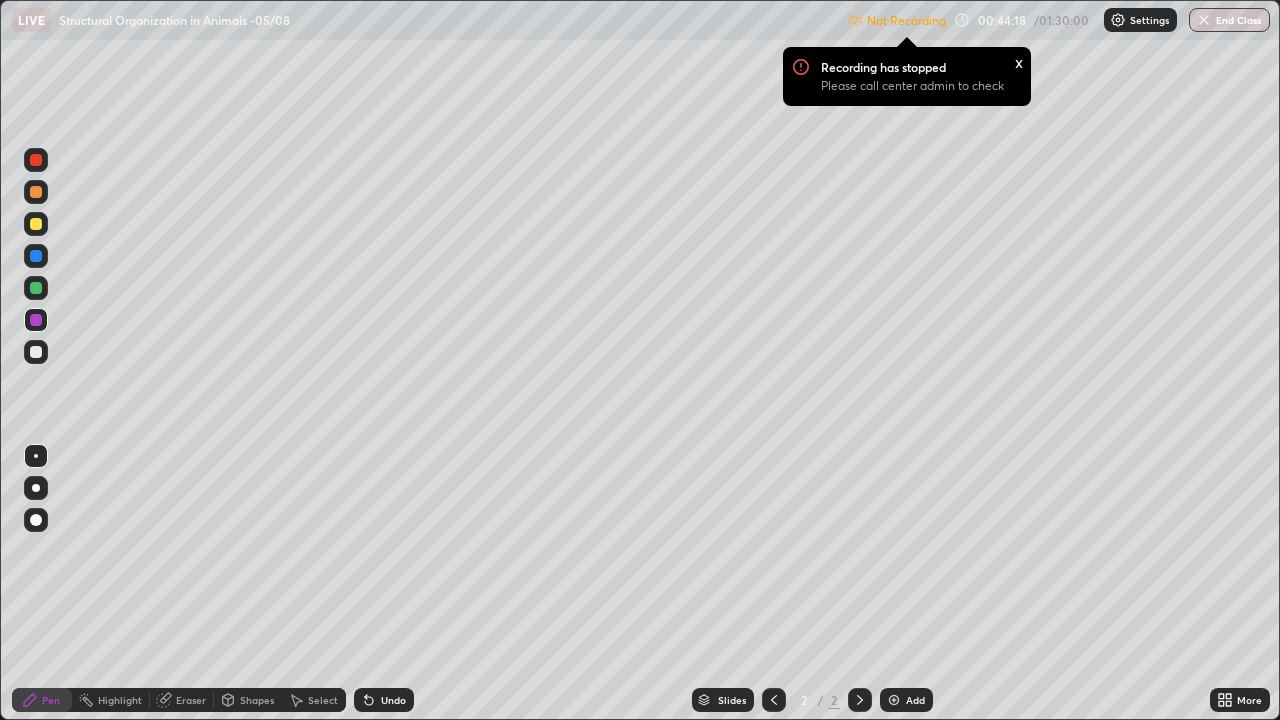 click at bounding box center (36, 224) 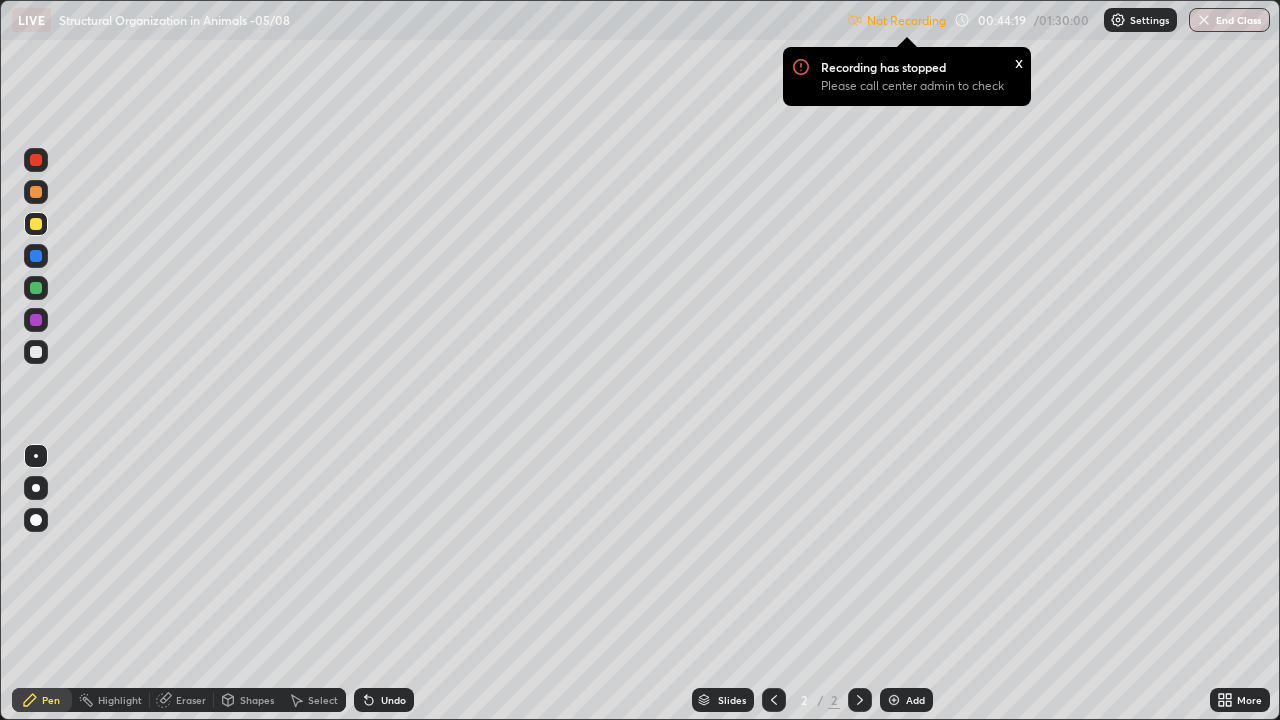 click at bounding box center (36, 488) 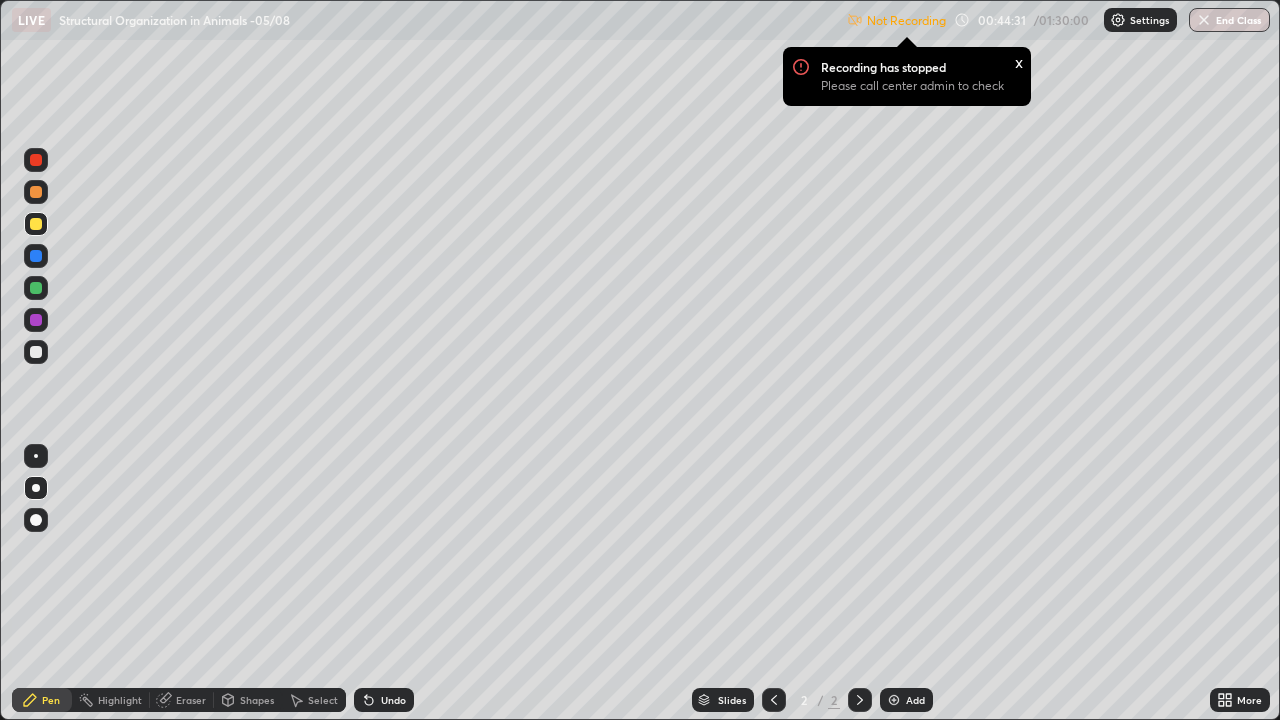 click on "Undo" at bounding box center [393, 700] 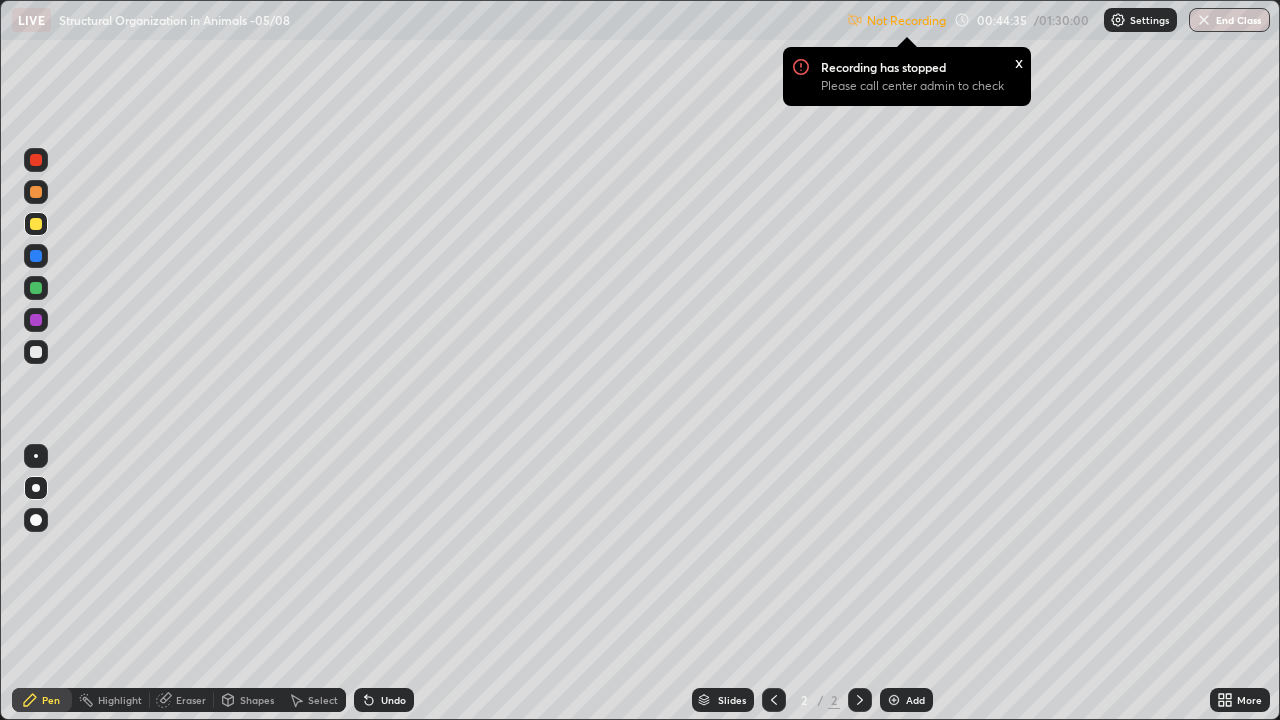click at bounding box center [36, 256] 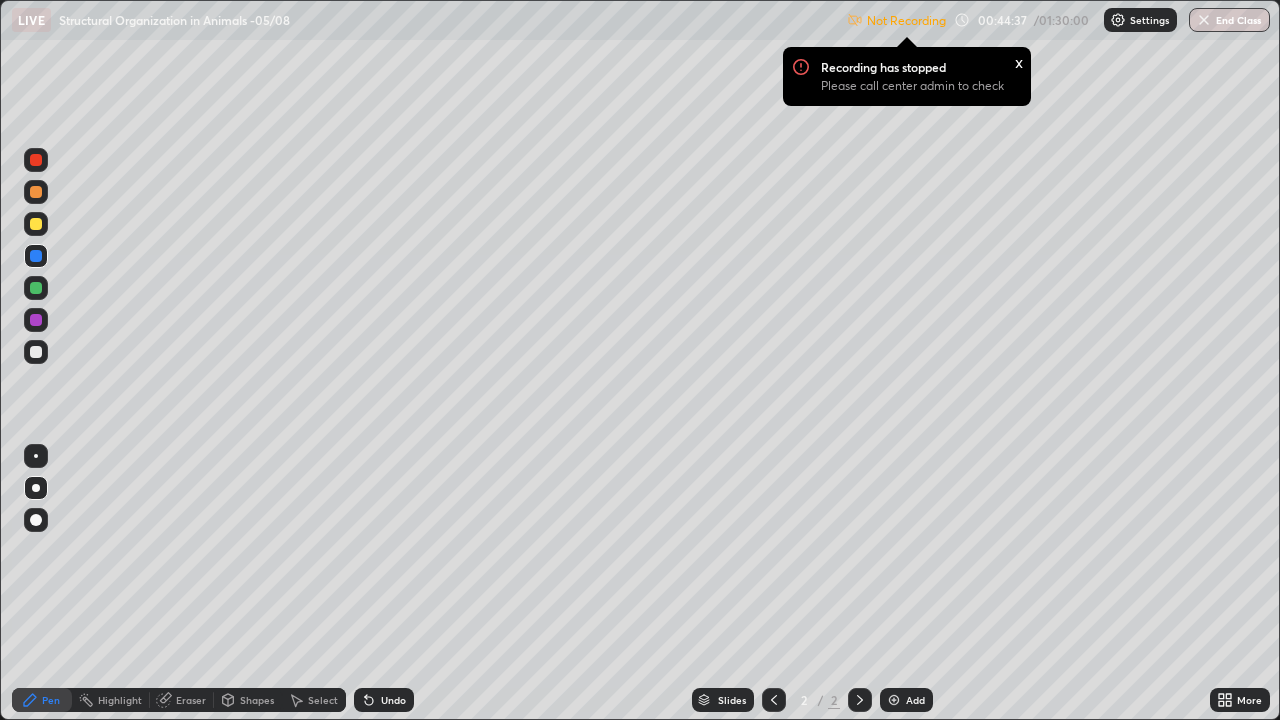 click at bounding box center (36, 320) 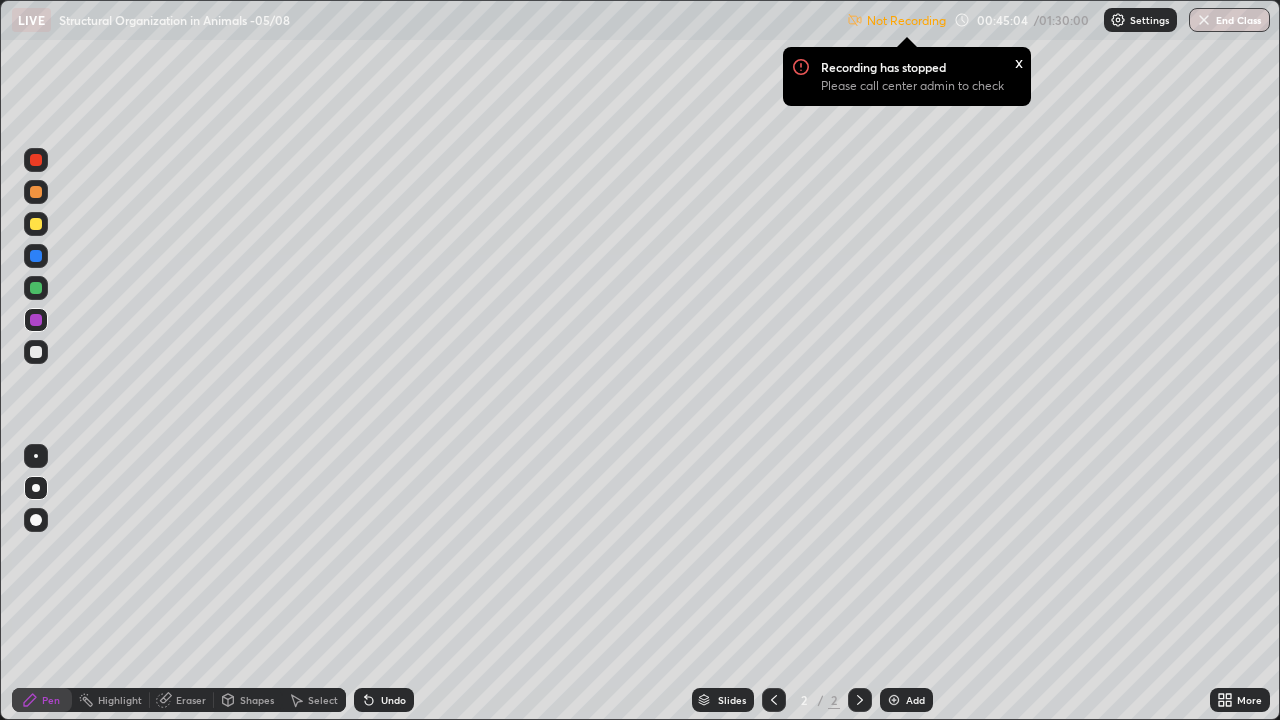 click at bounding box center [36, 288] 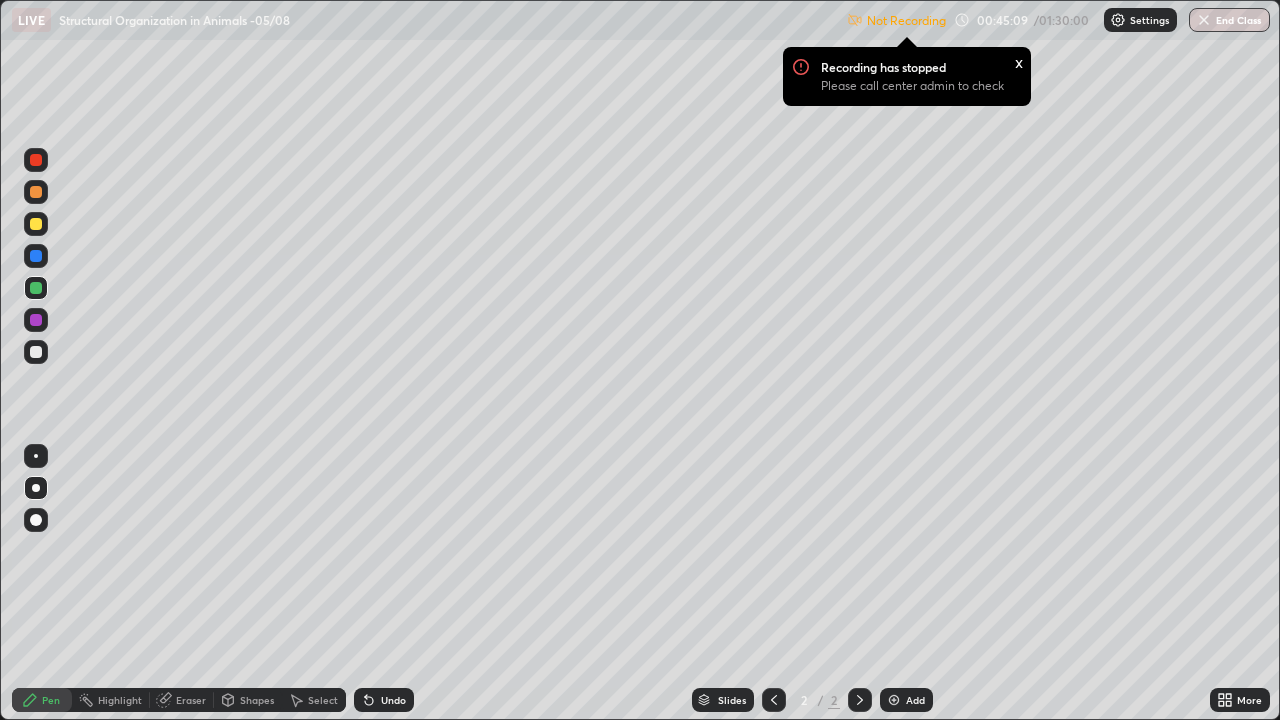 click at bounding box center (36, 224) 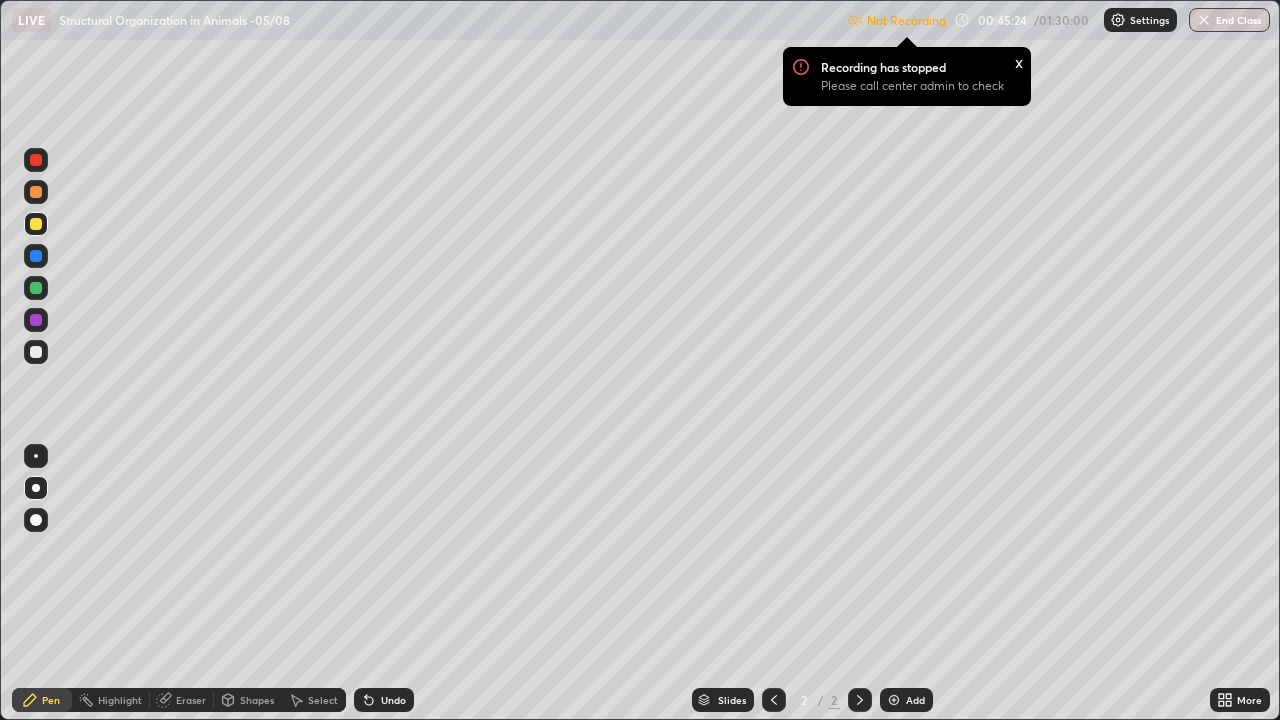 click at bounding box center (36, 320) 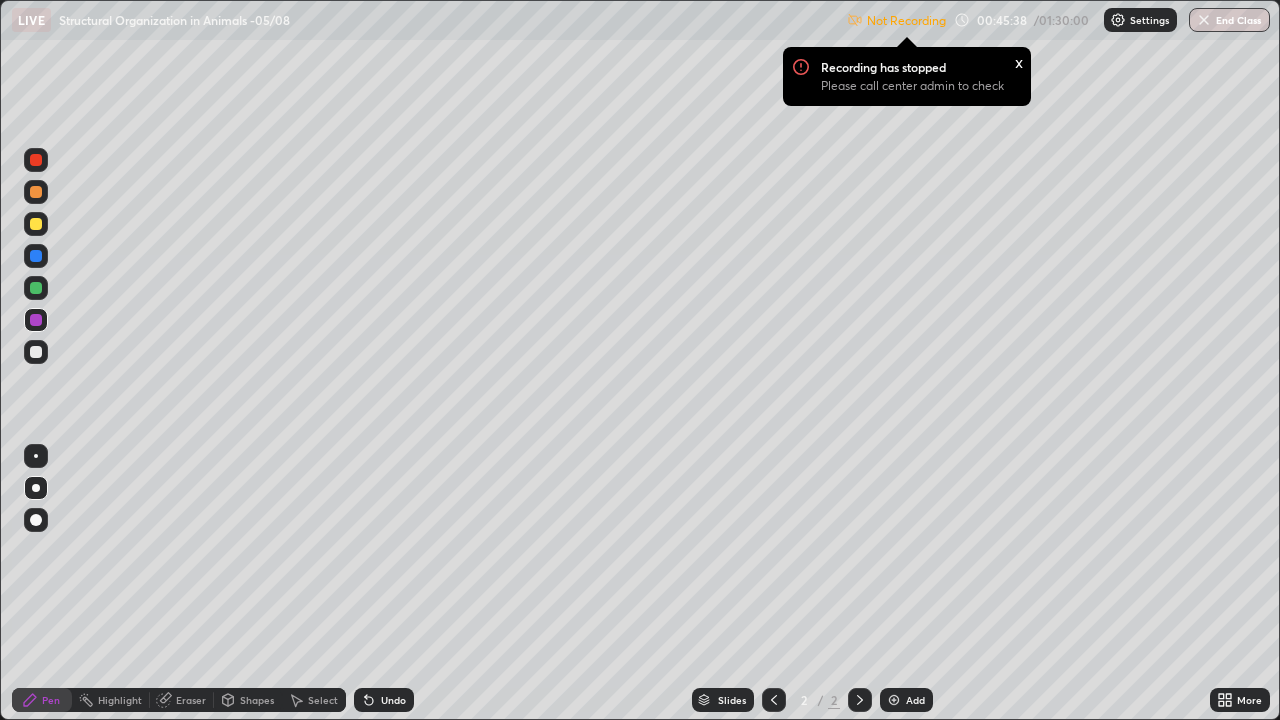 click on "x" at bounding box center (1019, 61) 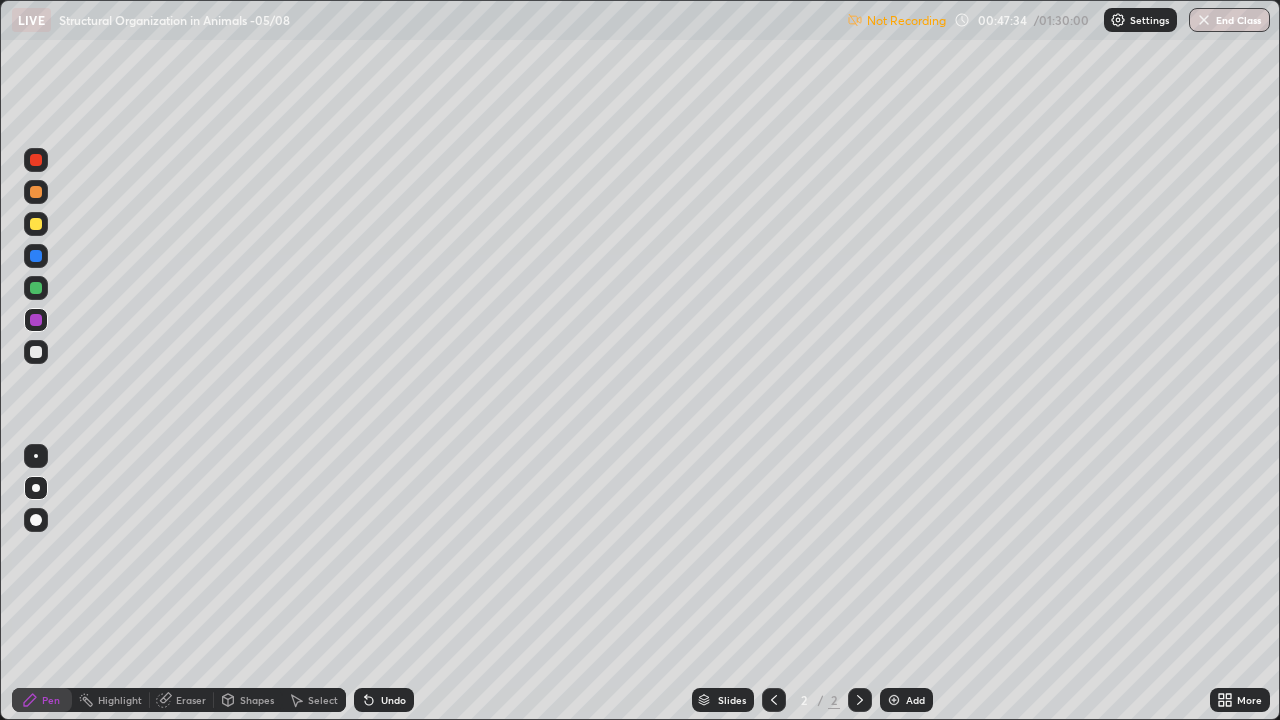 click at bounding box center (36, 456) 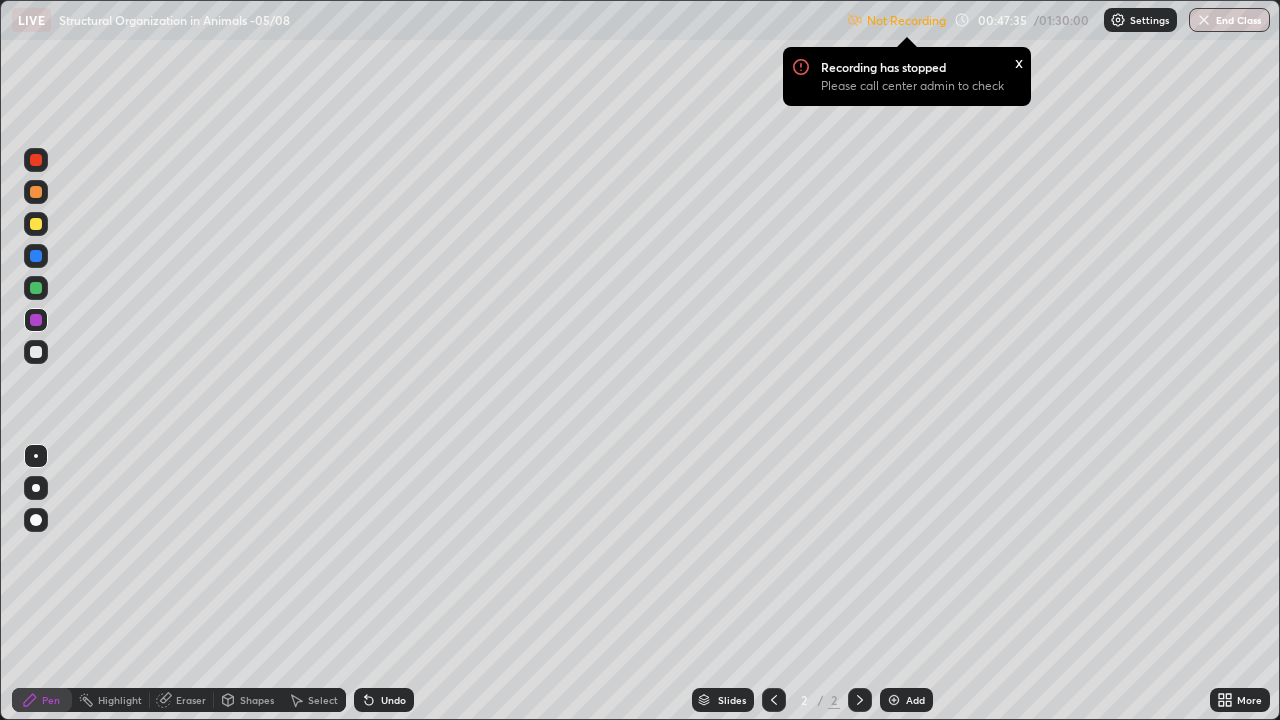 click at bounding box center (36, 224) 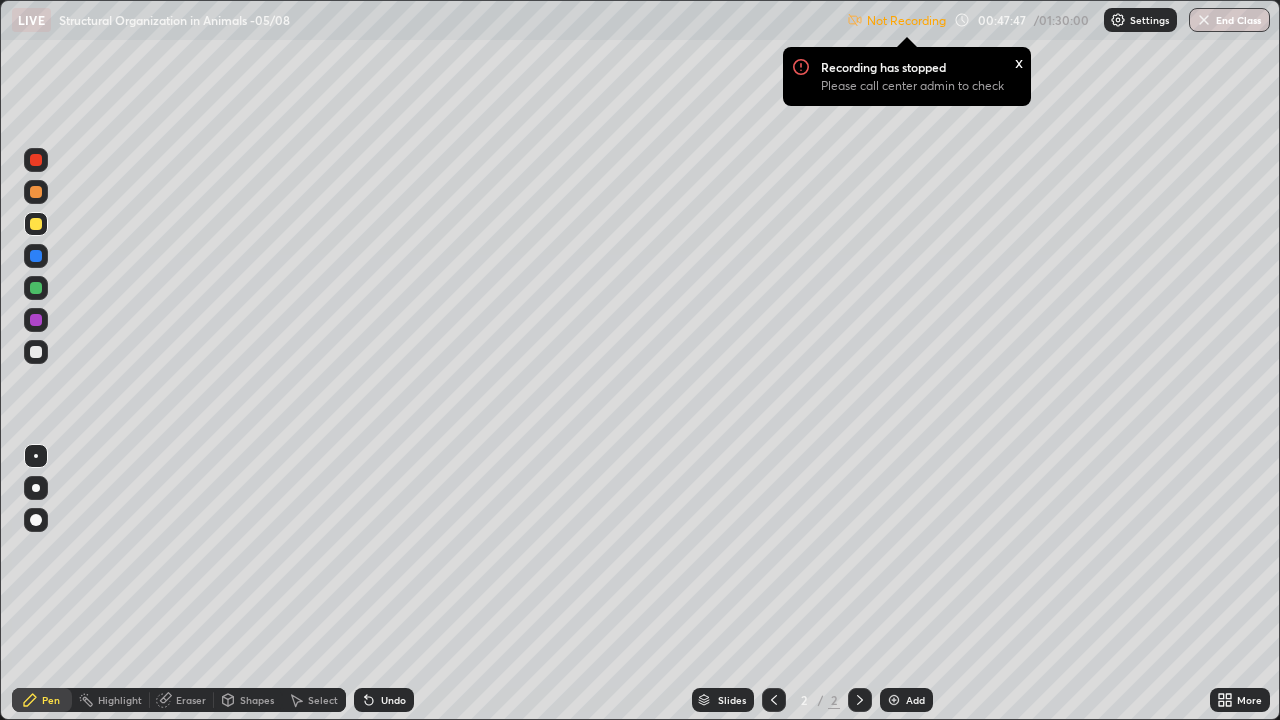 click at bounding box center (36, 320) 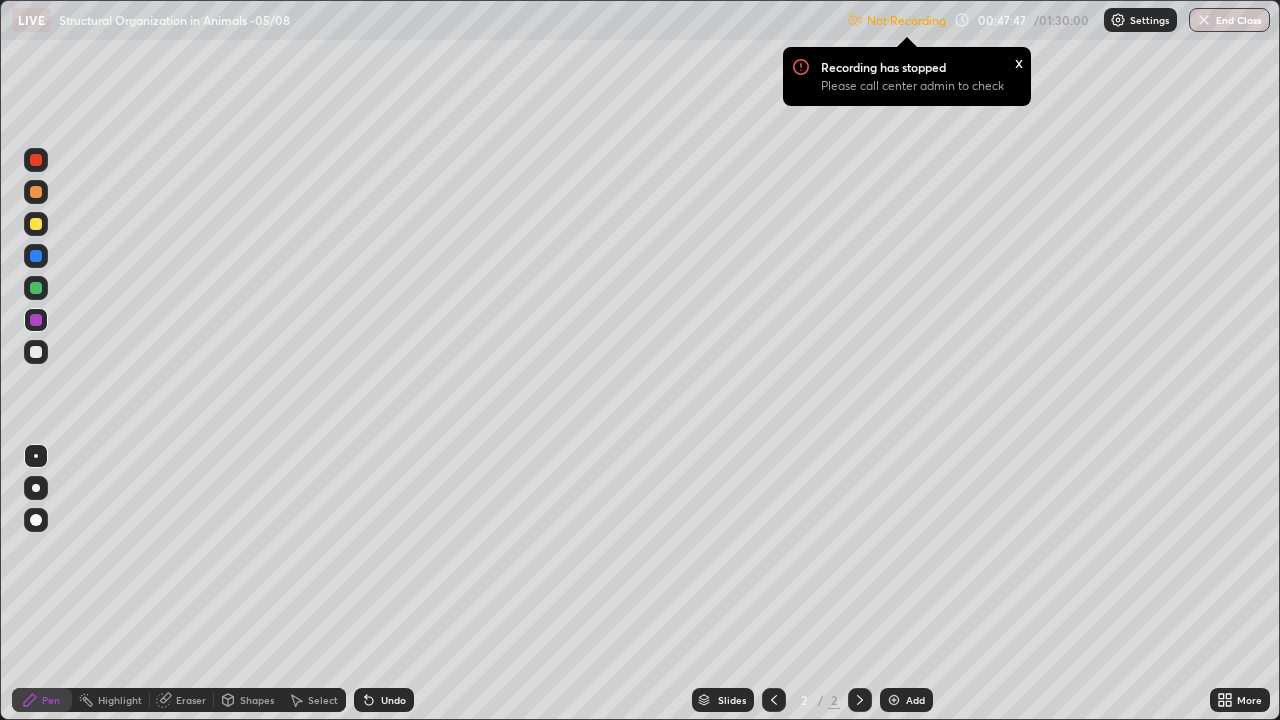 click at bounding box center (36, 352) 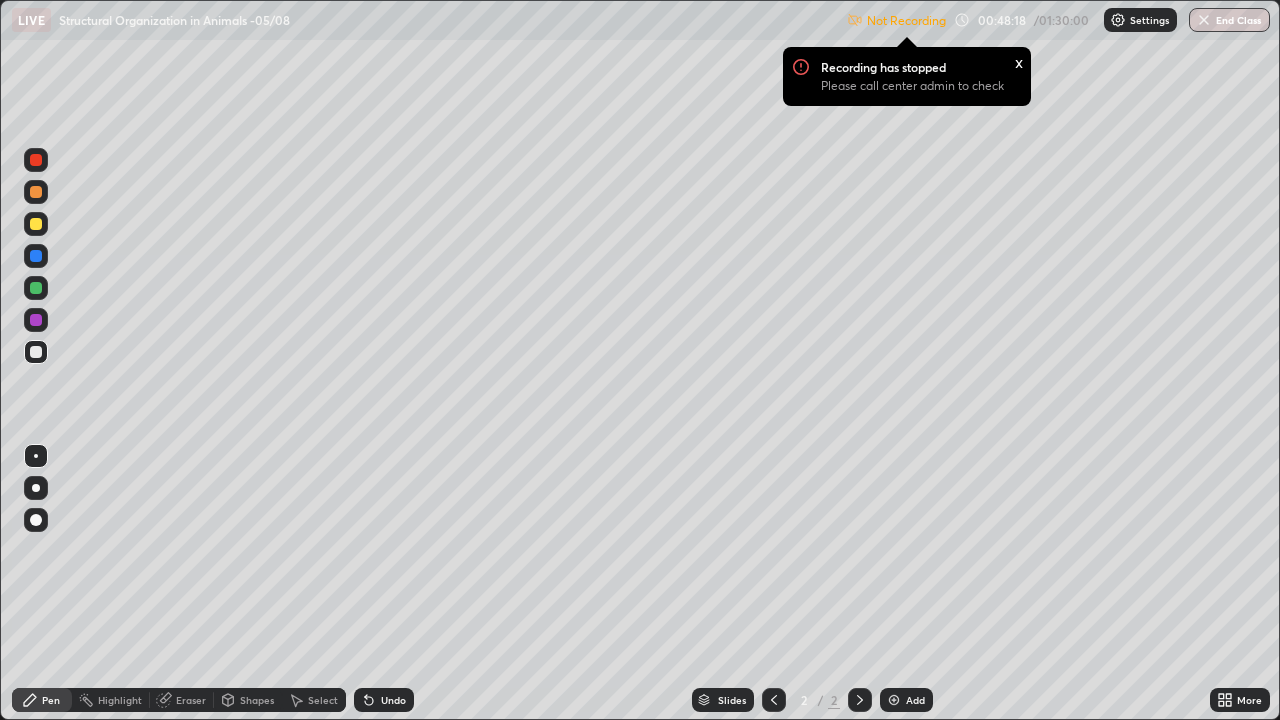 click at bounding box center (36, 352) 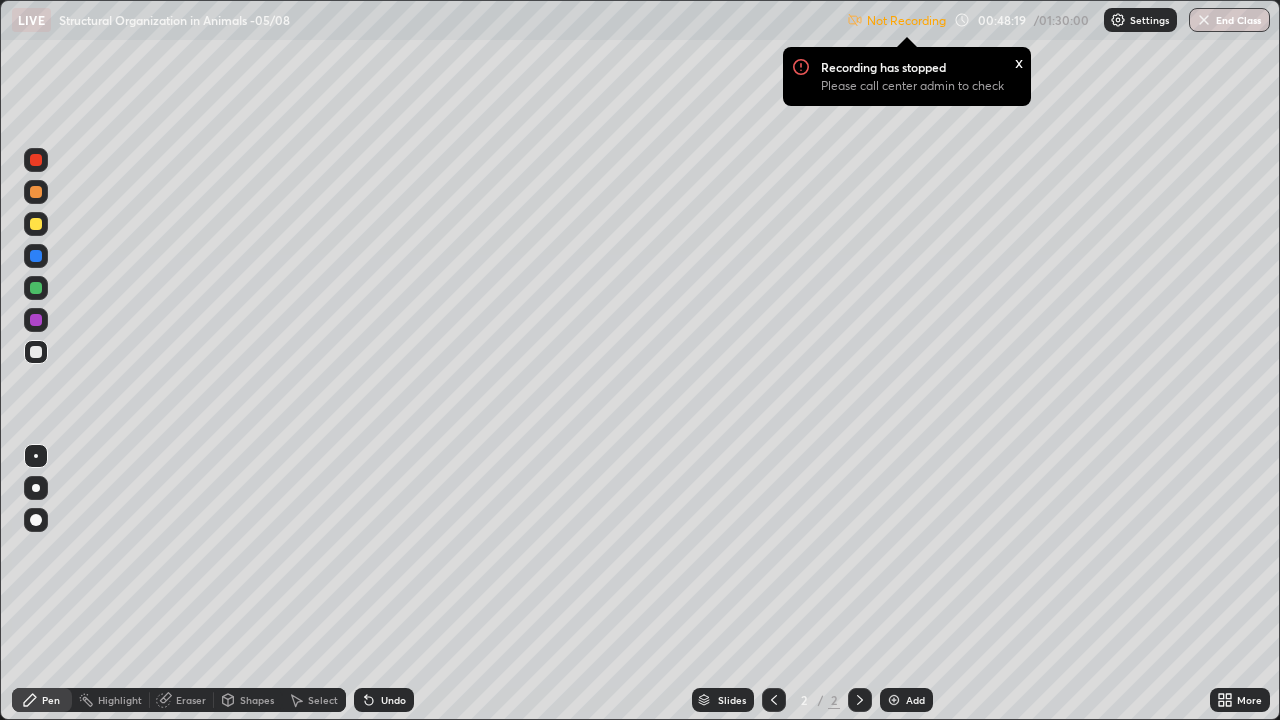 click at bounding box center [36, 320] 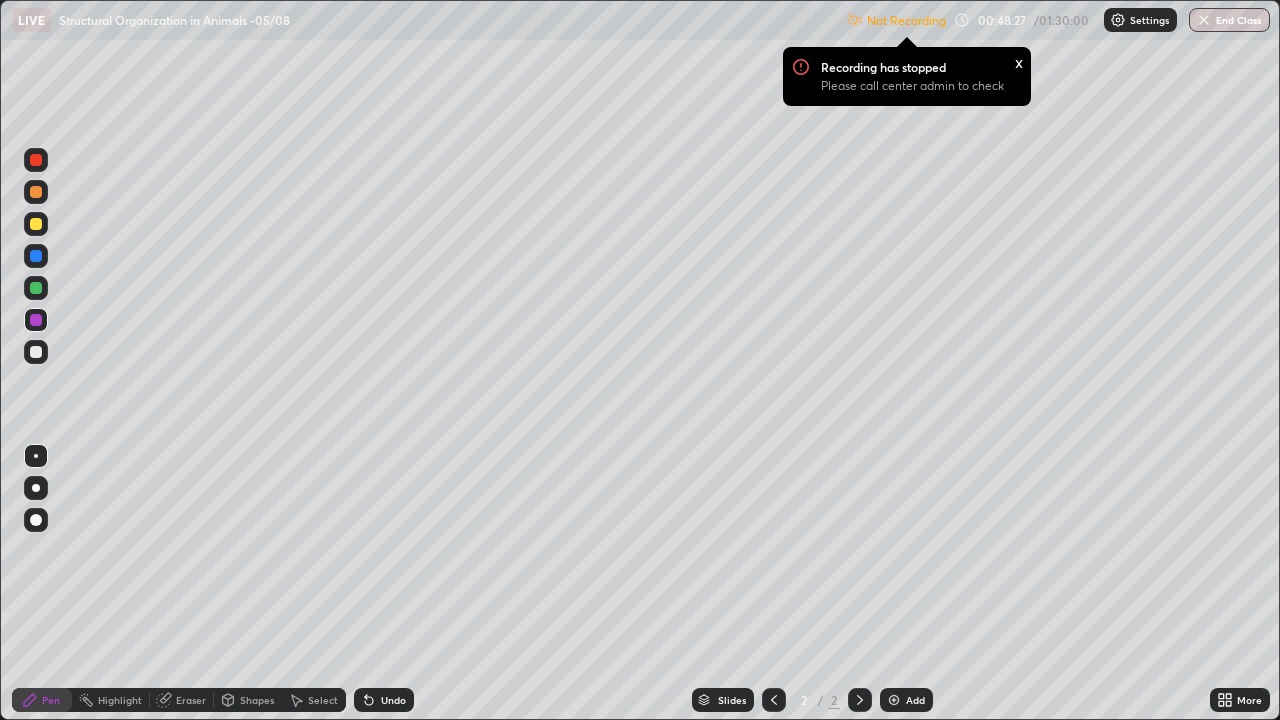 click at bounding box center [36, 160] 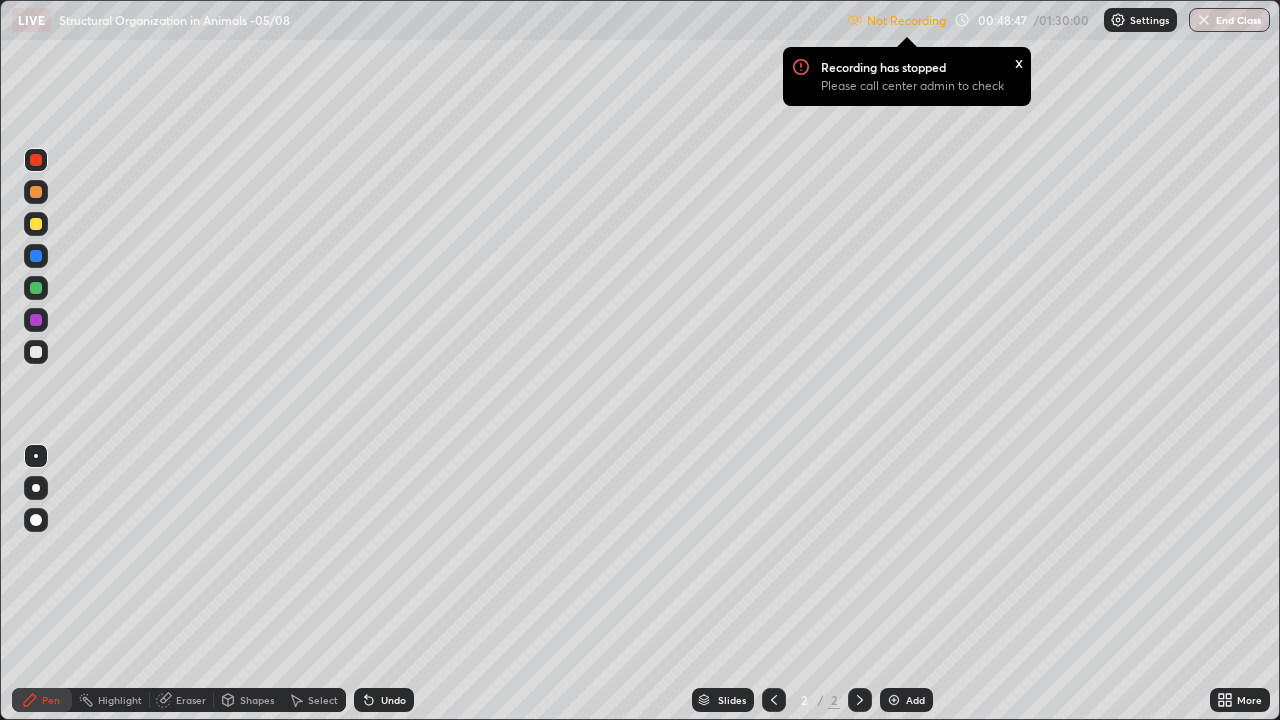 click on "Undo" at bounding box center (393, 700) 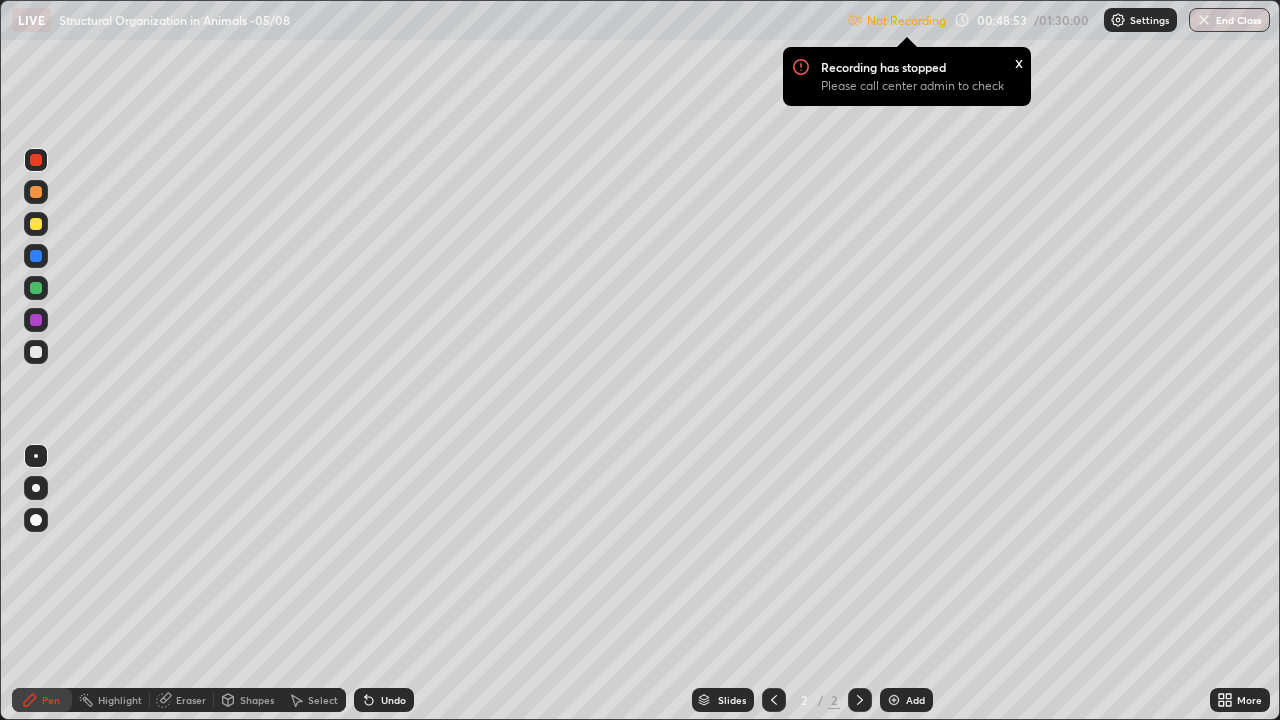 click on "Eraser" at bounding box center (182, 700) 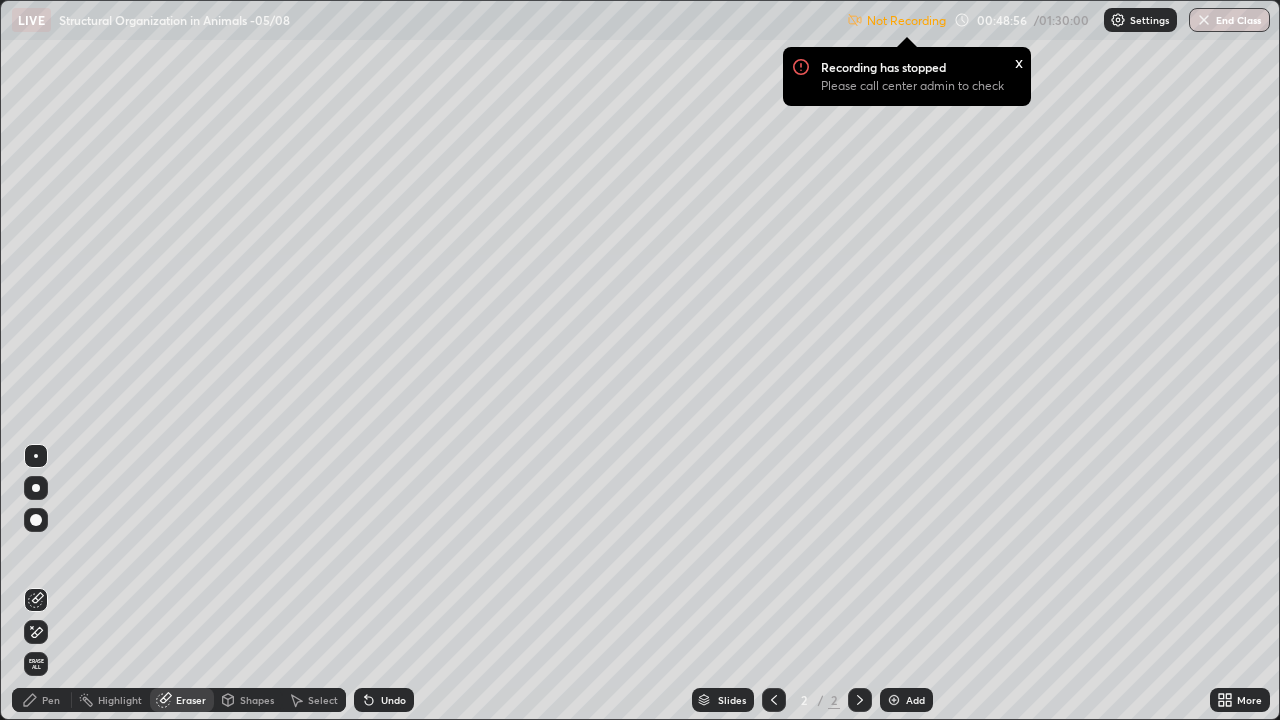 click on "Pen" at bounding box center (51, 700) 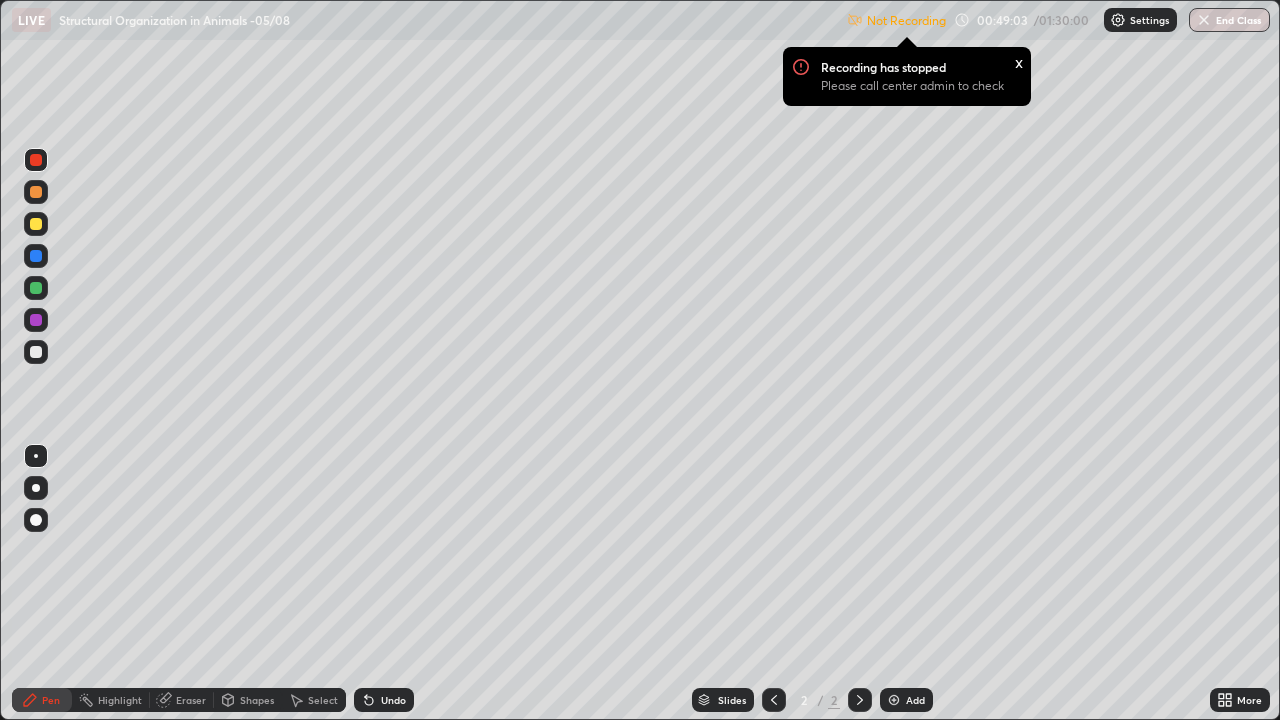 click on "x" at bounding box center [1019, 61] 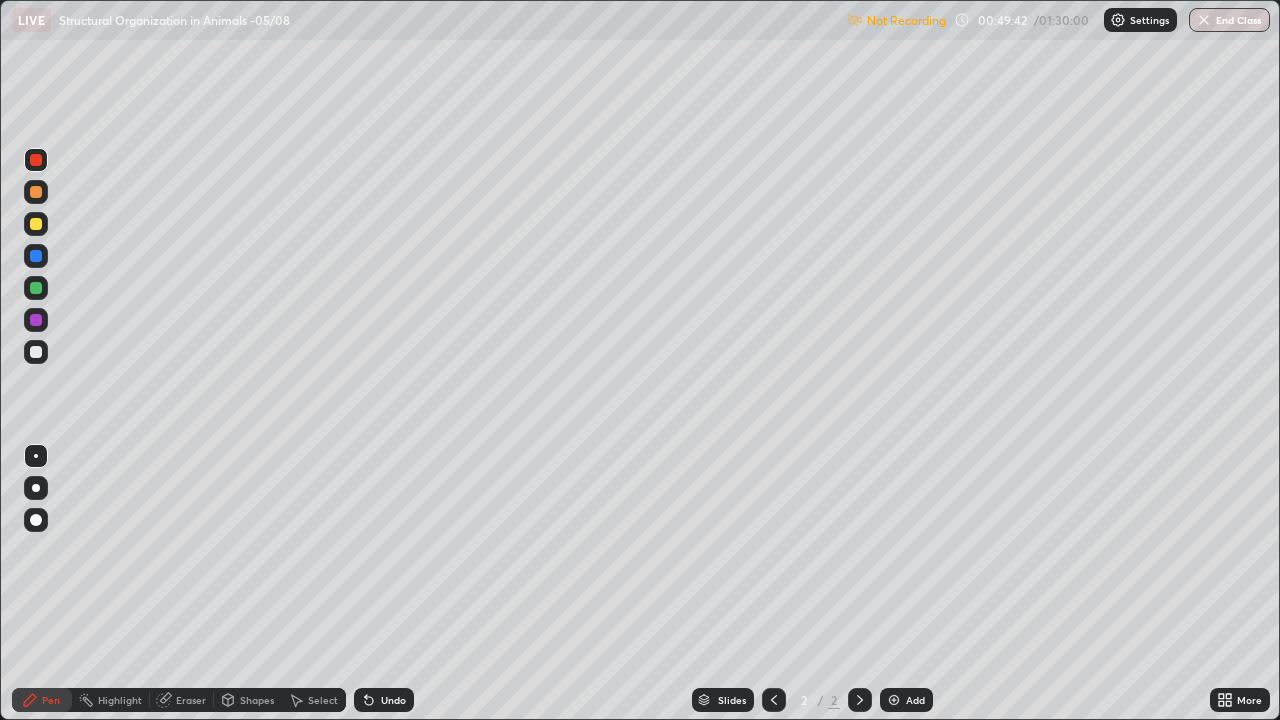 click at bounding box center [855, 20] 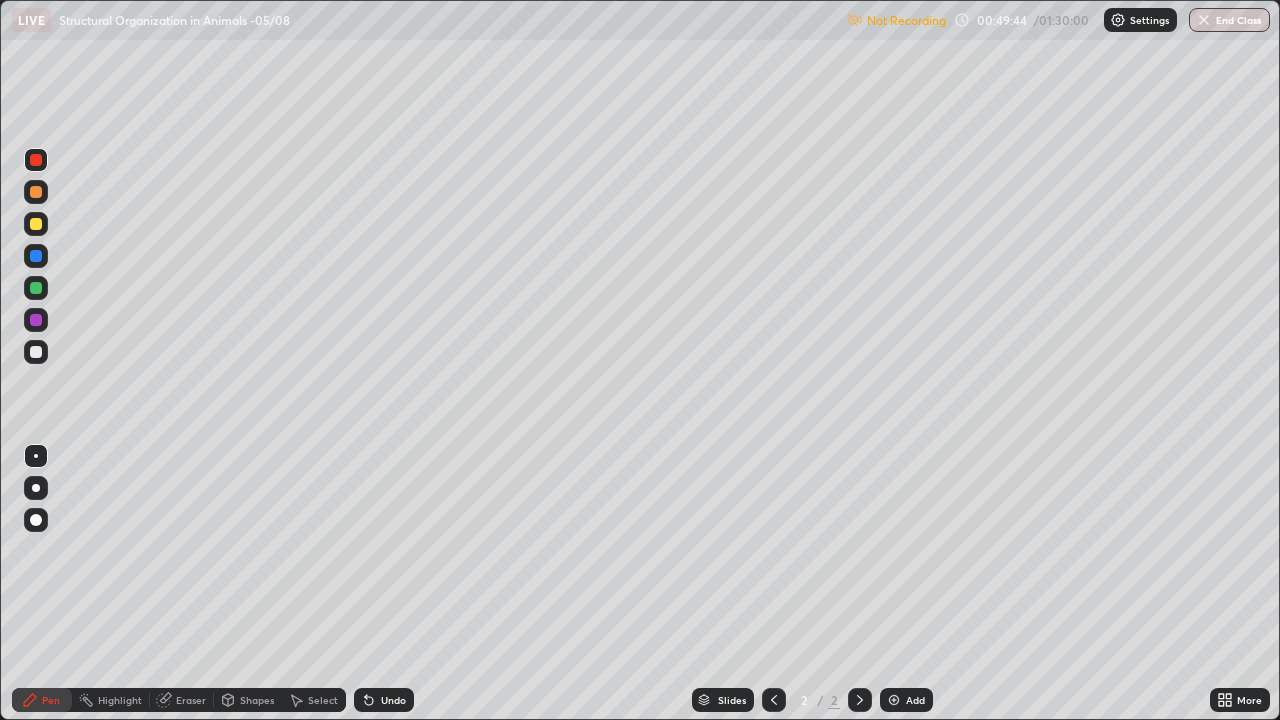 click on "More" at bounding box center [1240, 700] 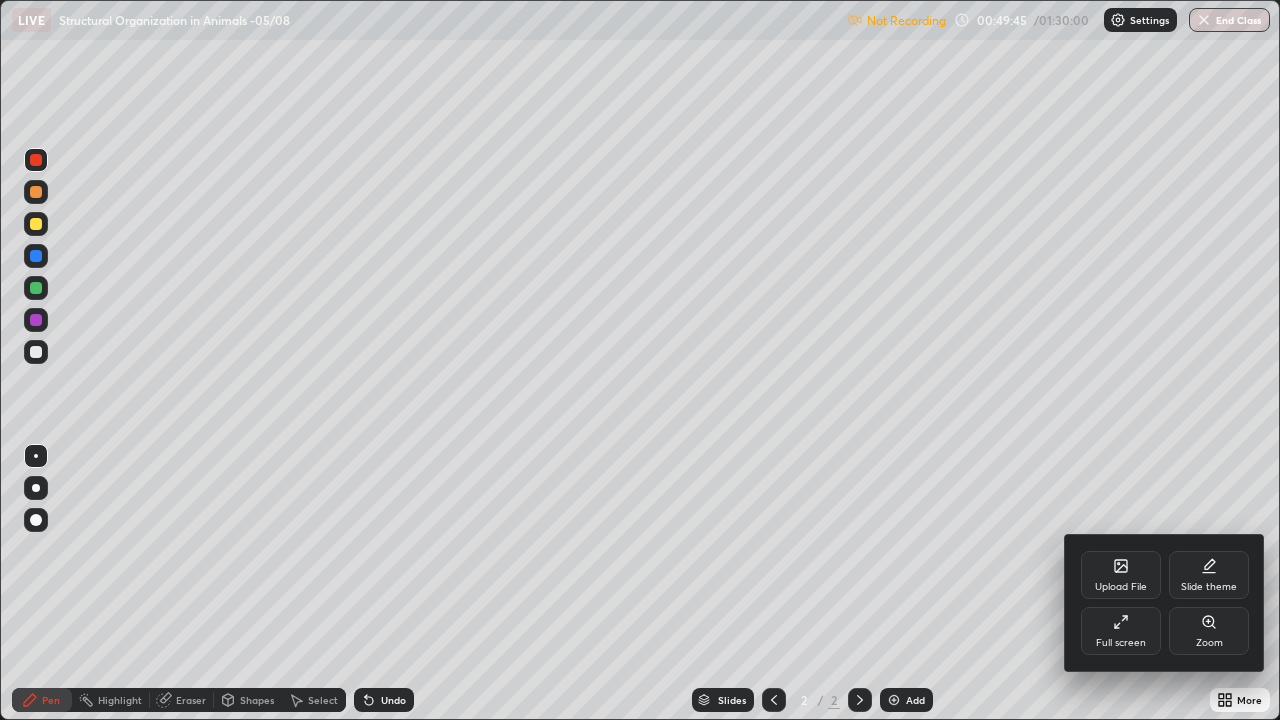 click on "Full screen" at bounding box center (1121, 631) 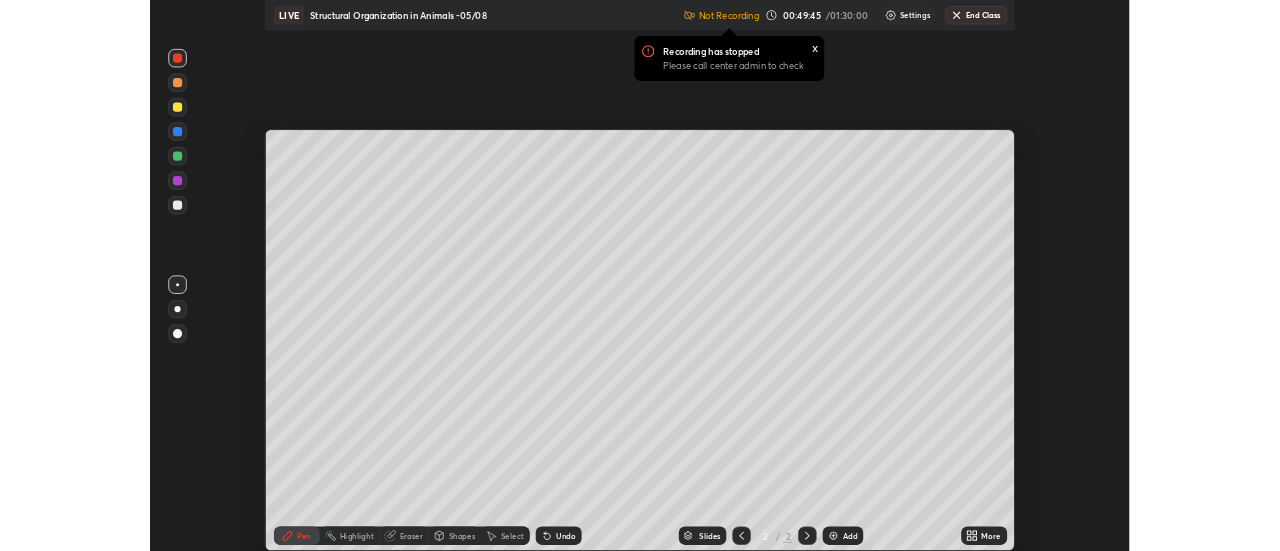 scroll, scrollTop: 551, scrollLeft: 1280, axis: both 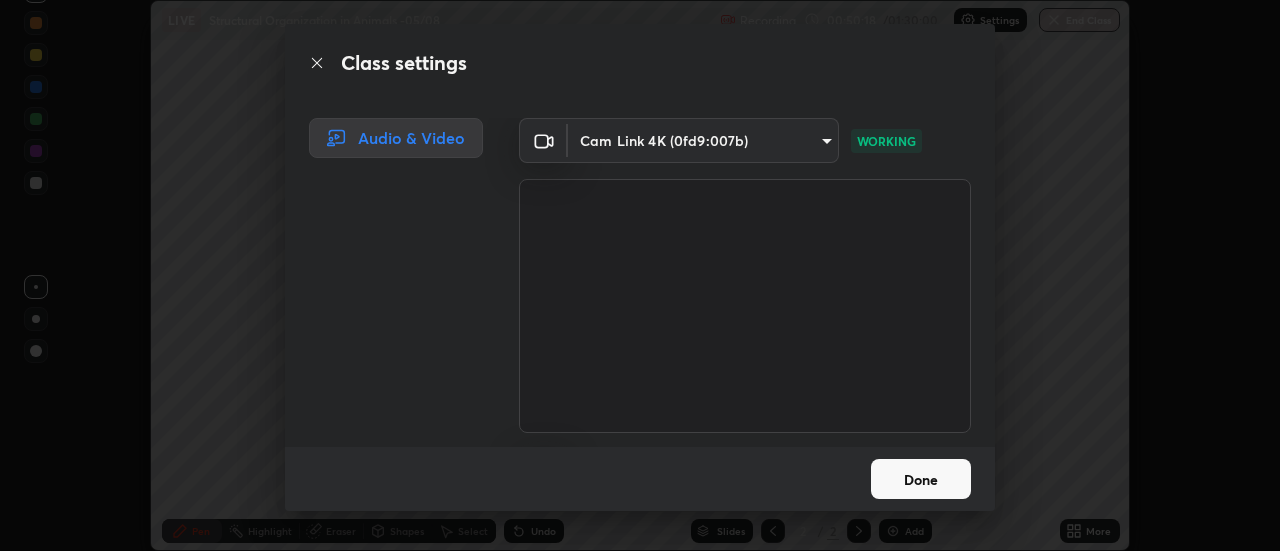 click on "Done" at bounding box center (921, 479) 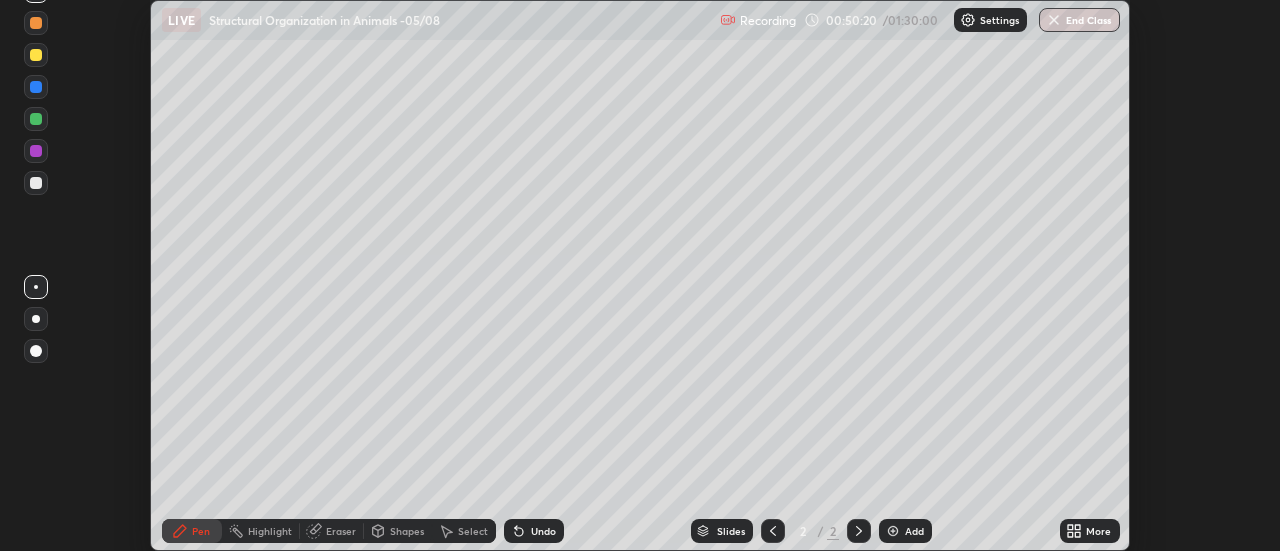 click on "More" at bounding box center [1098, 531] 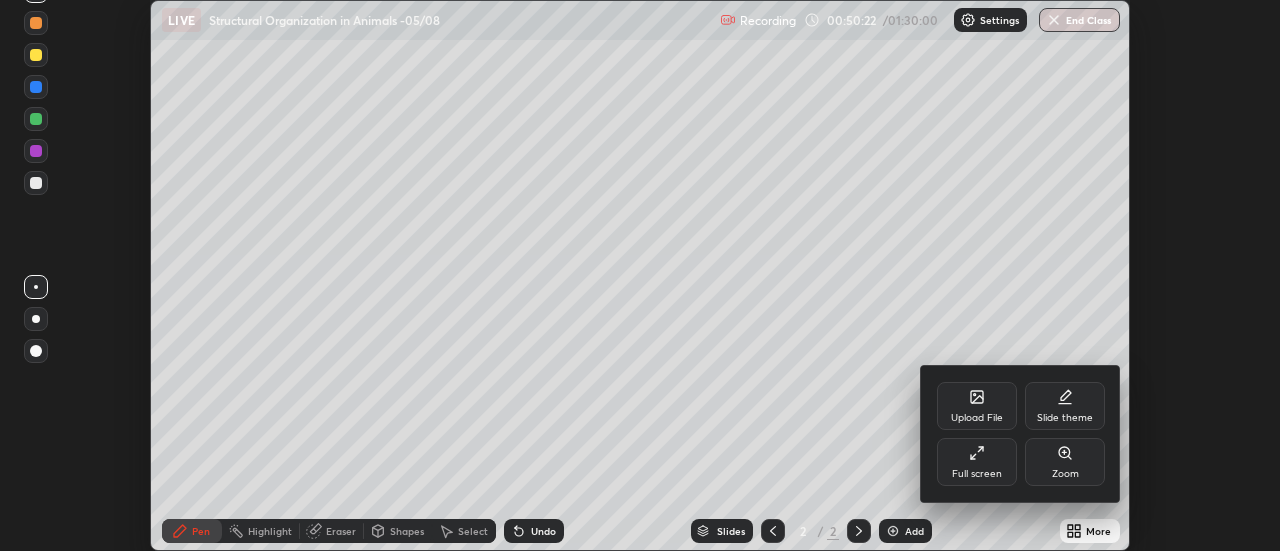 click on "Full screen" at bounding box center [977, 462] 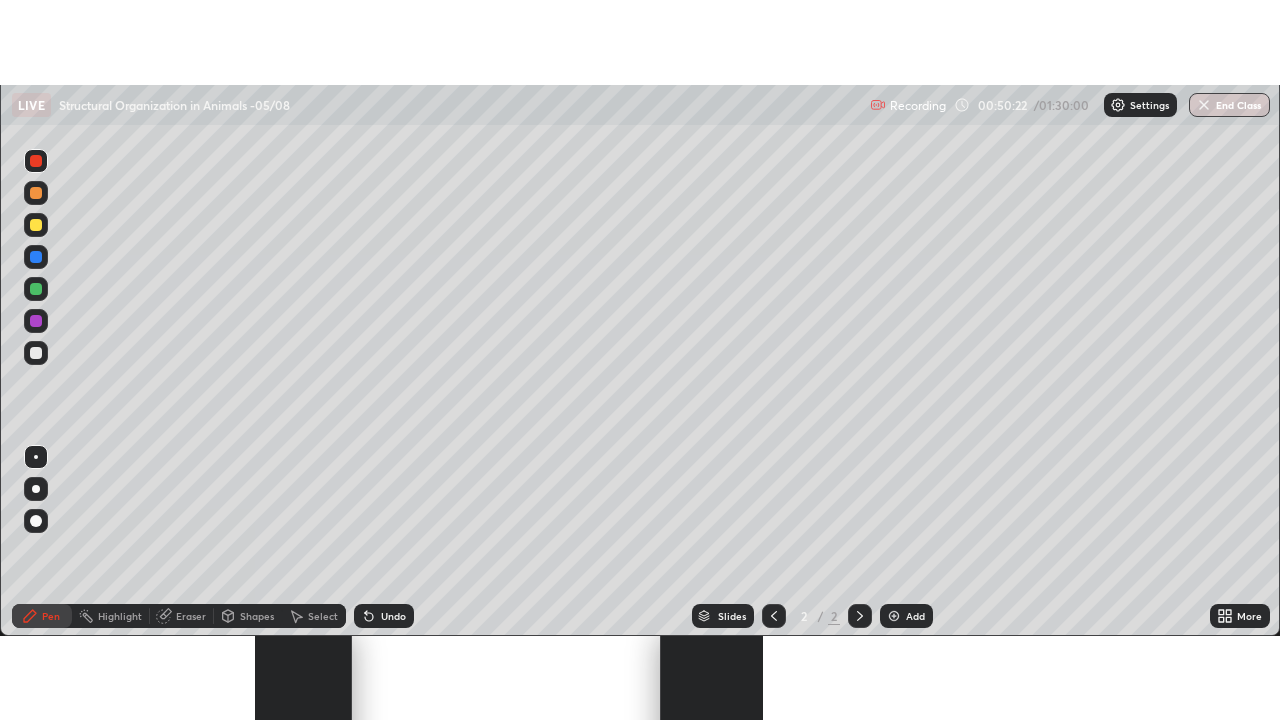 scroll, scrollTop: 99280, scrollLeft: 98720, axis: both 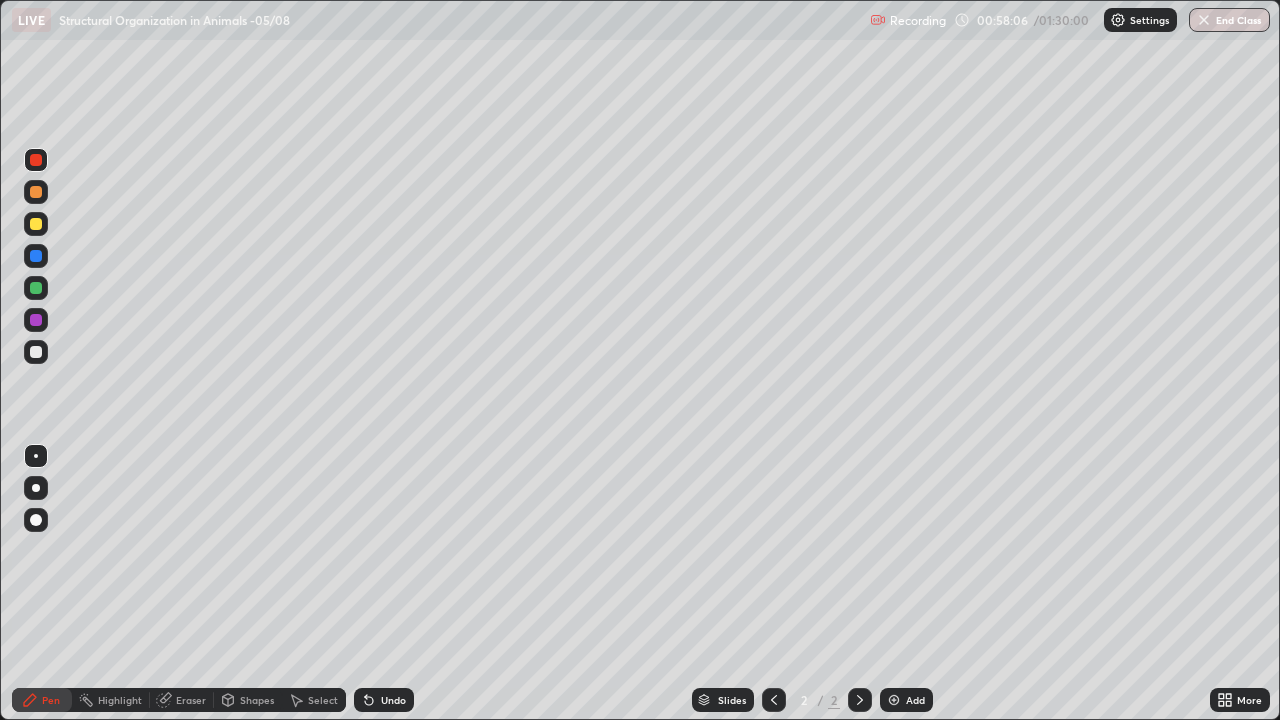 click at bounding box center (894, 700) 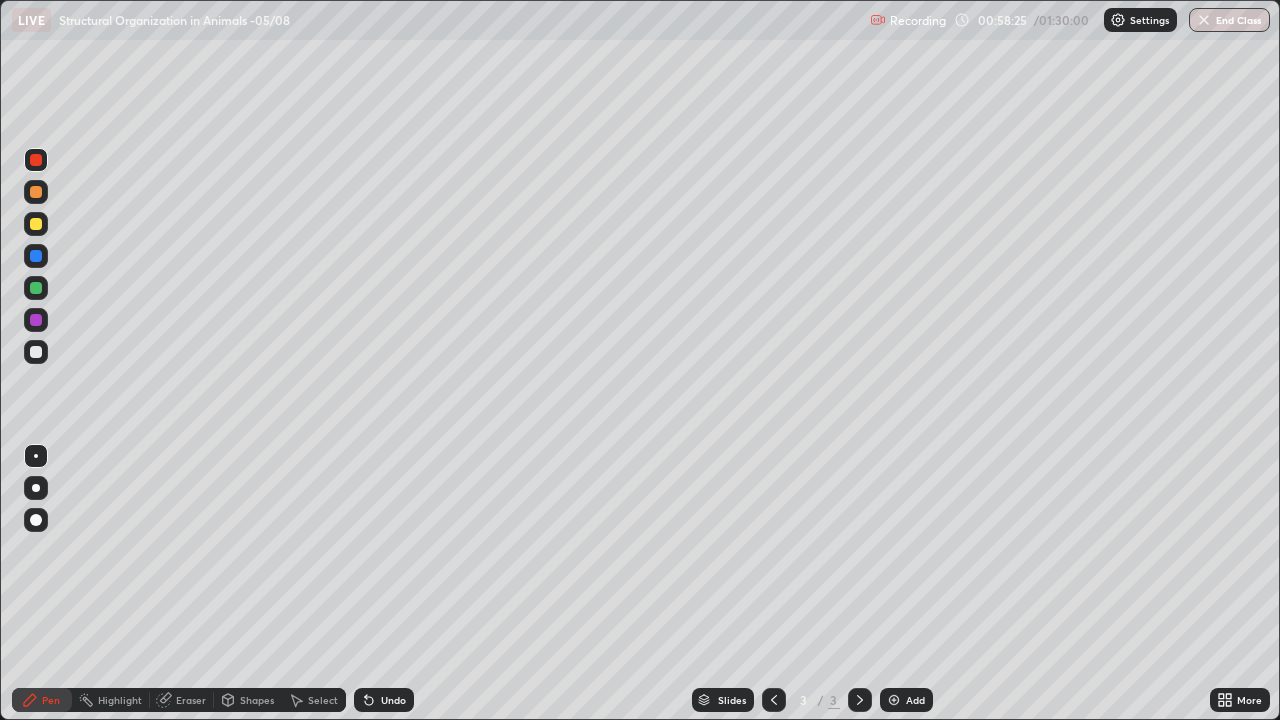 click on "Select" at bounding box center [314, 700] 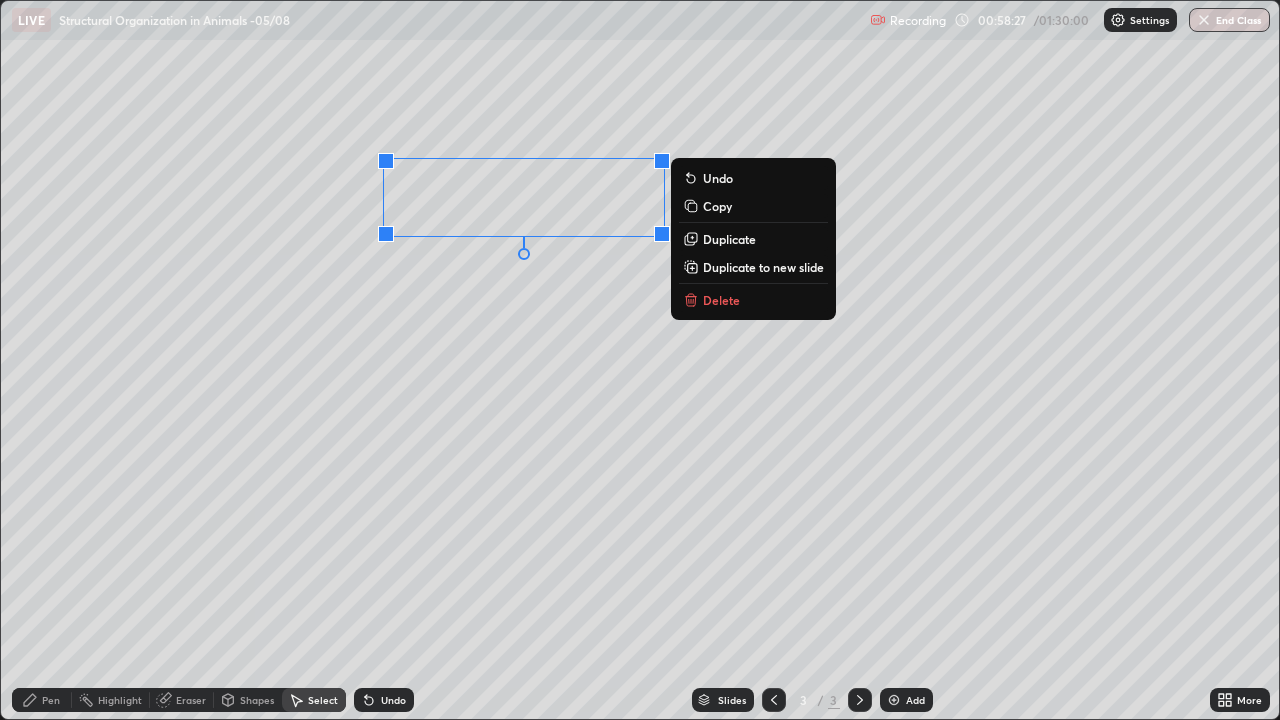 click on "Delete" at bounding box center (721, 300) 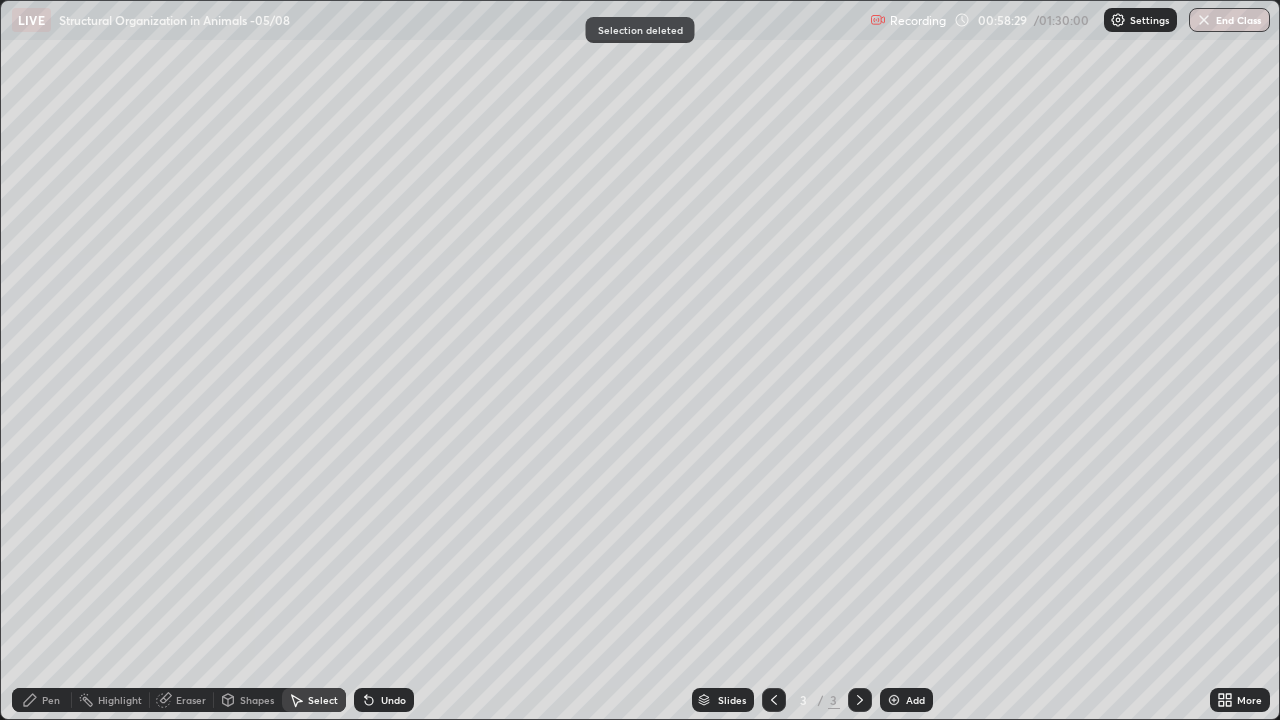 click on "Pen" at bounding box center [51, 700] 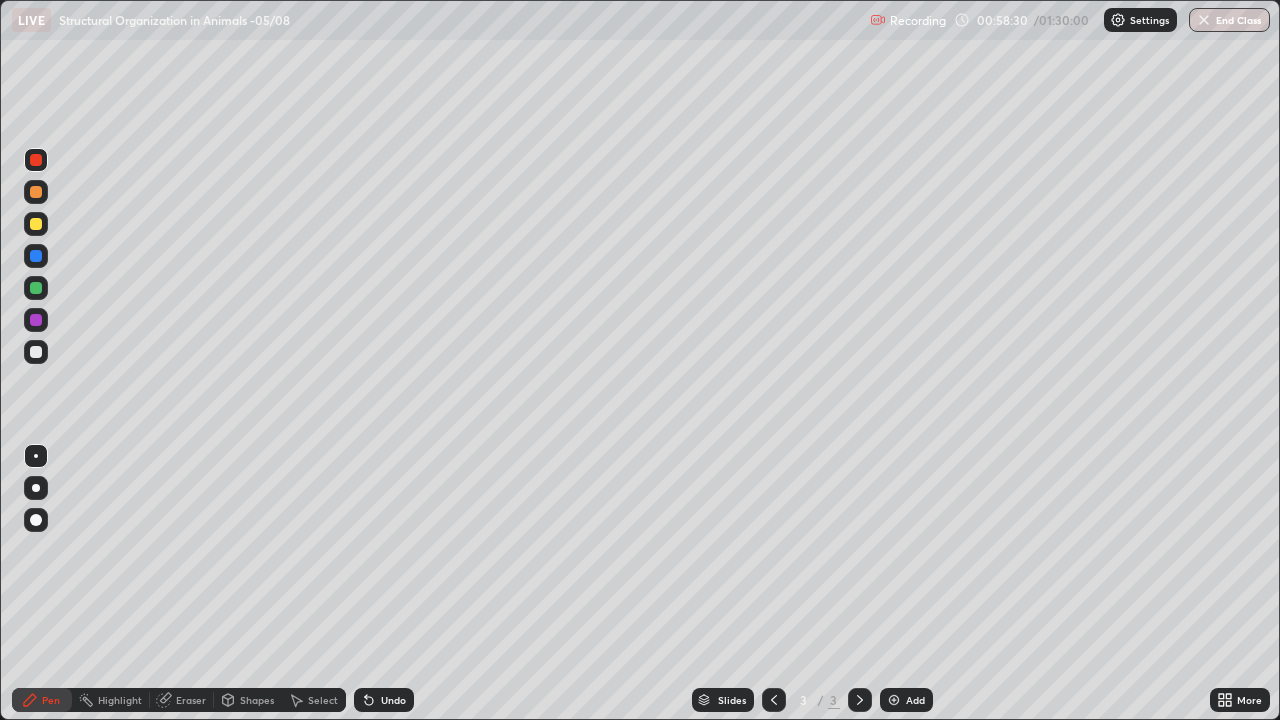 click at bounding box center (36, 256) 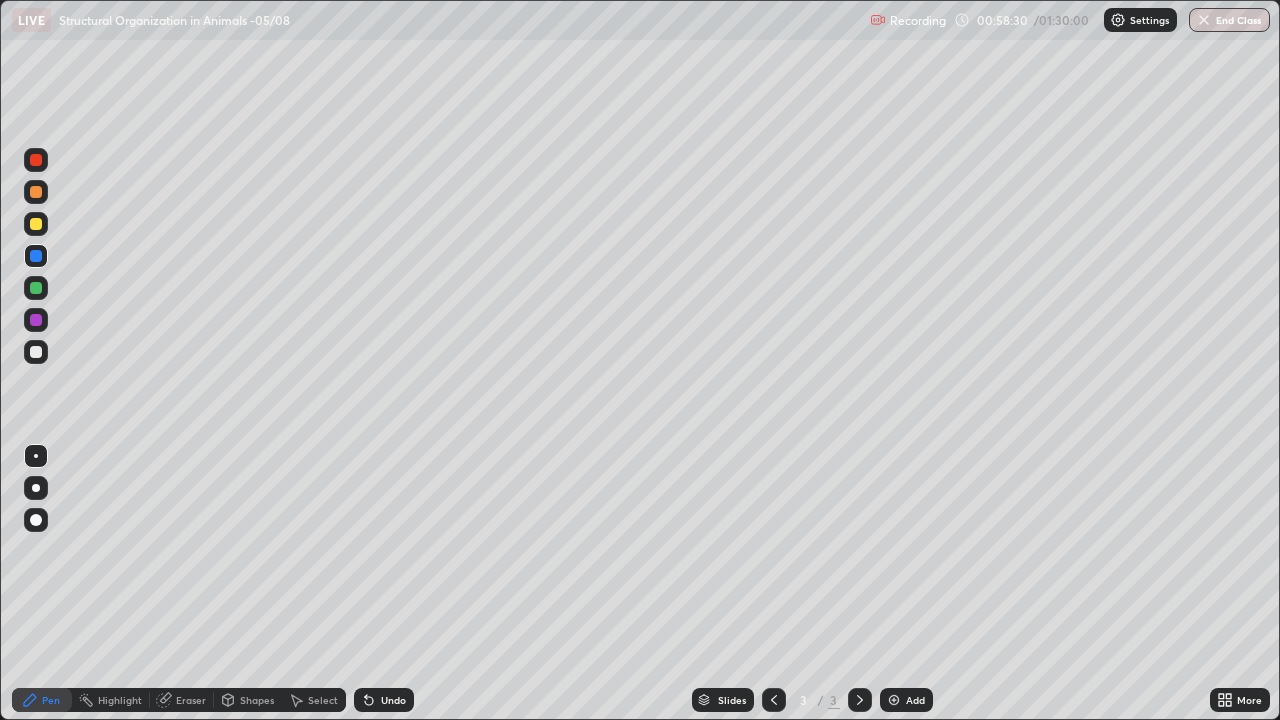click at bounding box center (36, 224) 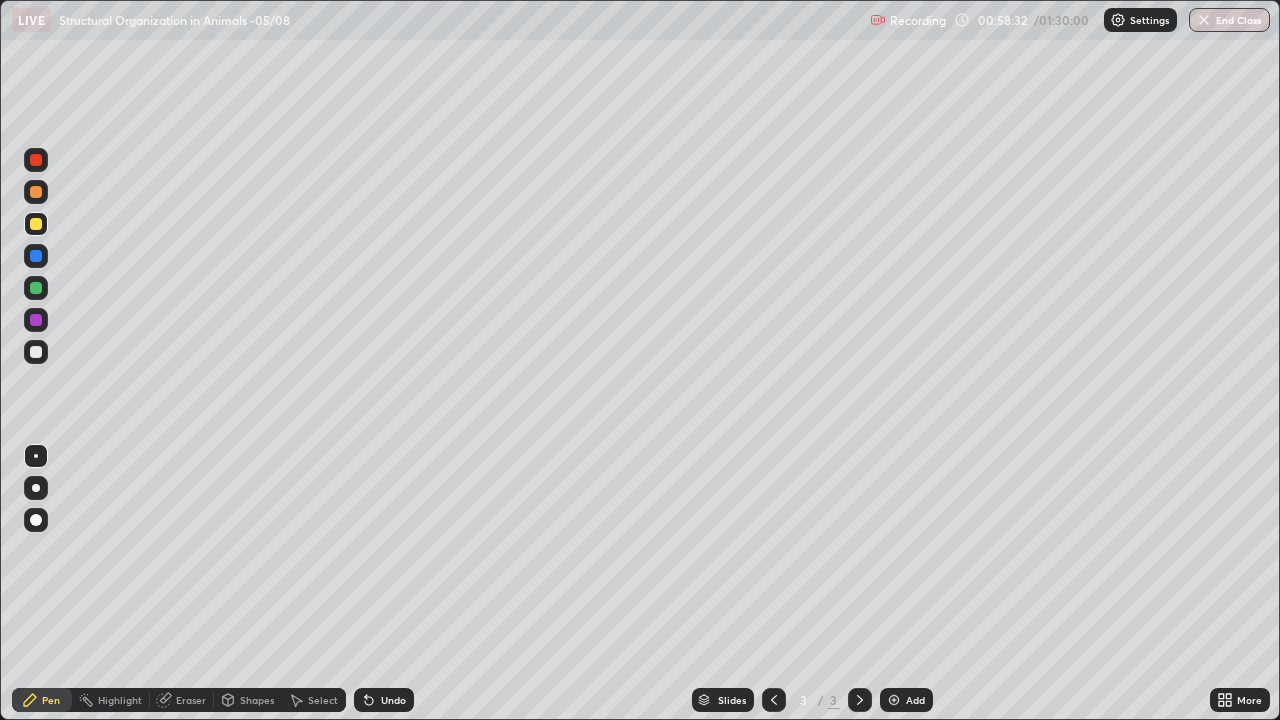 click at bounding box center (36, 488) 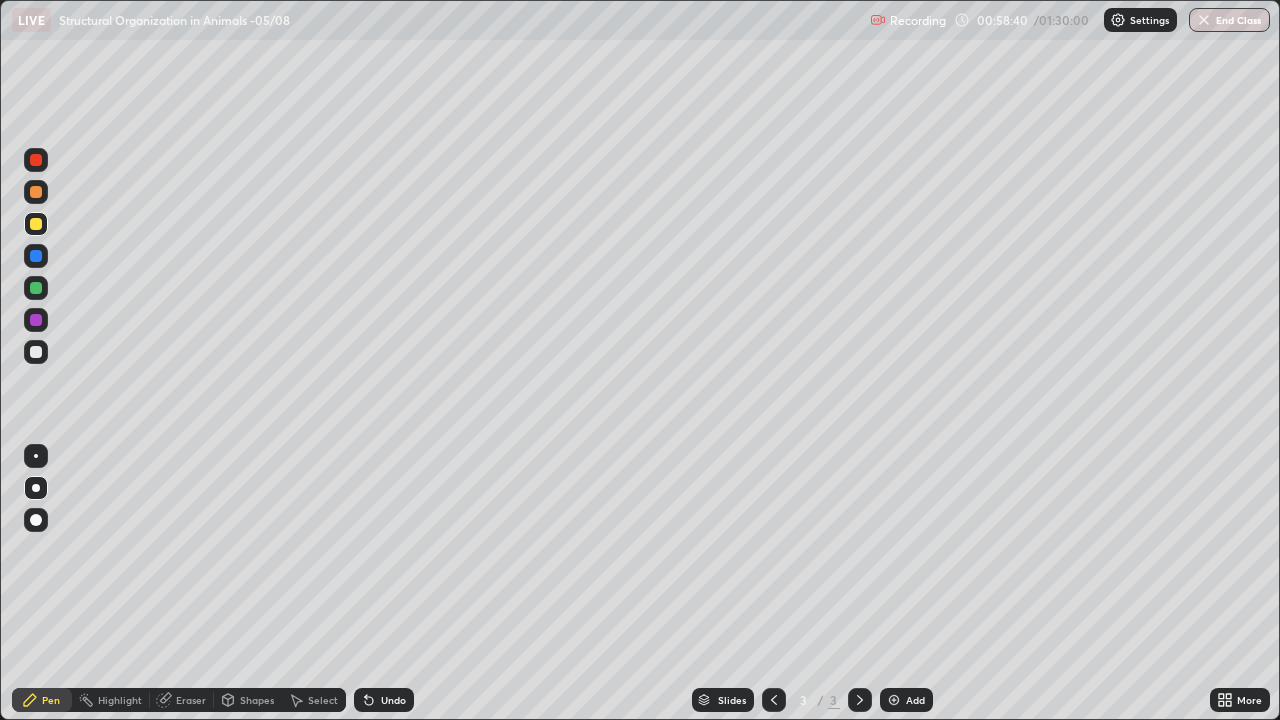 click at bounding box center [36, 288] 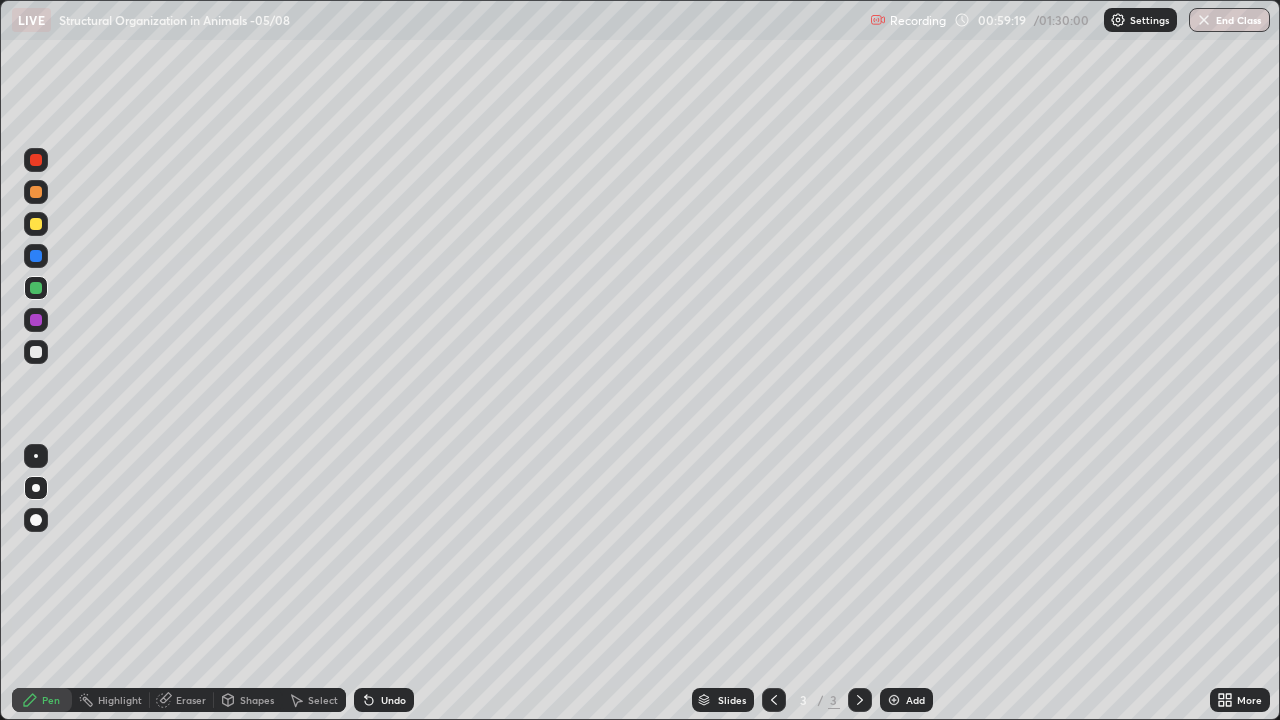 click at bounding box center [36, 352] 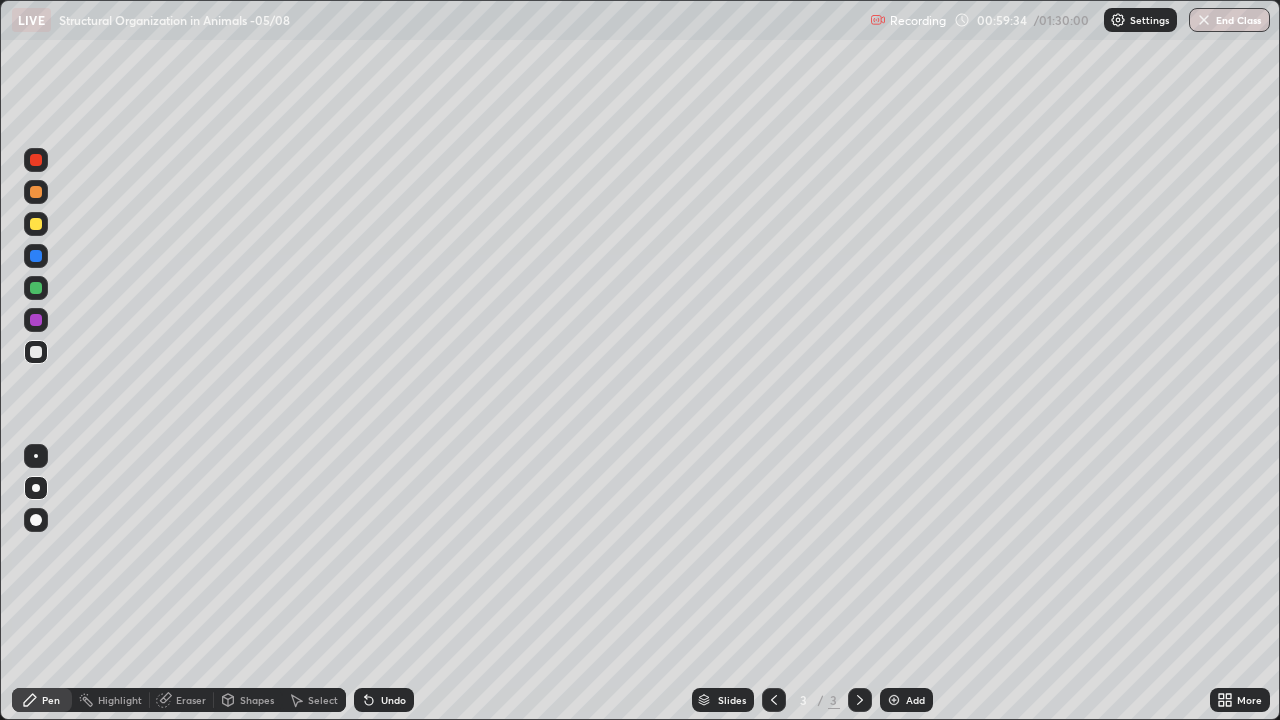 click at bounding box center [36, 288] 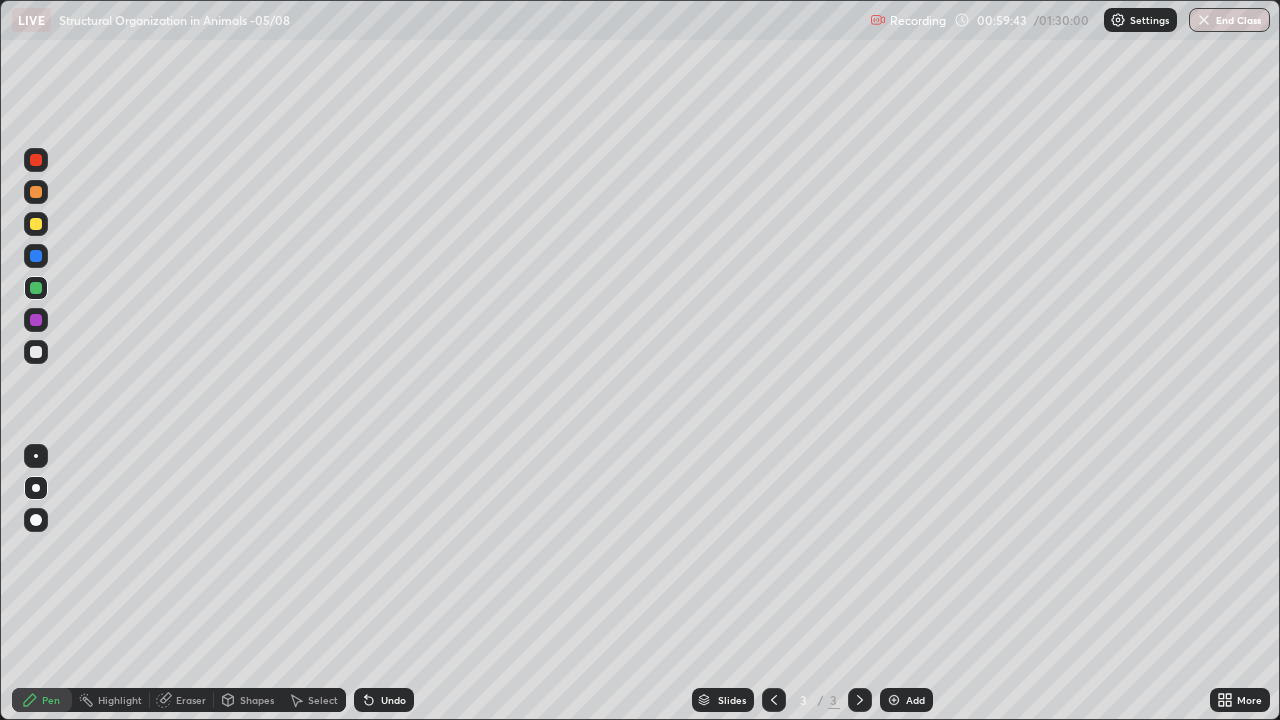 click at bounding box center [36, 320] 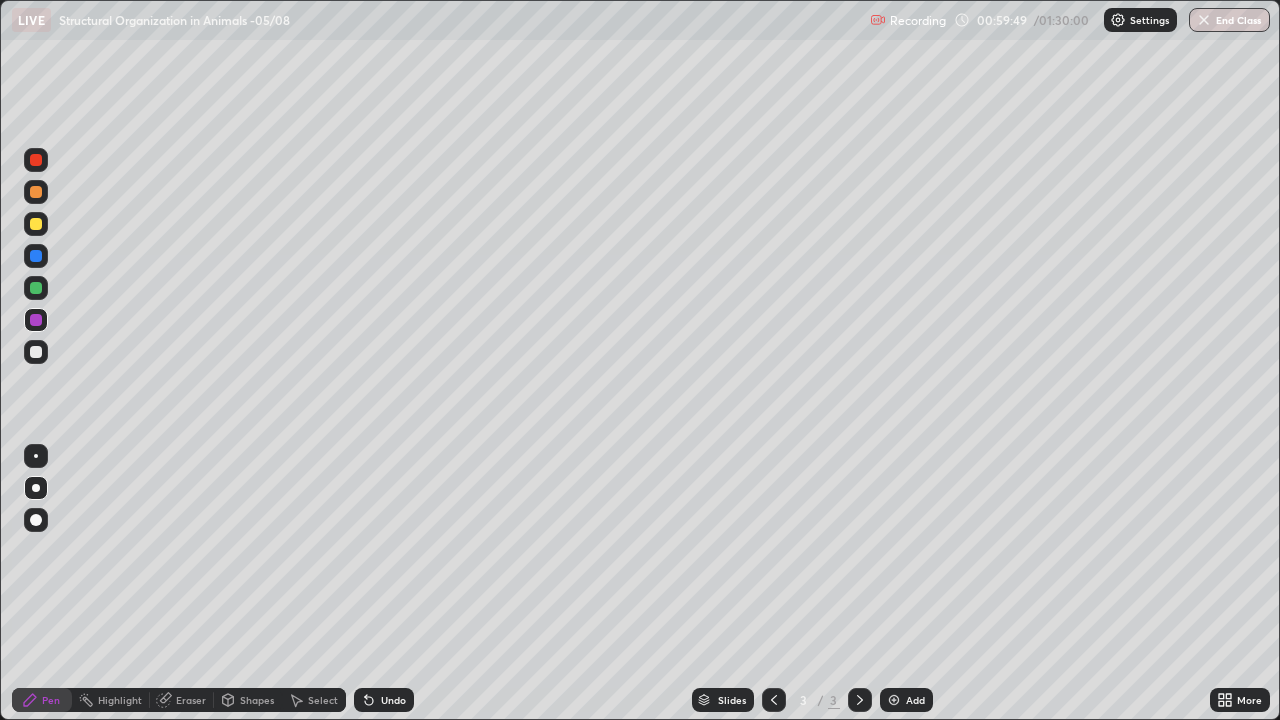 click at bounding box center [36, 288] 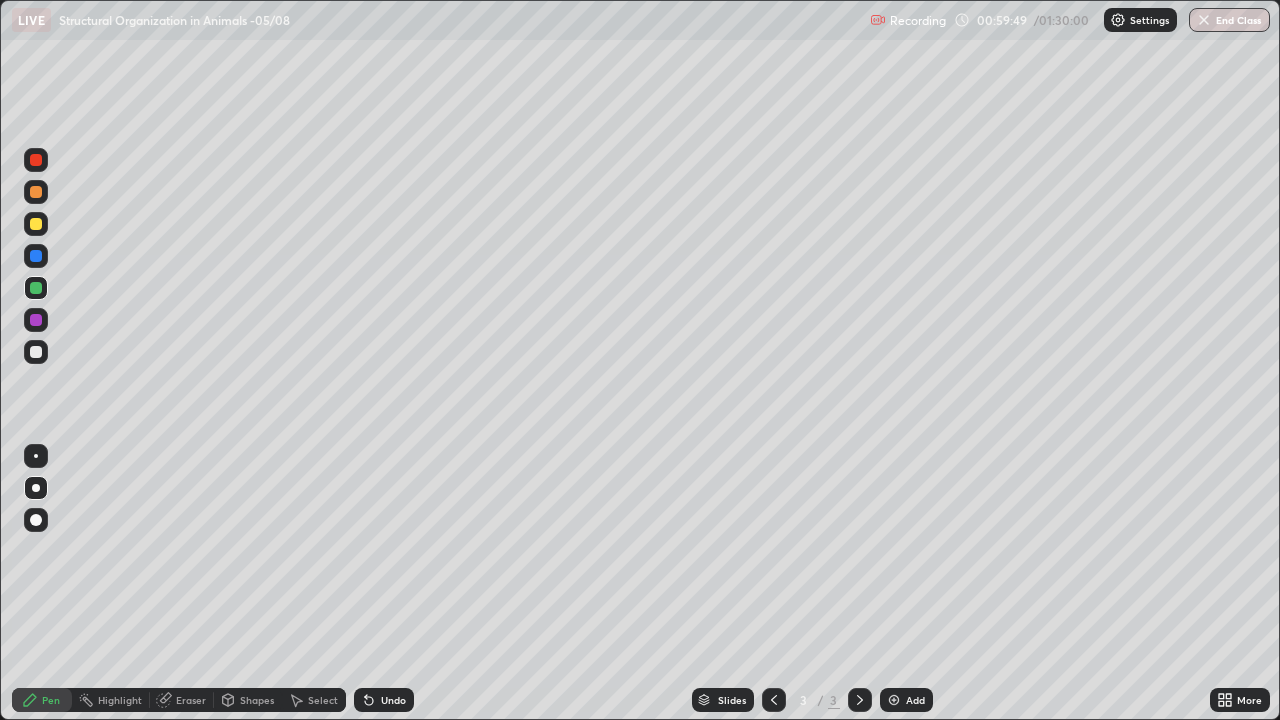 click at bounding box center (36, 320) 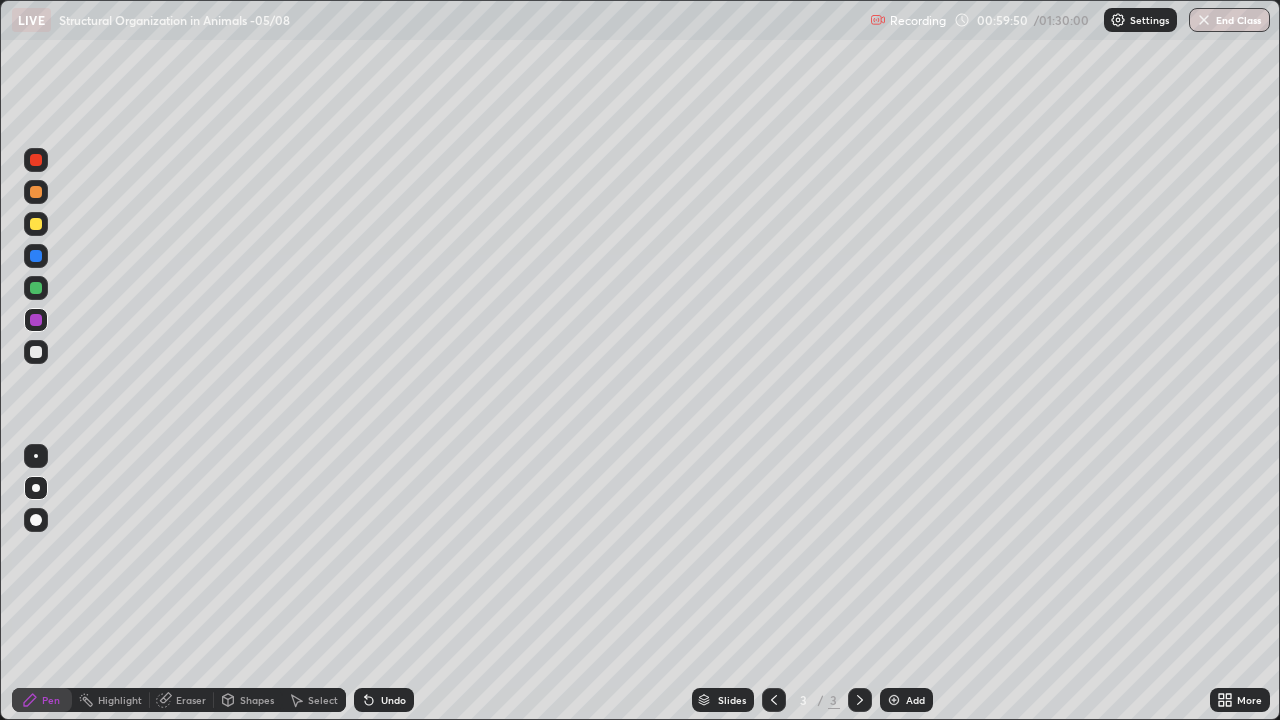 click at bounding box center [36, 352] 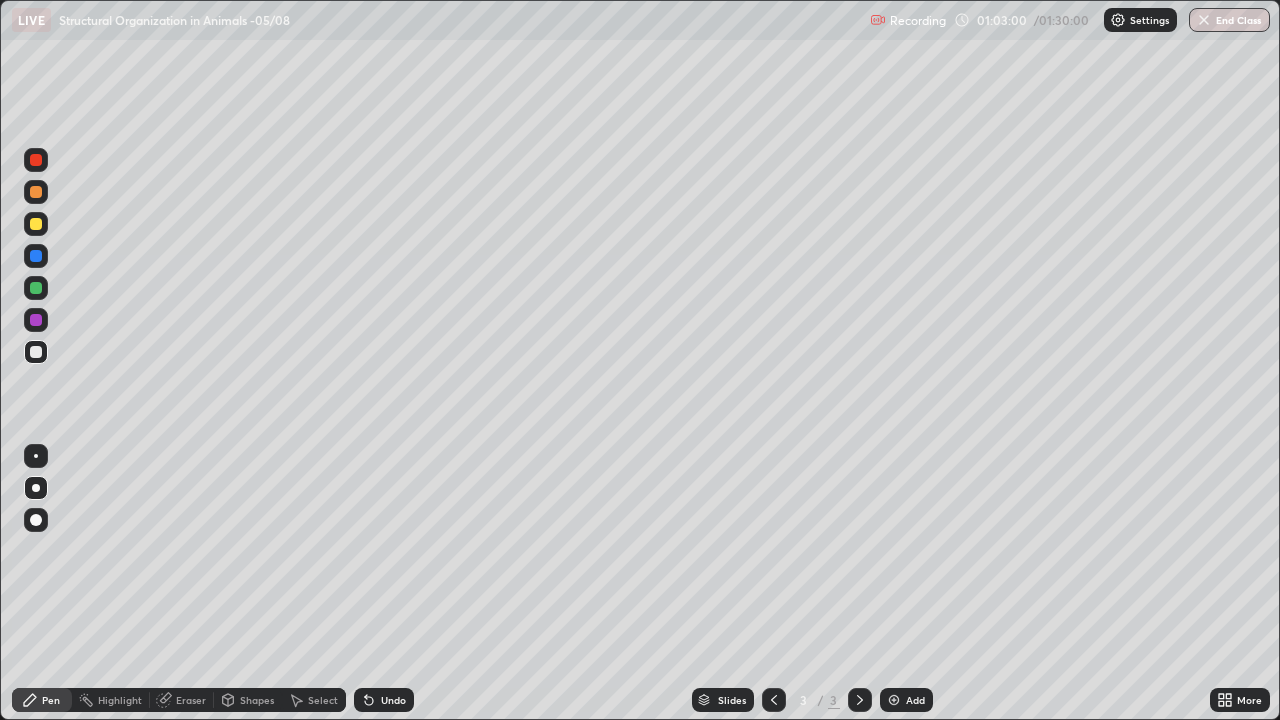 click at bounding box center (894, 700) 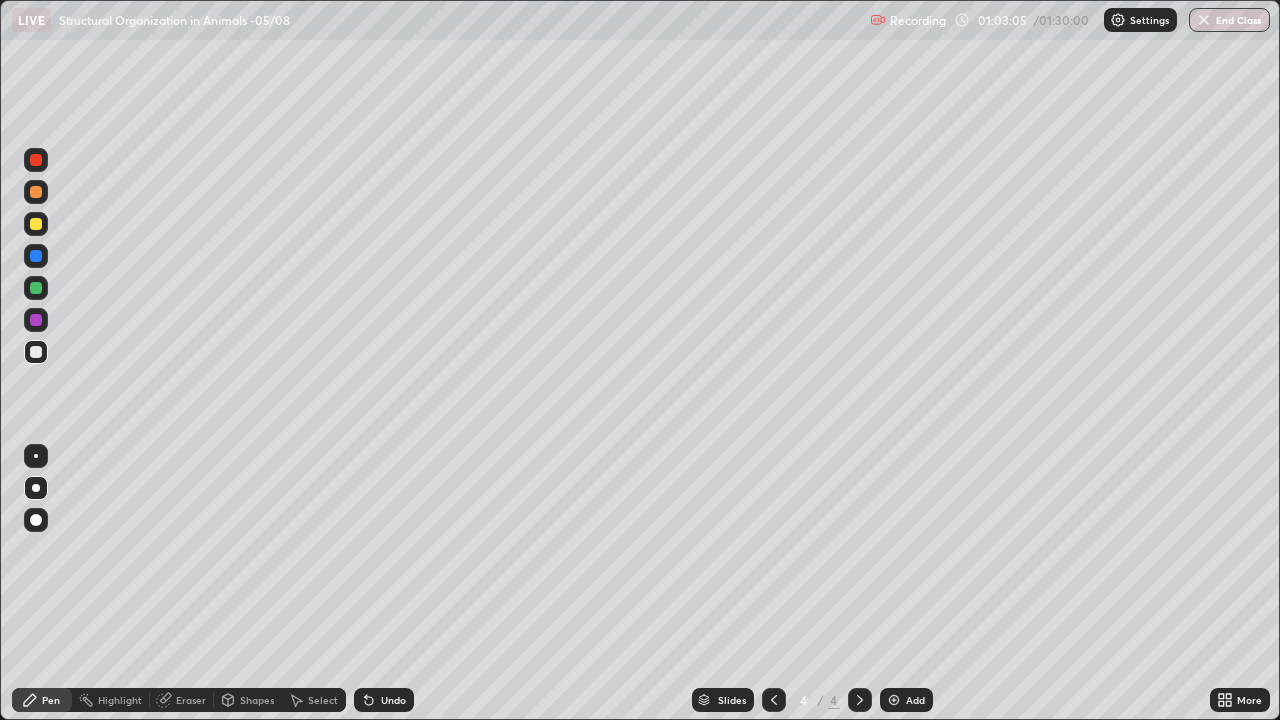 click at bounding box center (36, 256) 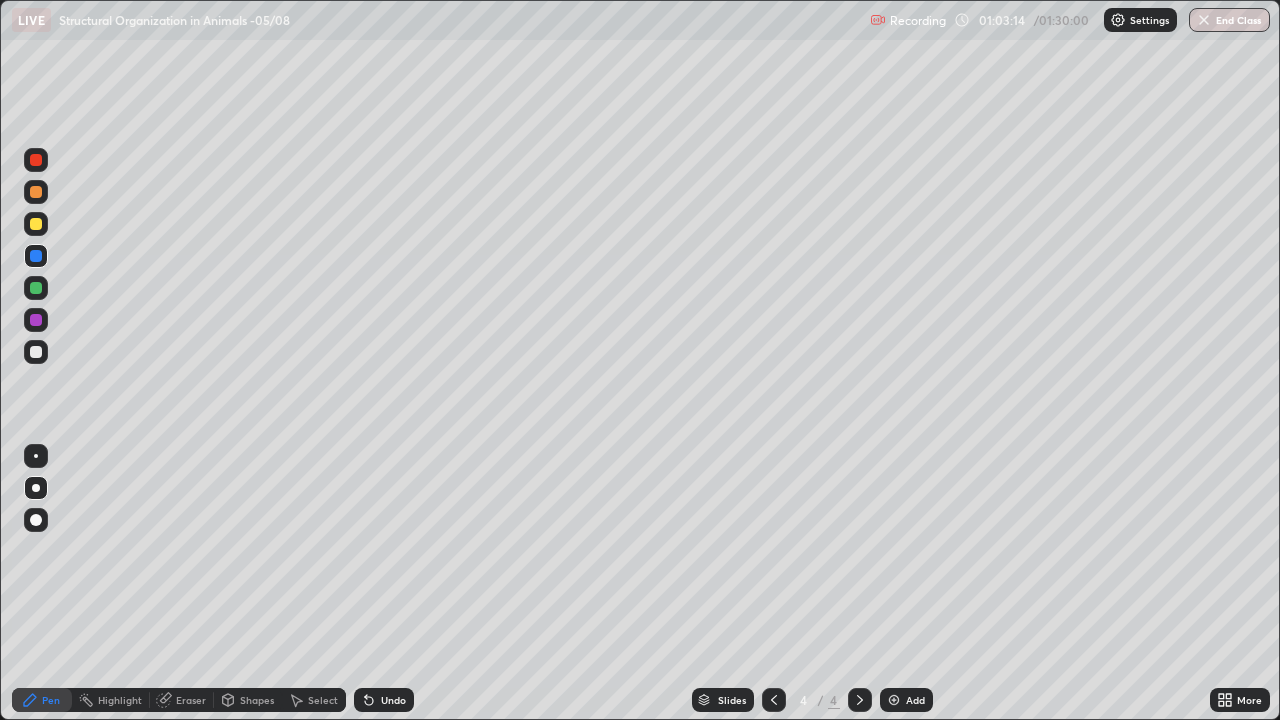 click at bounding box center (36, 192) 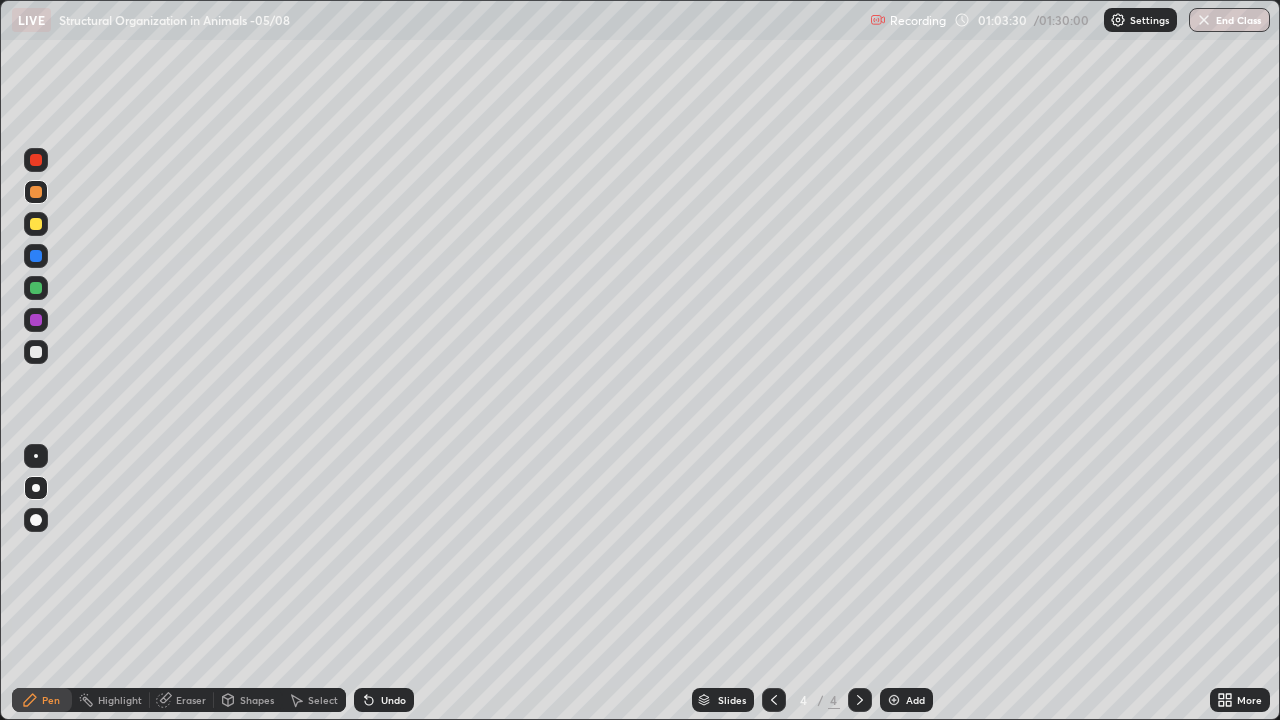click at bounding box center [36, 224] 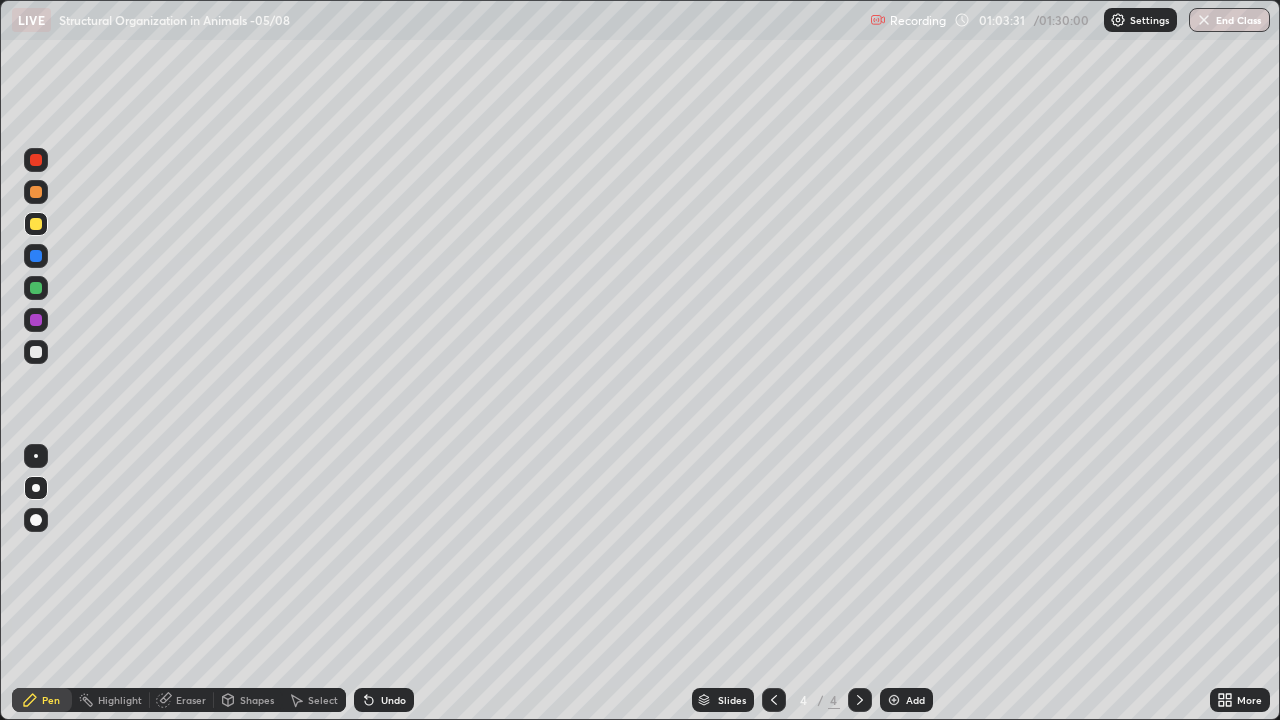 click at bounding box center (36, 256) 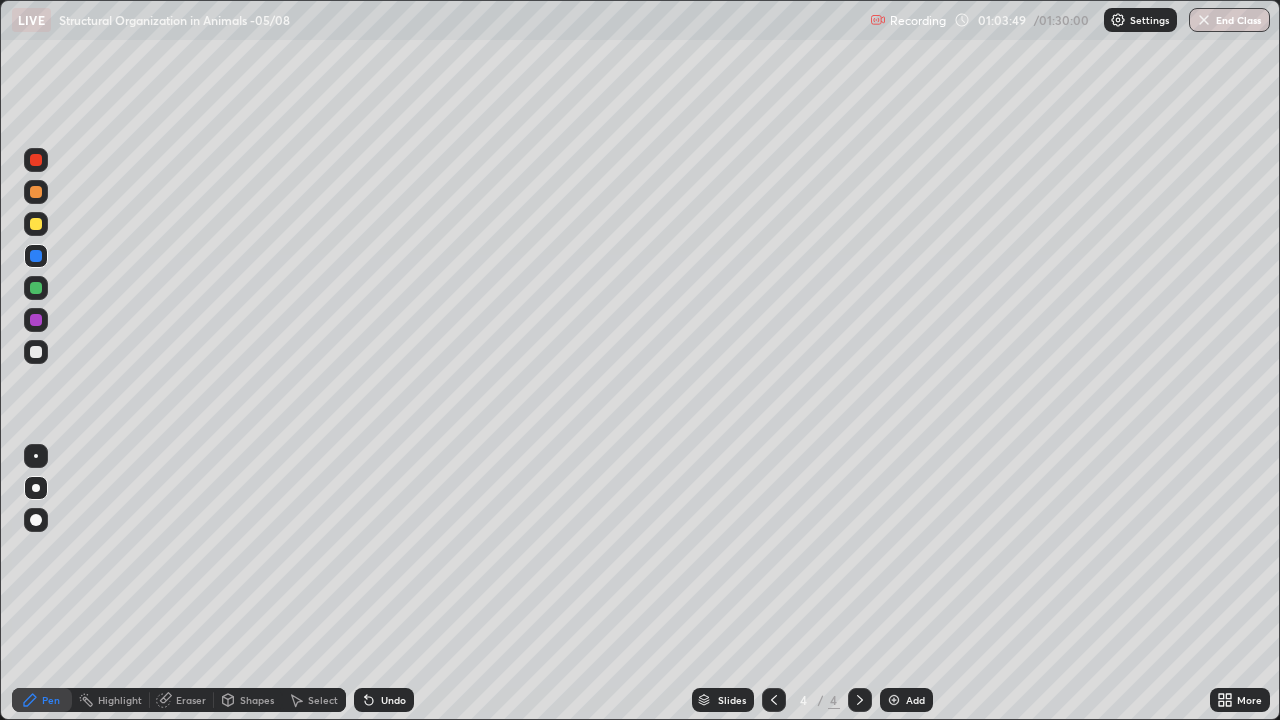 click at bounding box center (36, 320) 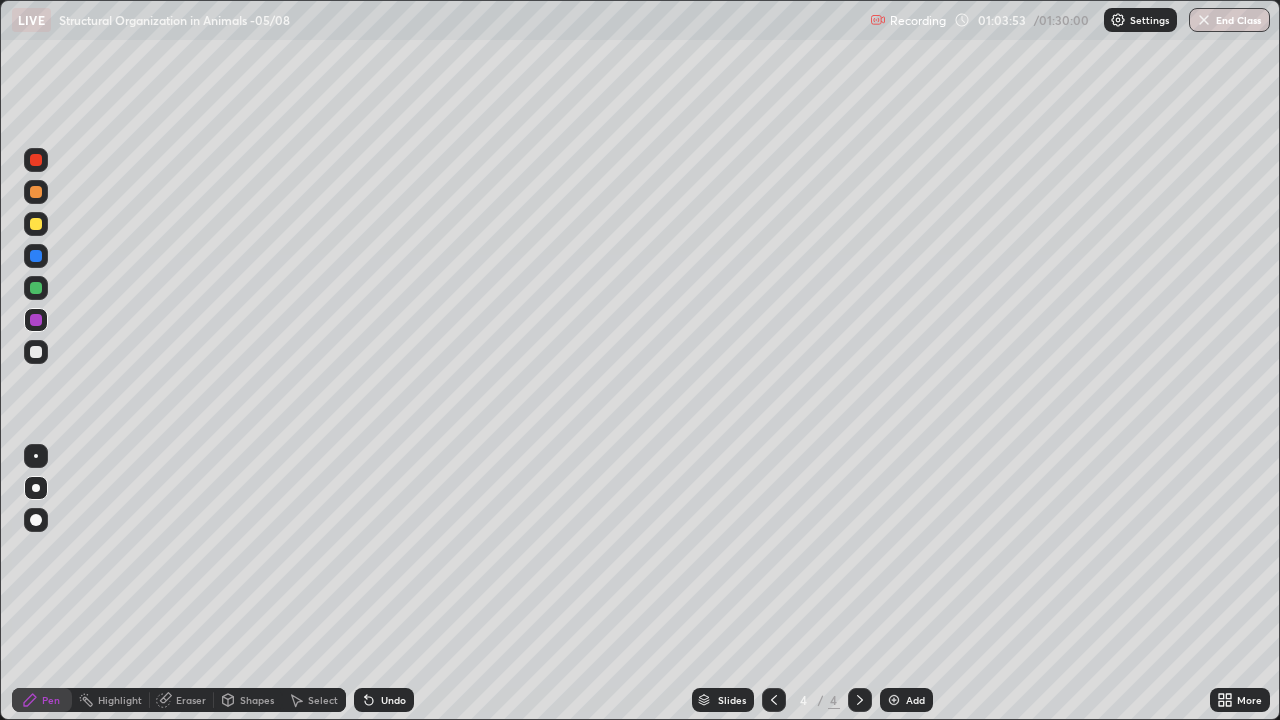 click at bounding box center [36, 456] 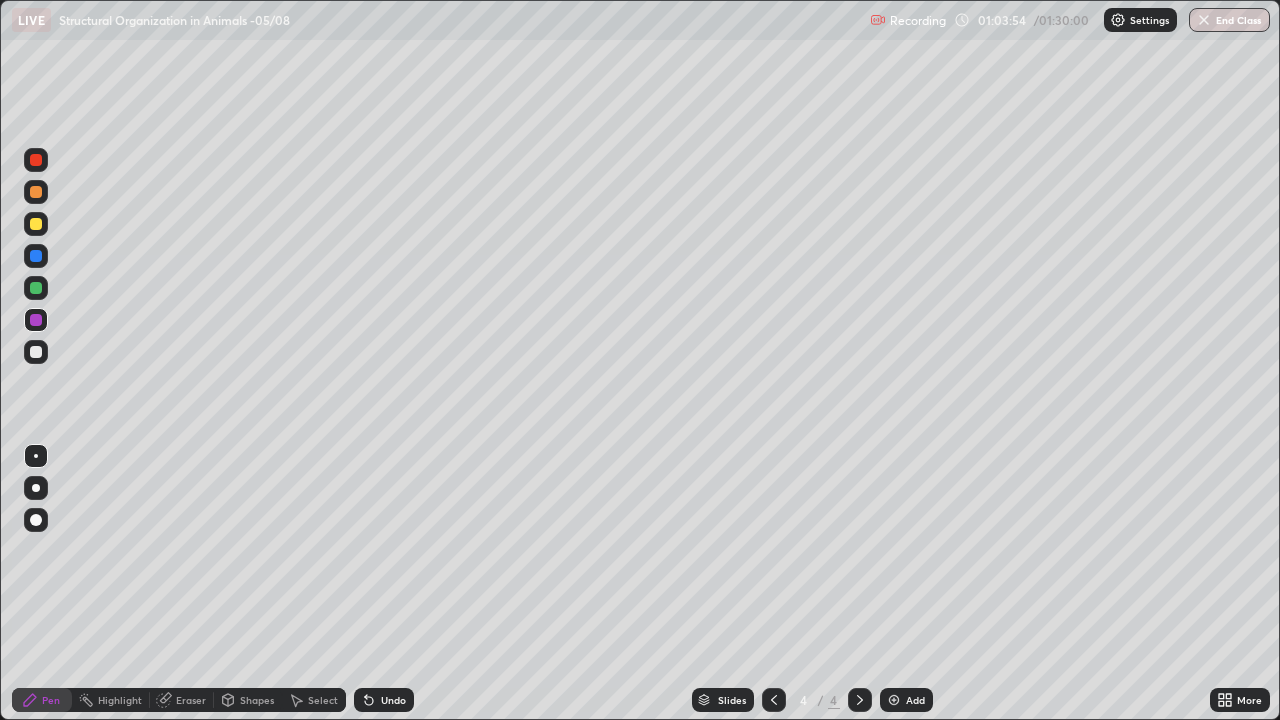 click at bounding box center [36, 488] 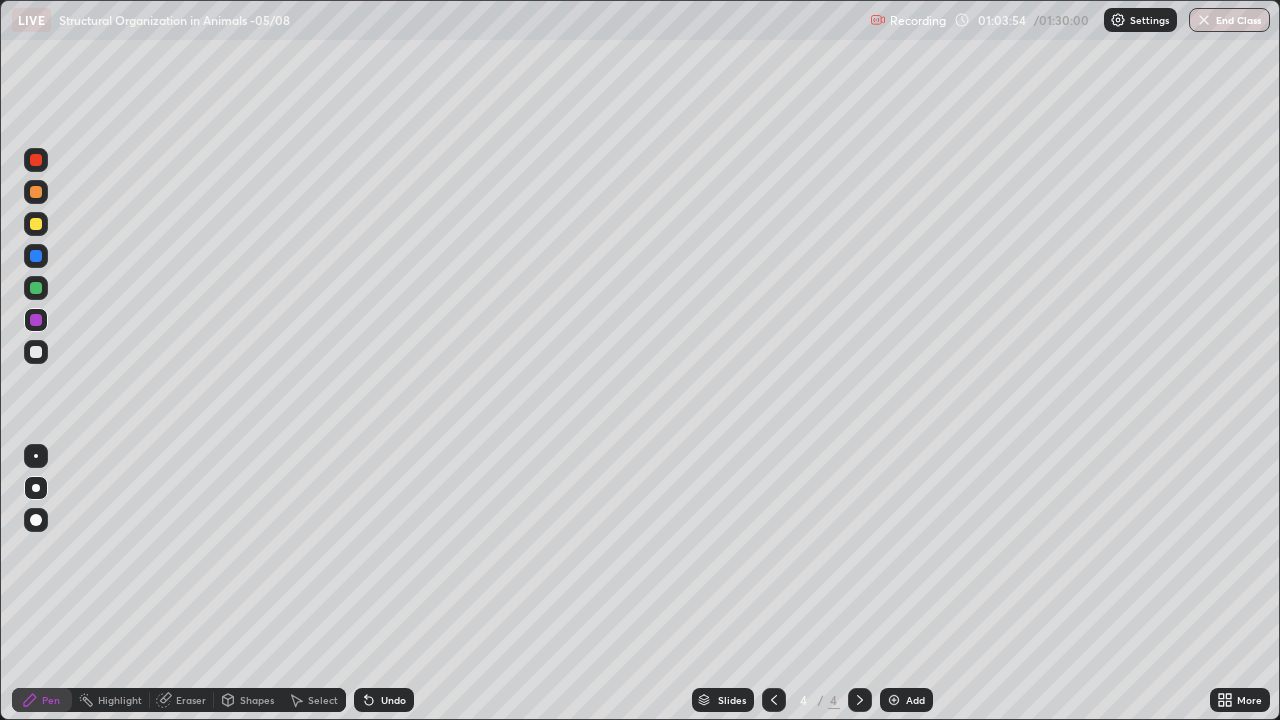 click at bounding box center [36, 288] 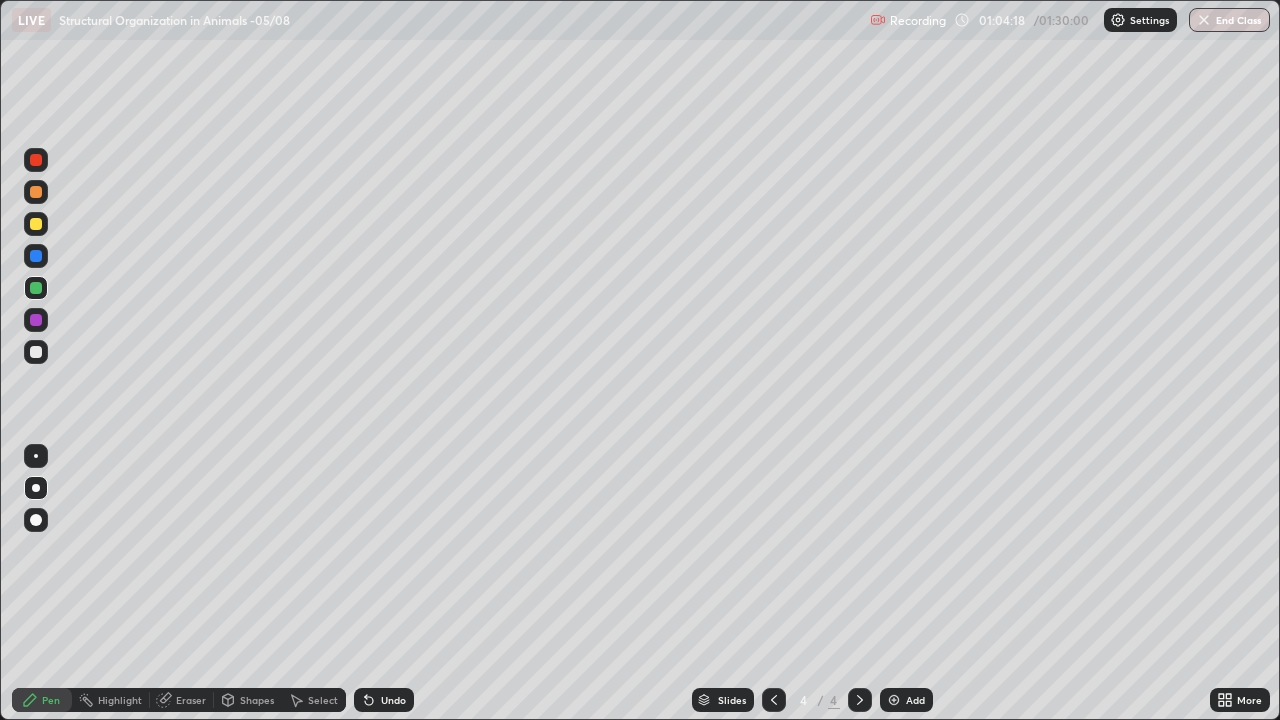 click at bounding box center [36, 256] 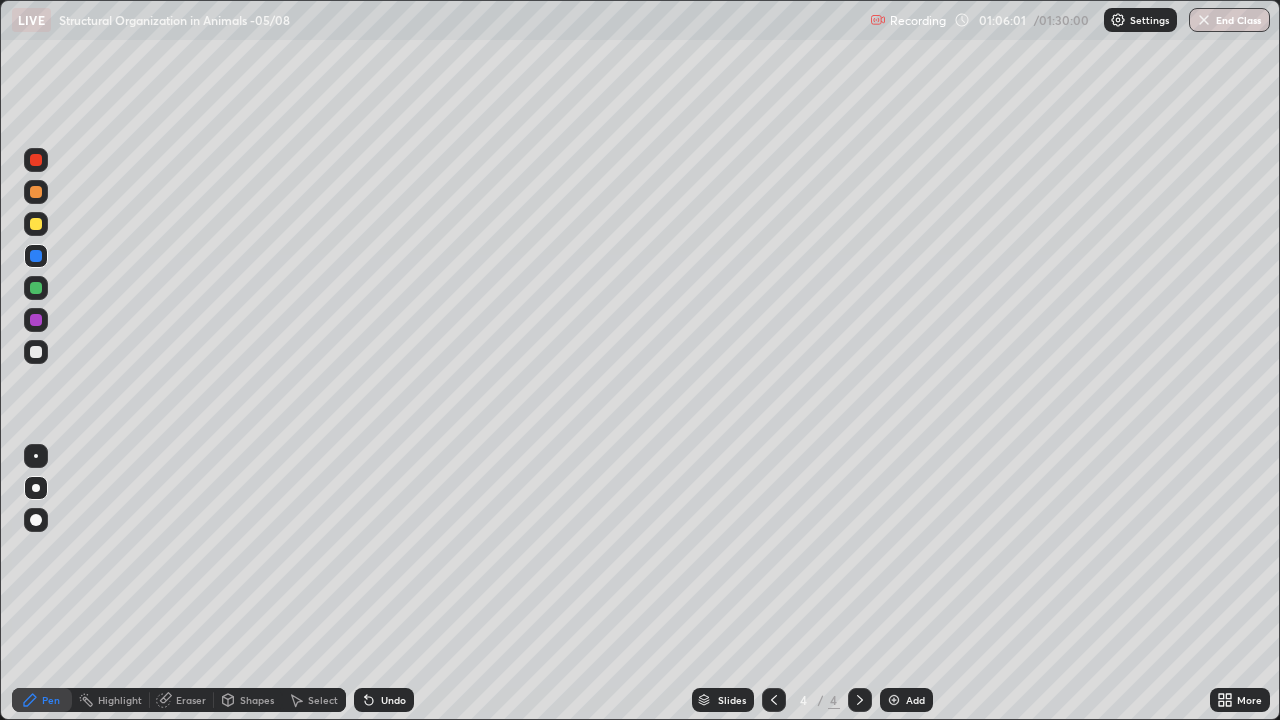 click at bounding box center (894, 700) 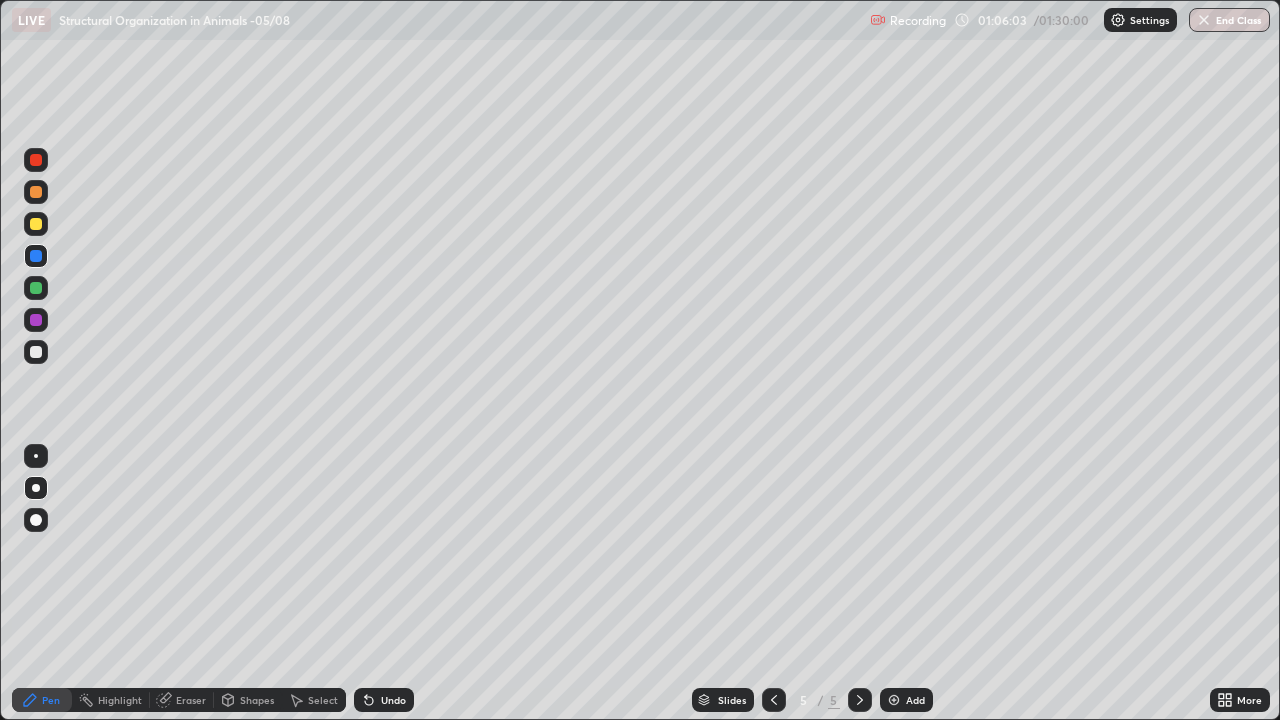 click at bounding box center [36, 160] 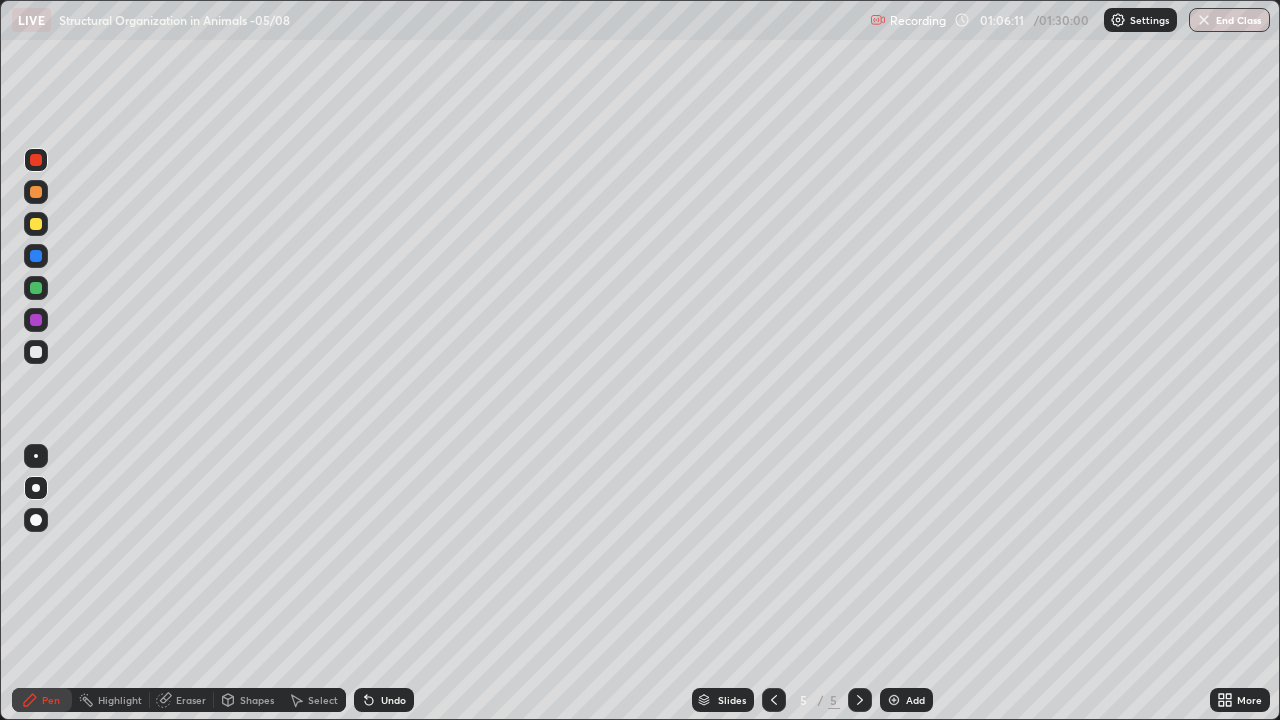 click on "Undo" at bounding box center (393, 700) 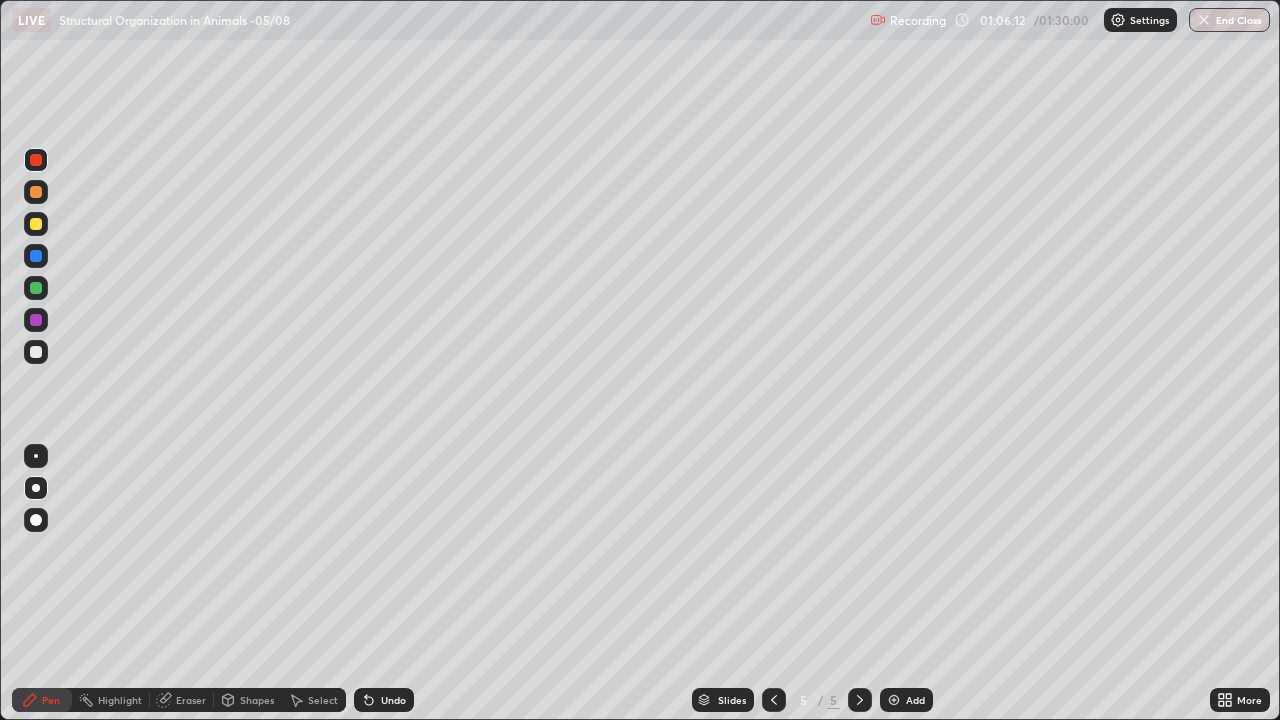 click on "Undo" at bounding box center [393, 700] 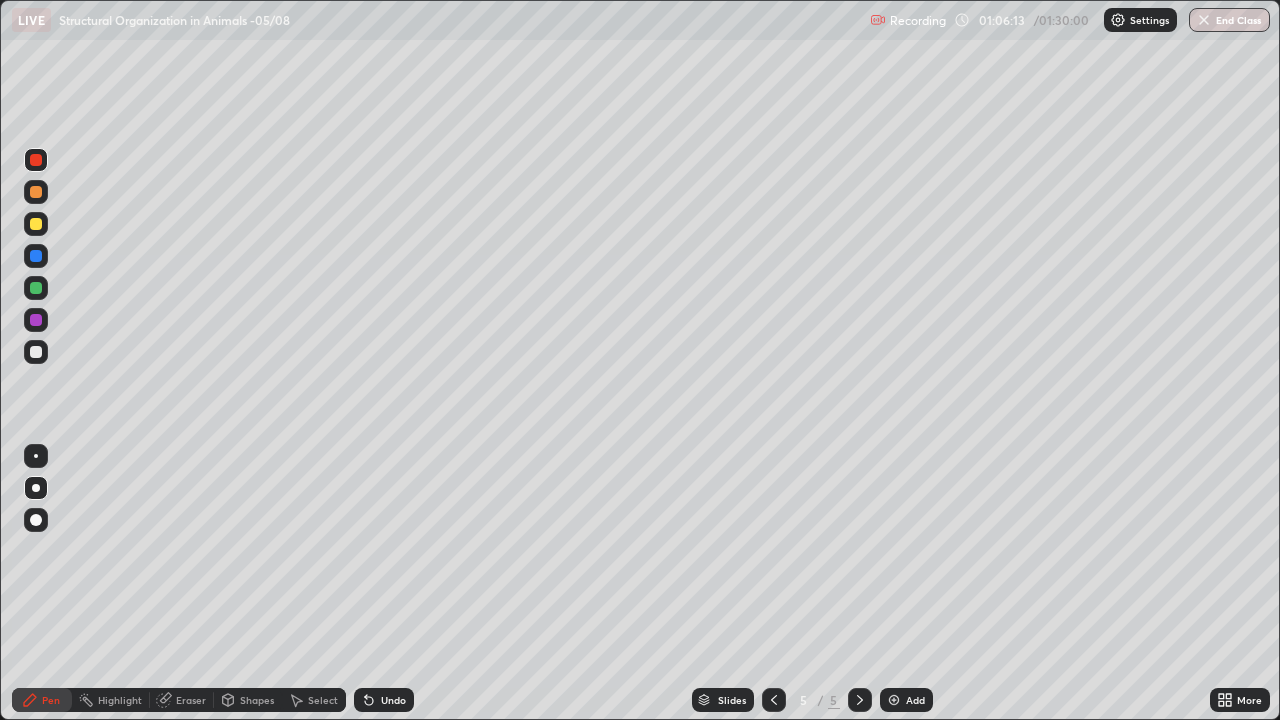 click on "Undo" at bounding box center (384, 700) 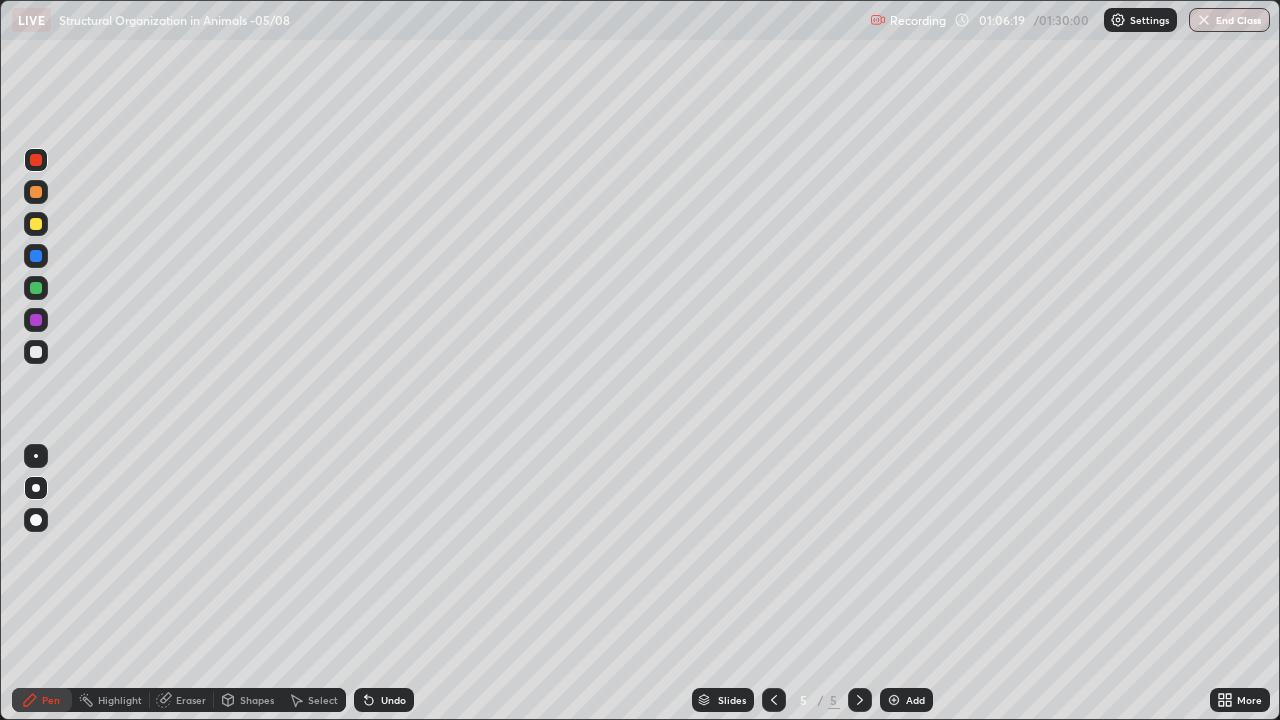 click at bounding box center [36, 224] 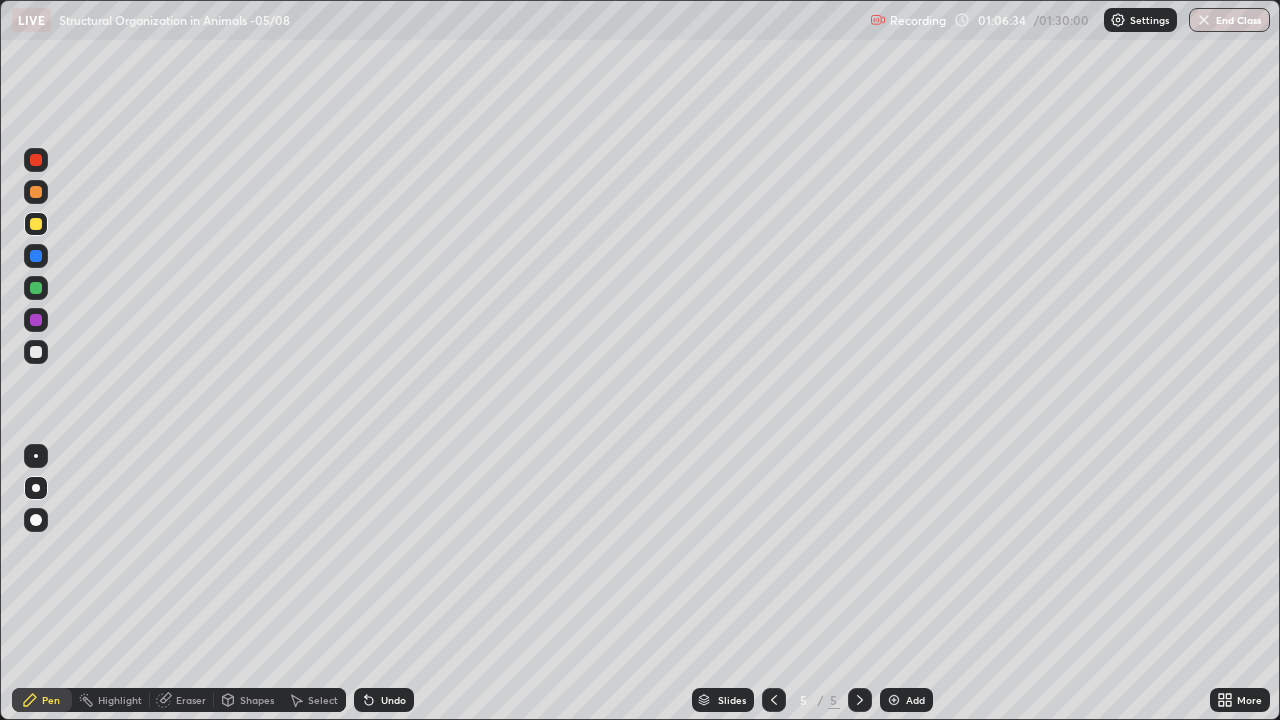 click at bounding box center (36, 288) 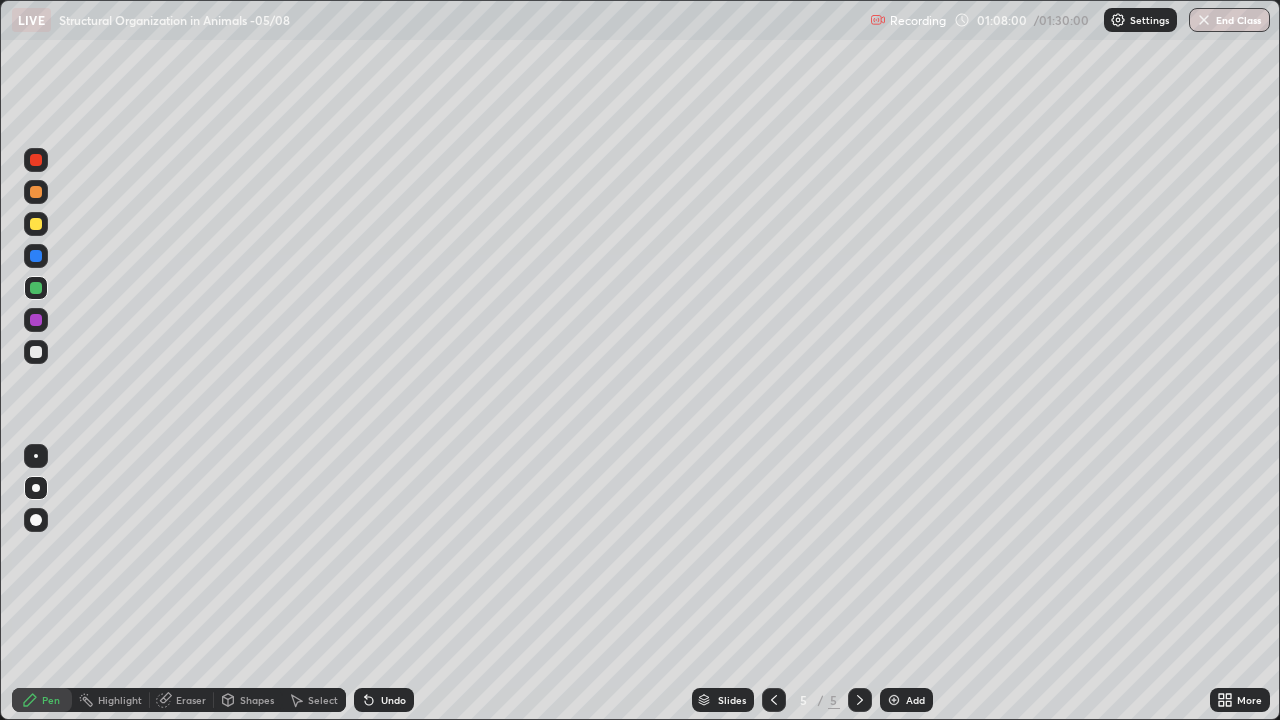 click at bounding box center (36, 192) 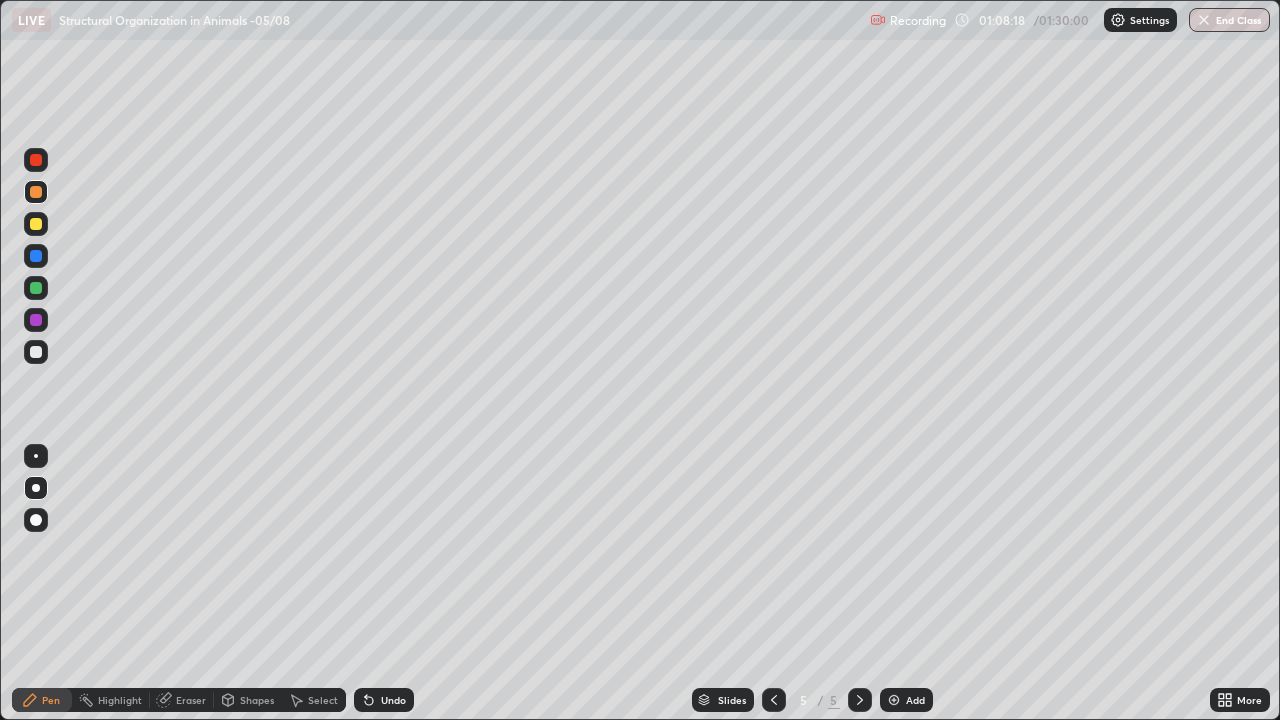 click at bounding box center (36, 288) 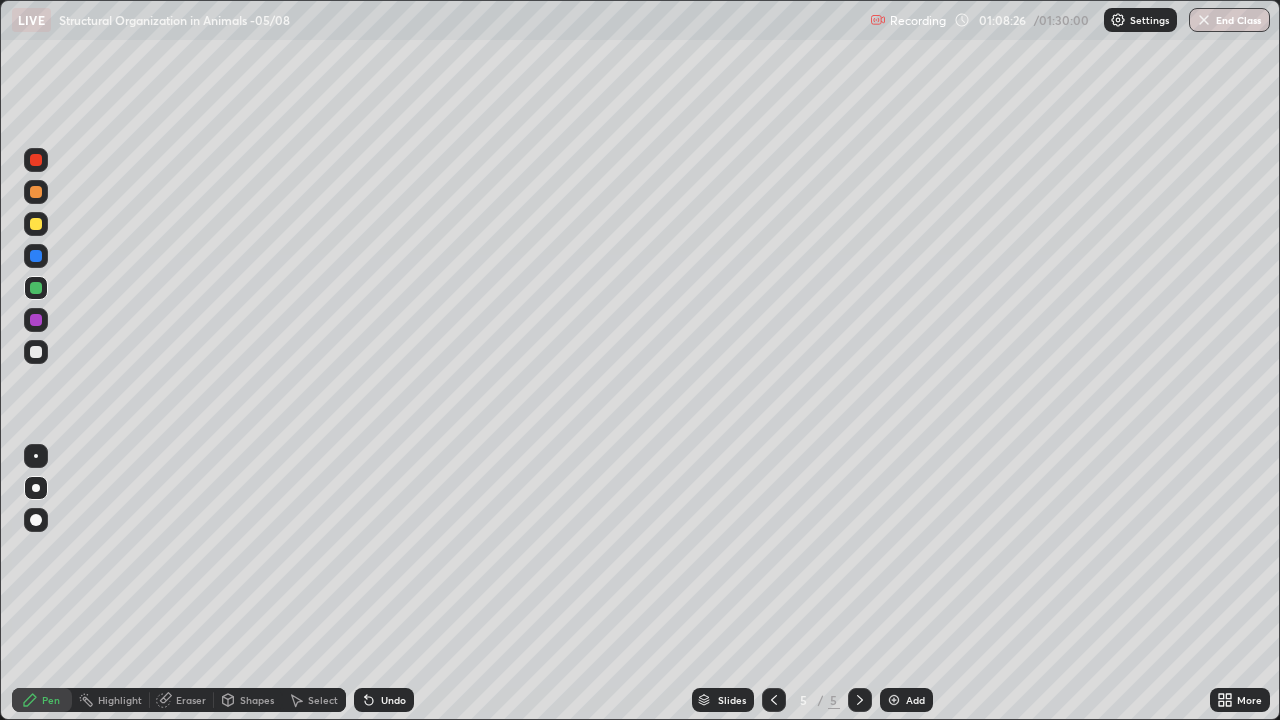 click at bounding box center [36, 320] 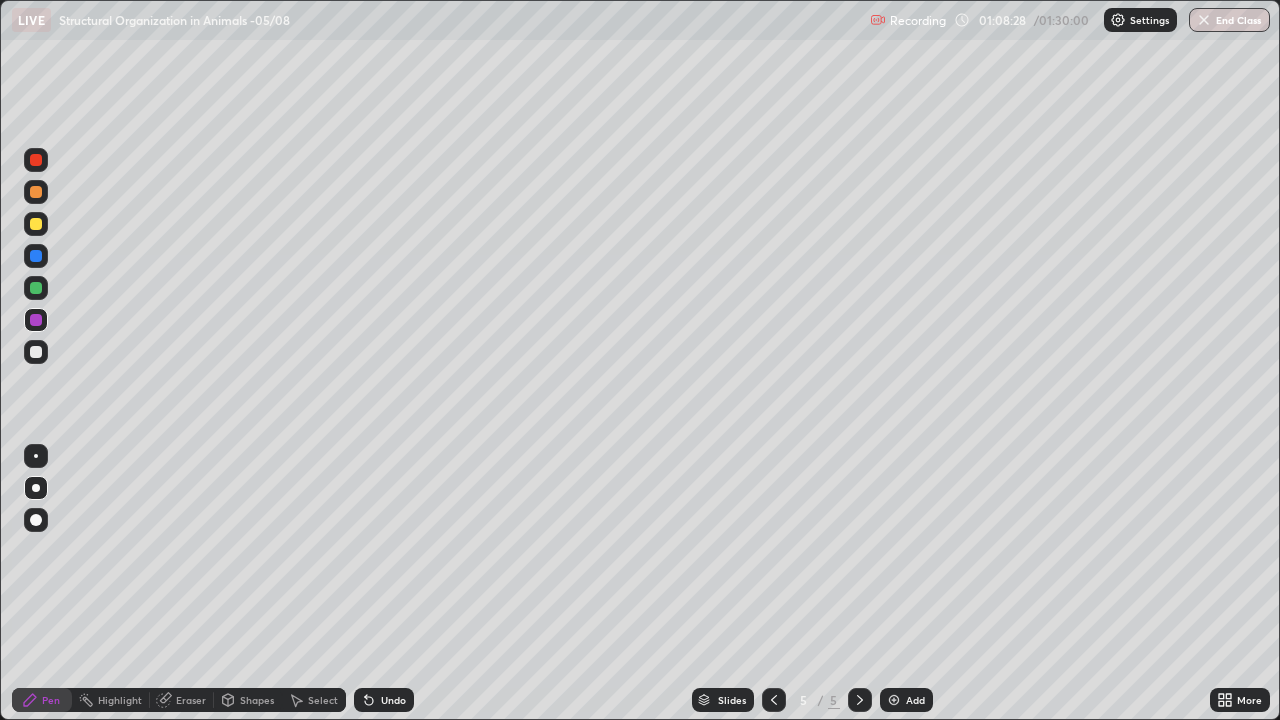 click at bounding box center [36, 320] 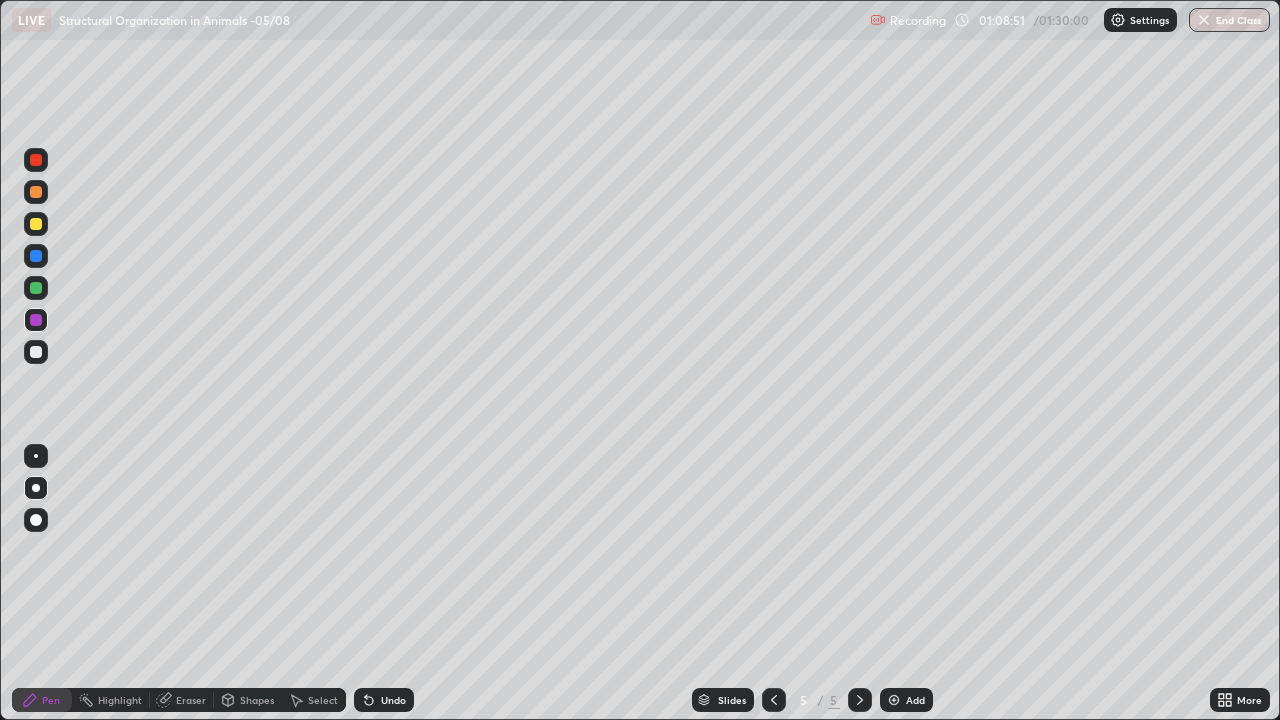 click at bounding box center (36, 352) 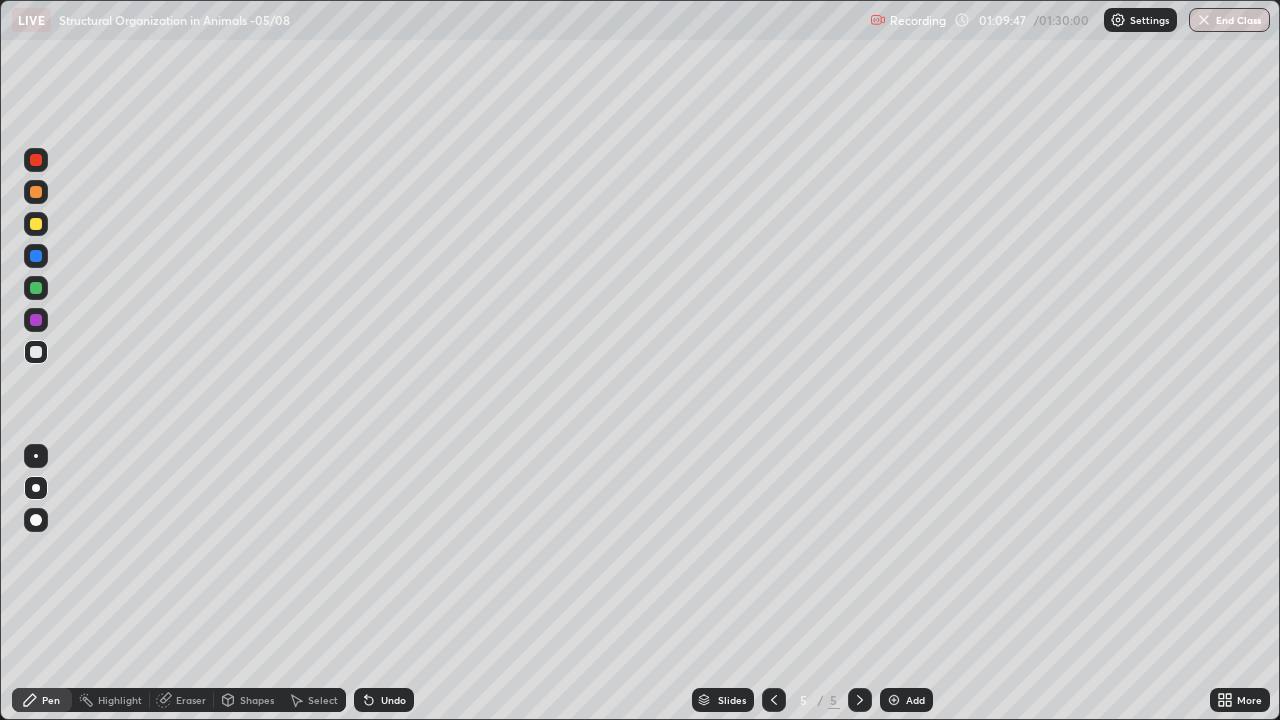 click at bounding box center [36, 256] 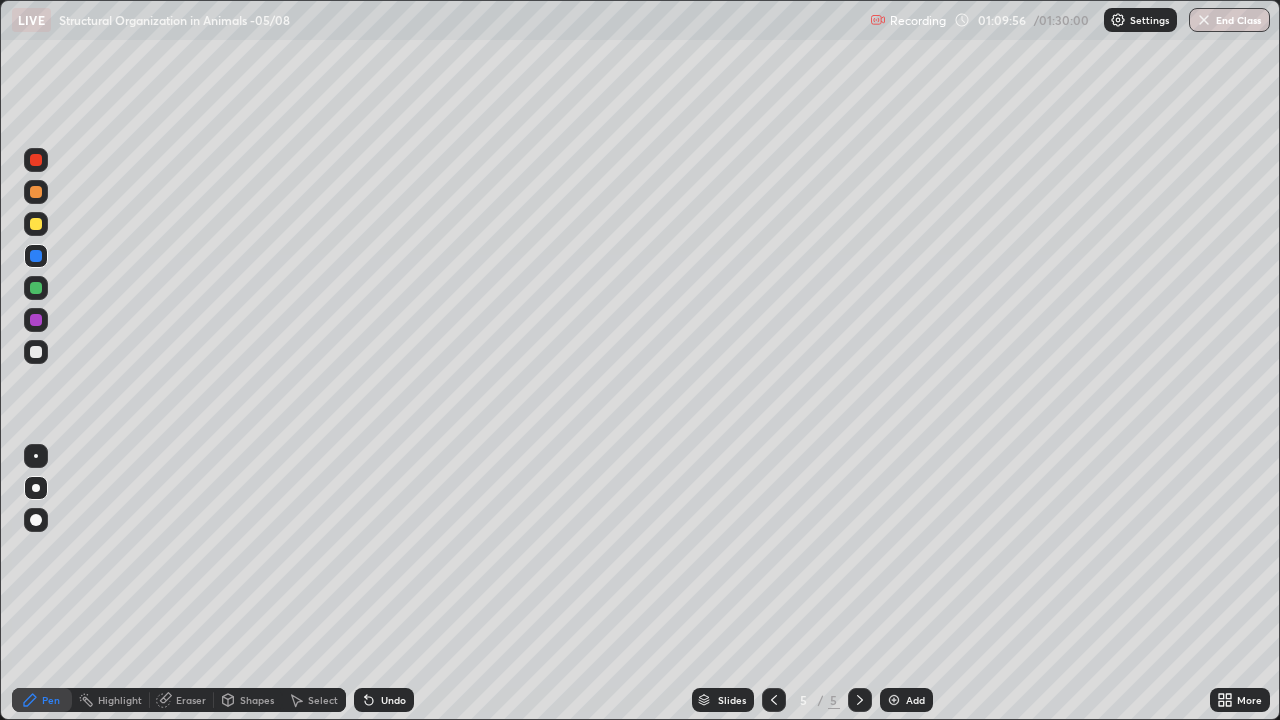 click at bounding box center (36, 288) 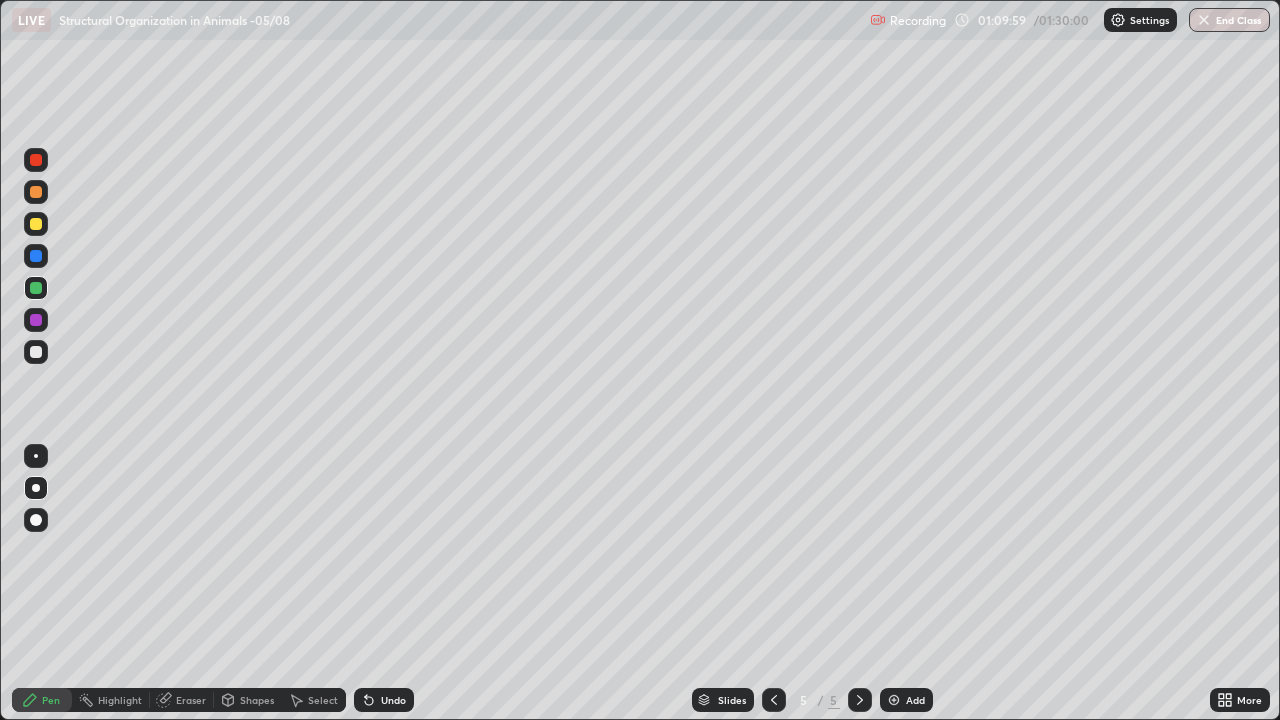 click at bounding box center [36, 320] 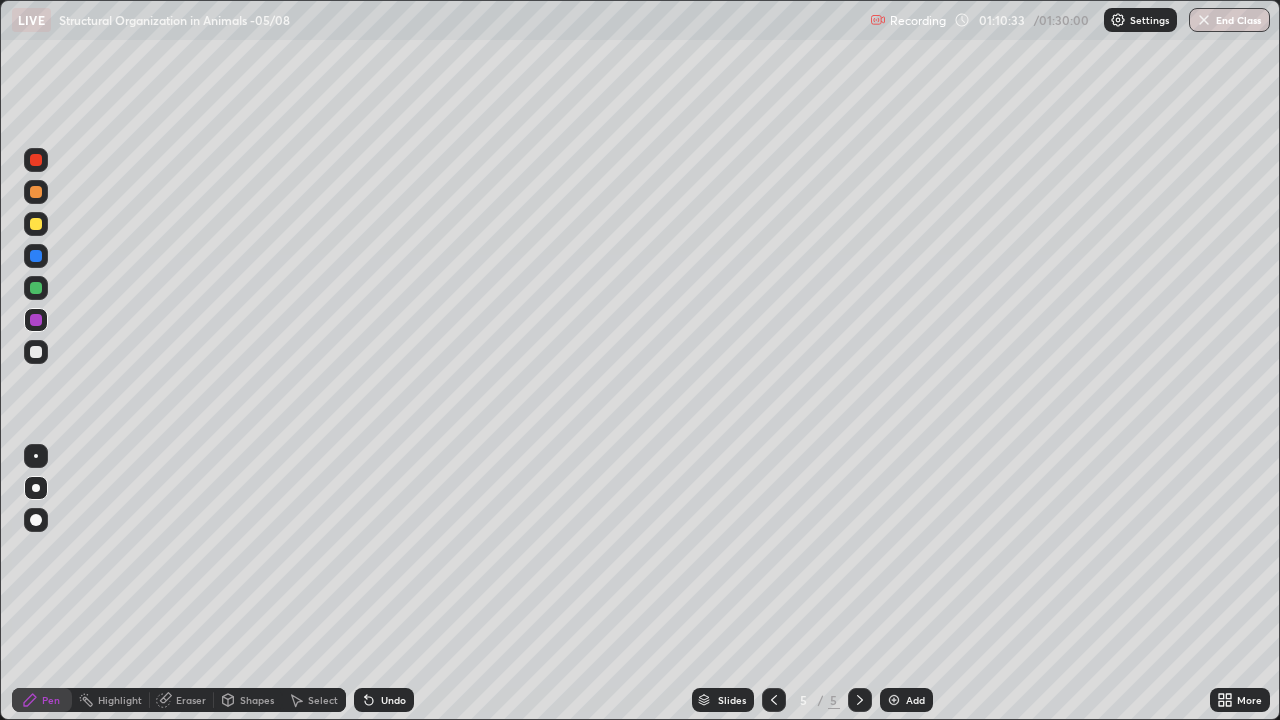 click at bounding box center [36, 160] 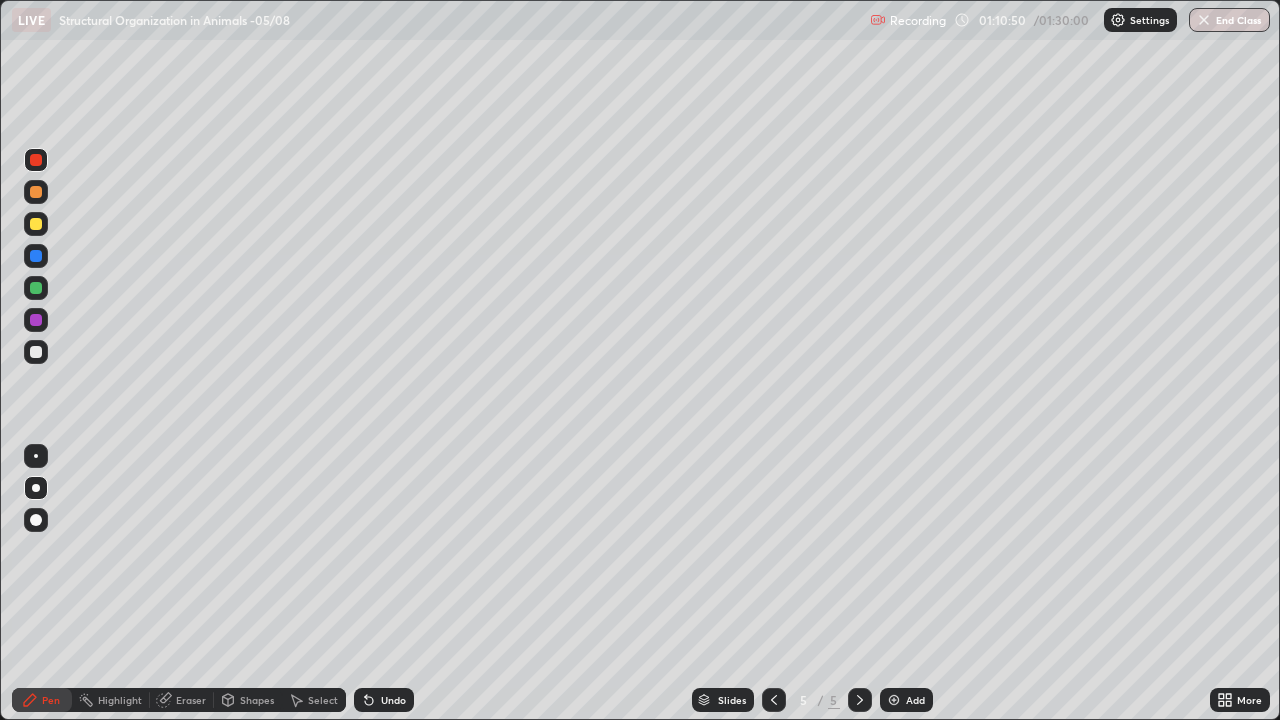 click on "Undo" at bounding box center (393, 700) 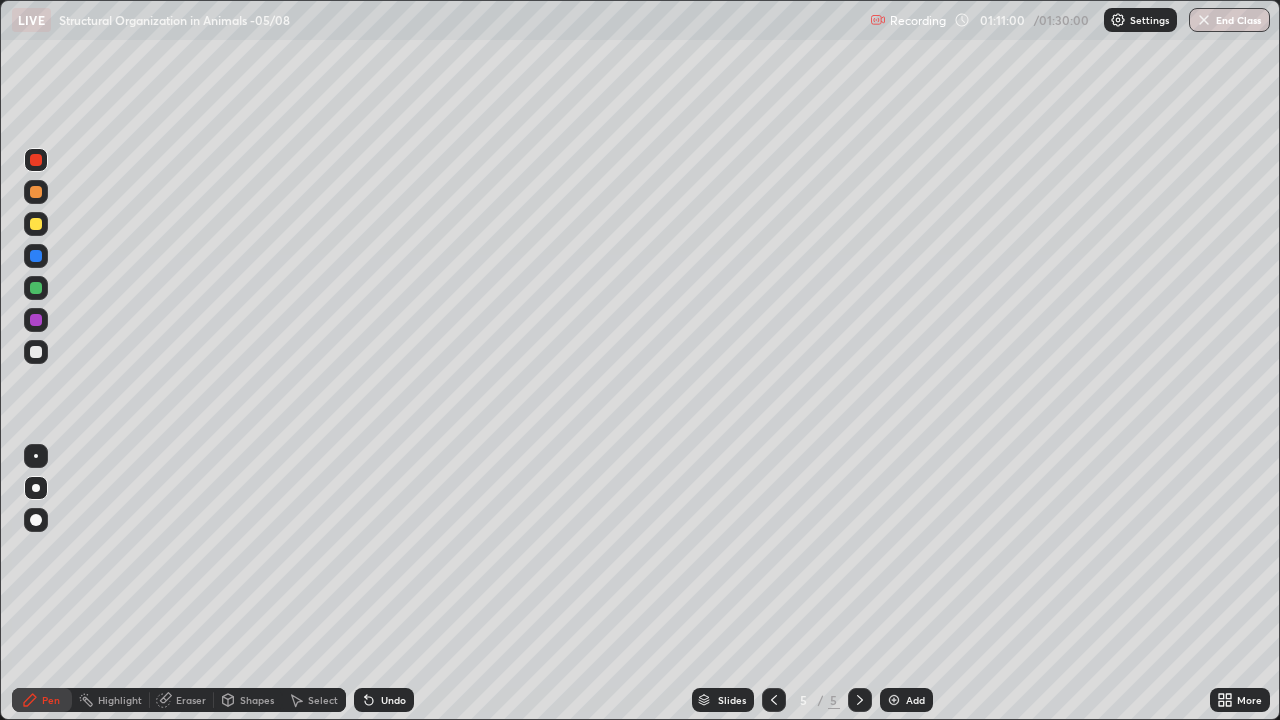 click at bounding box center [36, 352] 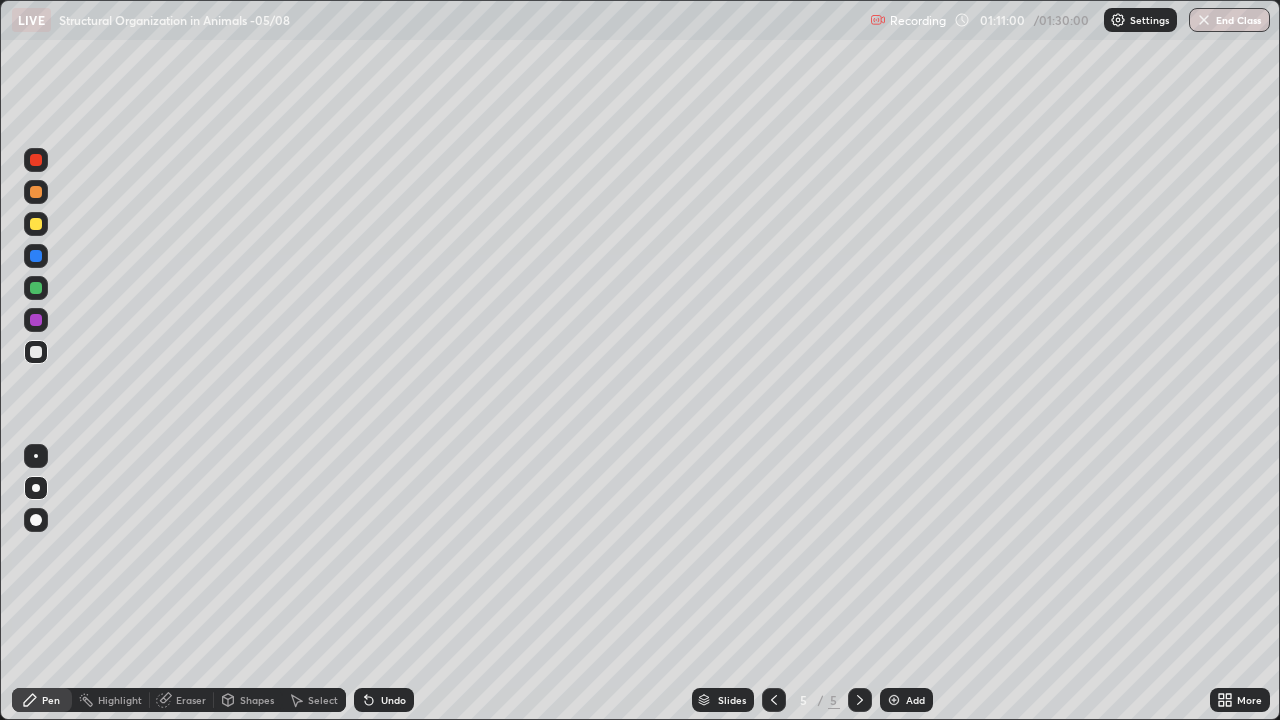 click at bounding box center [36, 320] 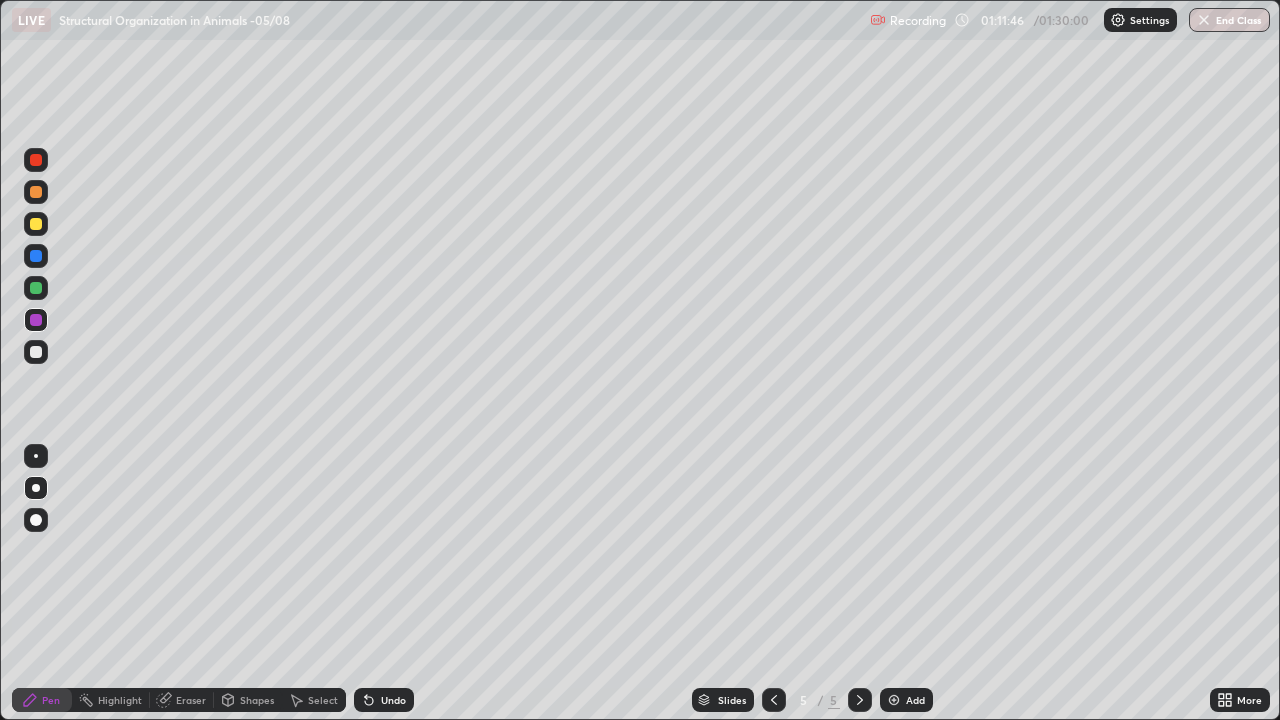 click at bounding box center [36, 352] 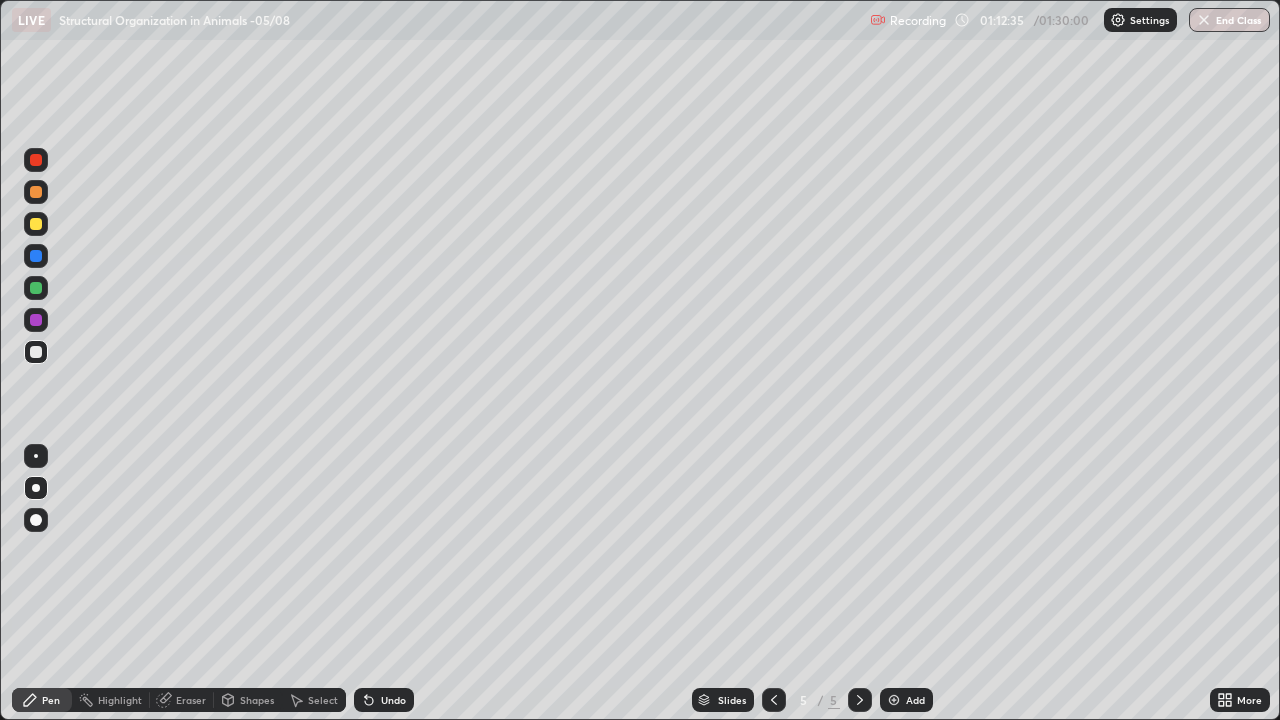 click at bounding box center [36, 160] 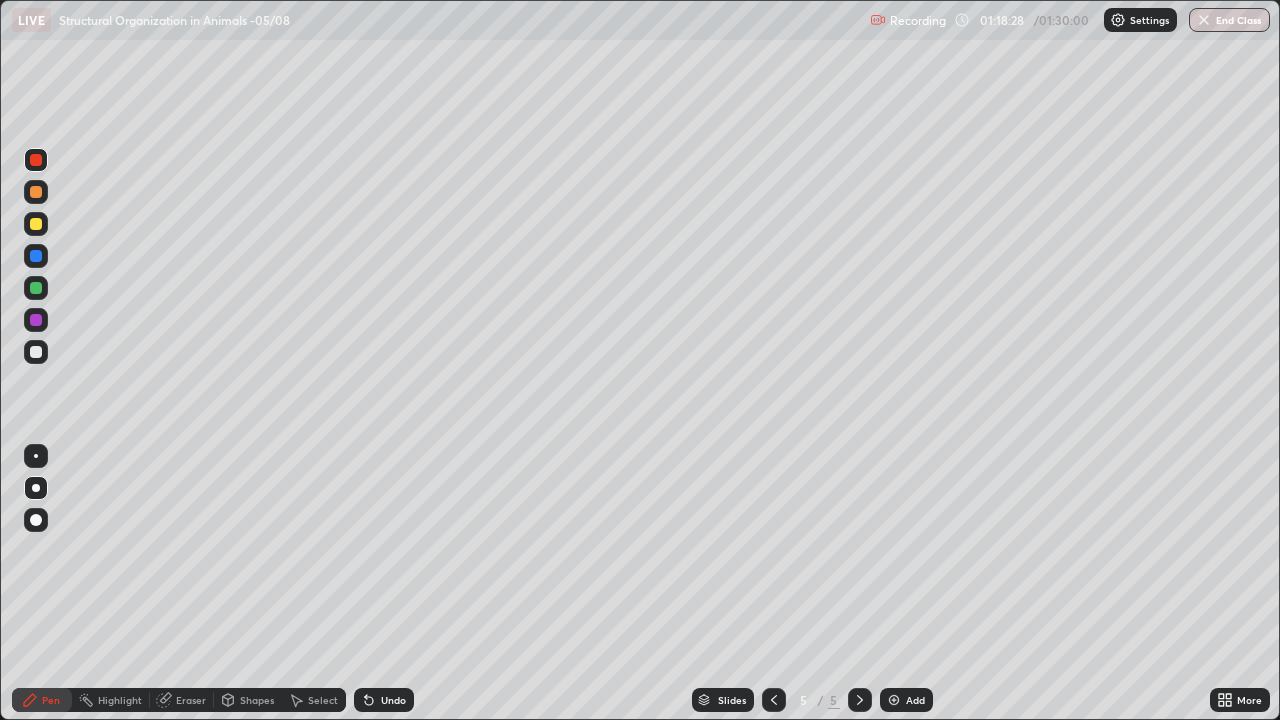 click at bounding box center [894, 700] 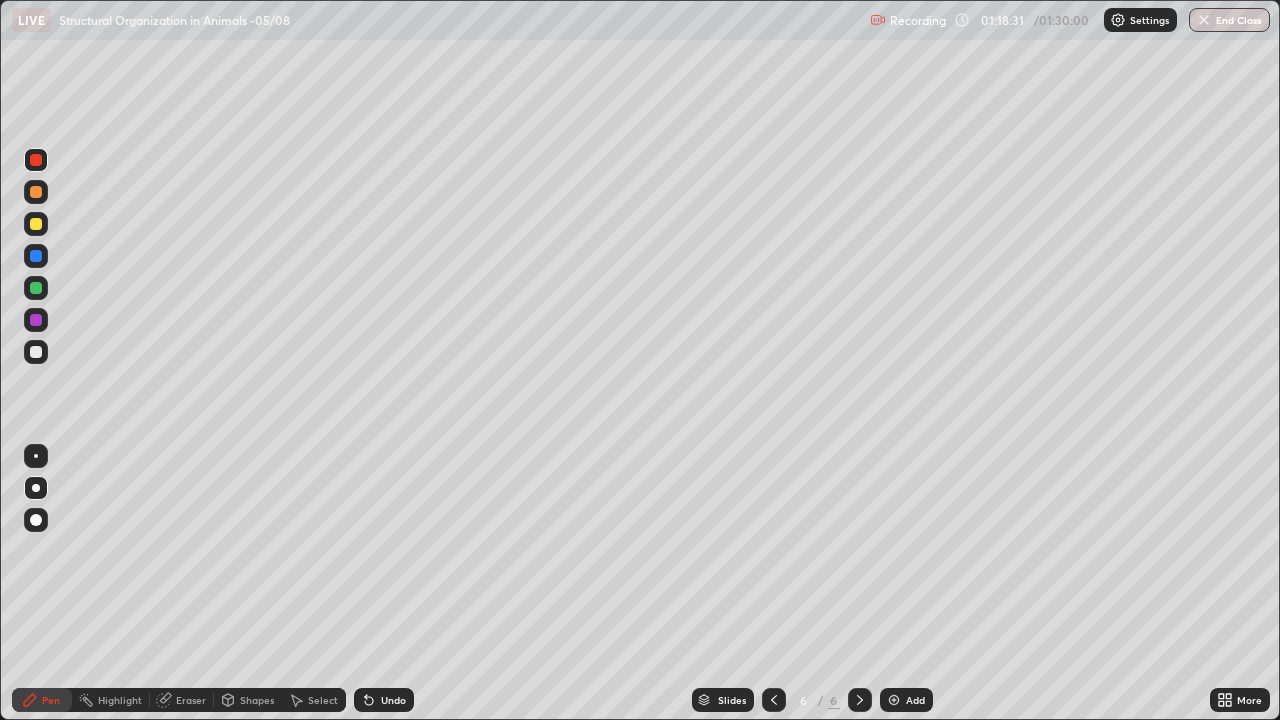 click at bounding box center [36, 224] 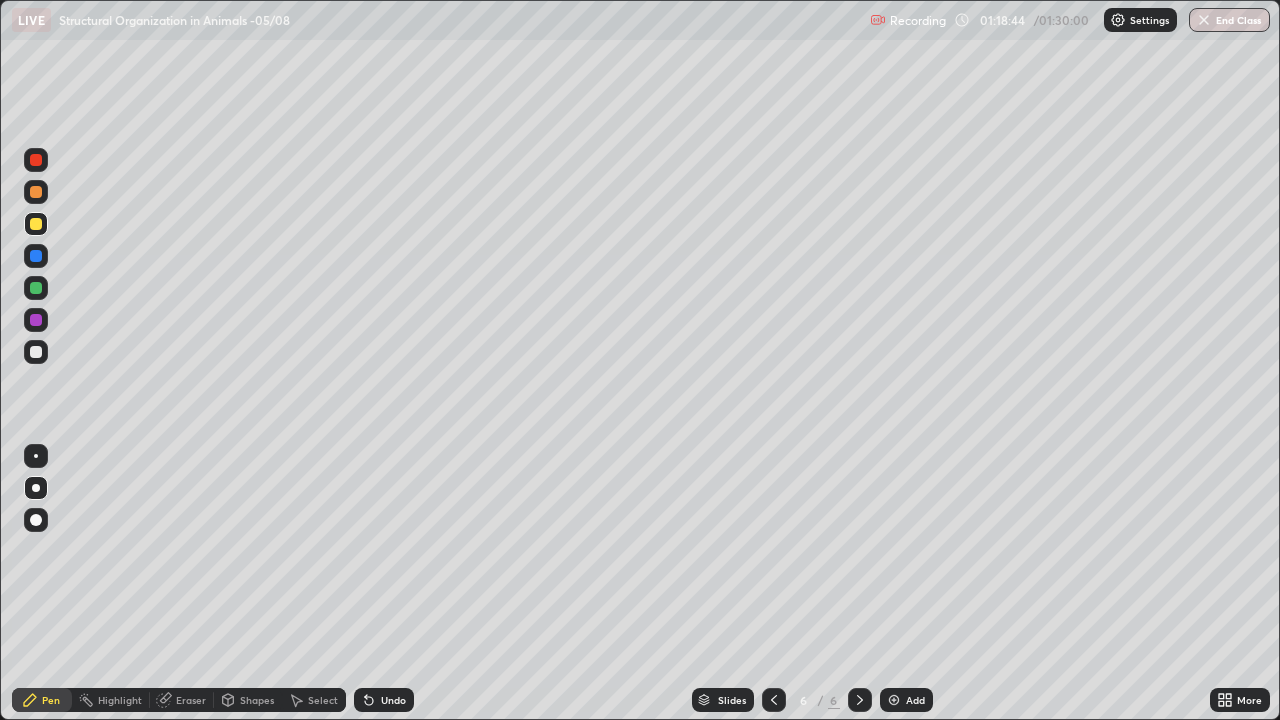 click at bounding box center [36, 256] 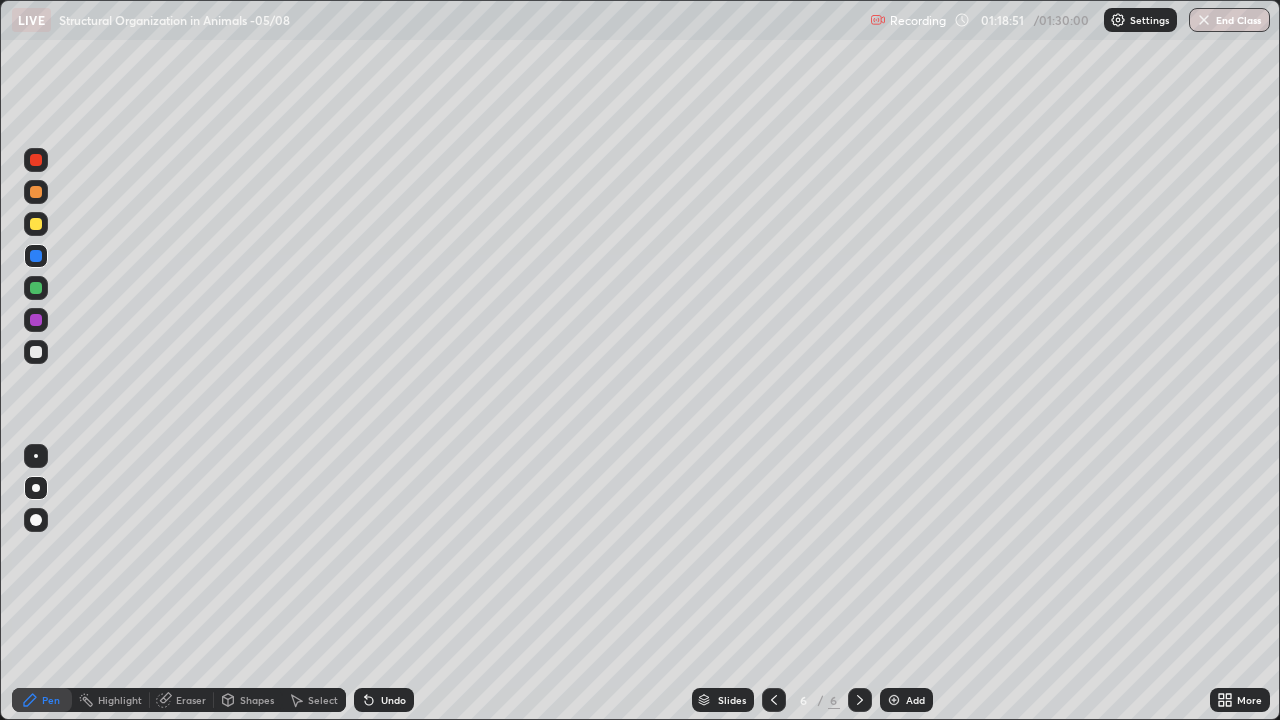 click at bounding box center [36, 288] 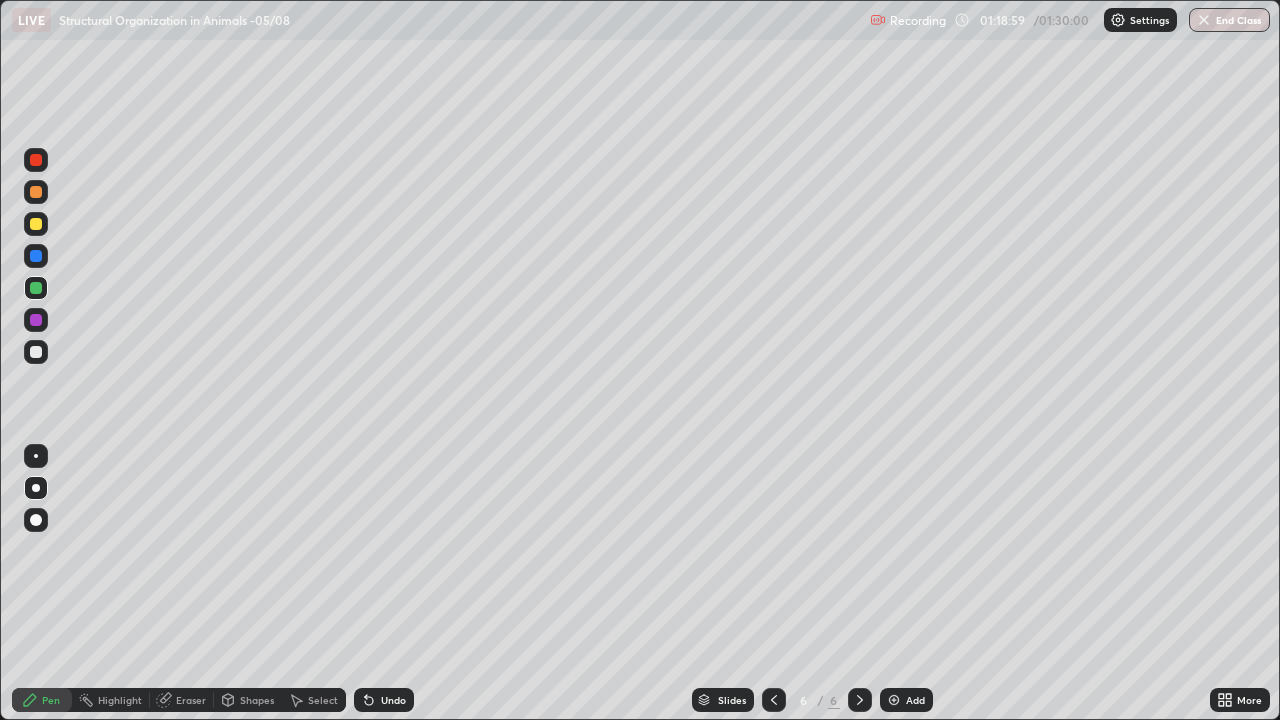 click at bounding box center [36, 288] 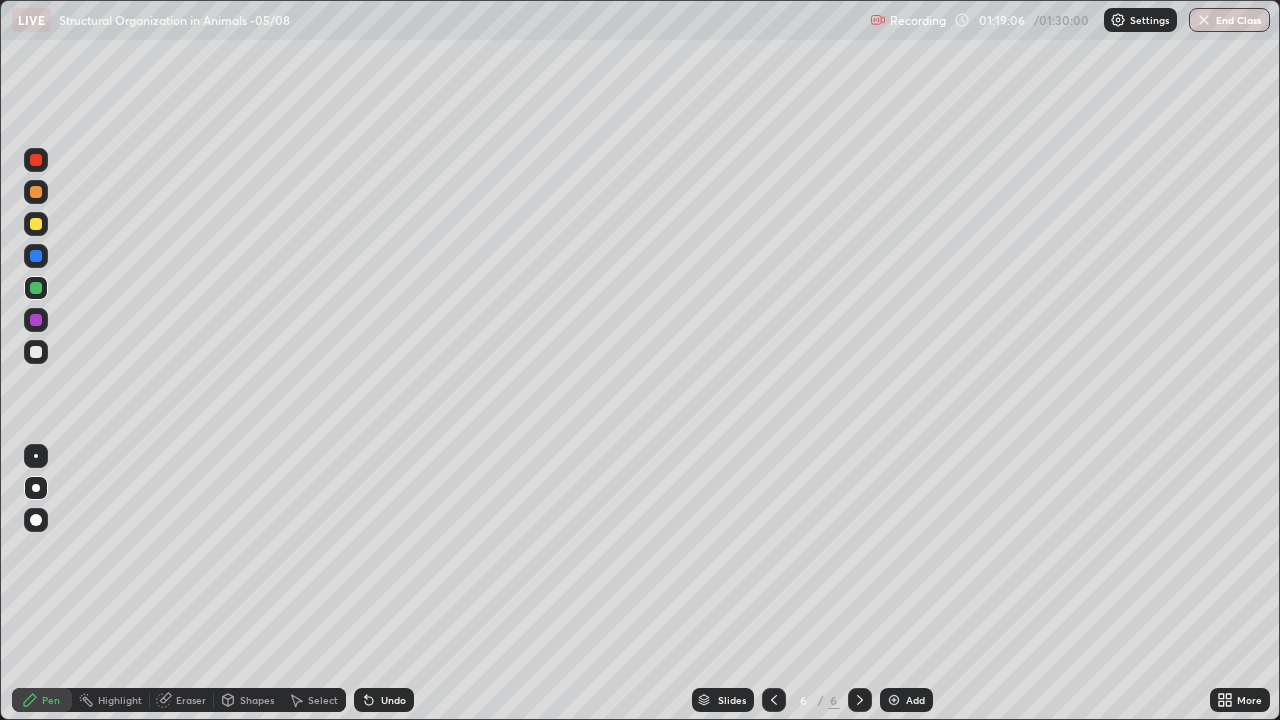 click at bounding box center [36, 160] 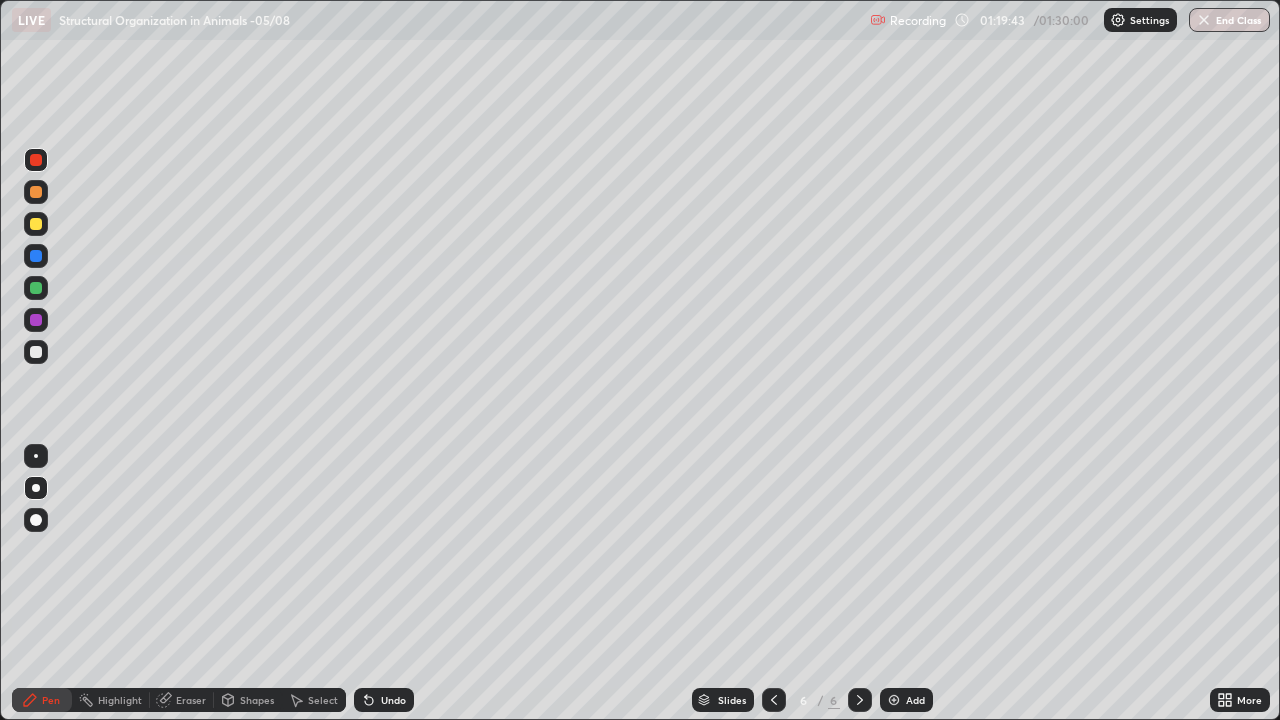 click at bounding box center [36, 224] 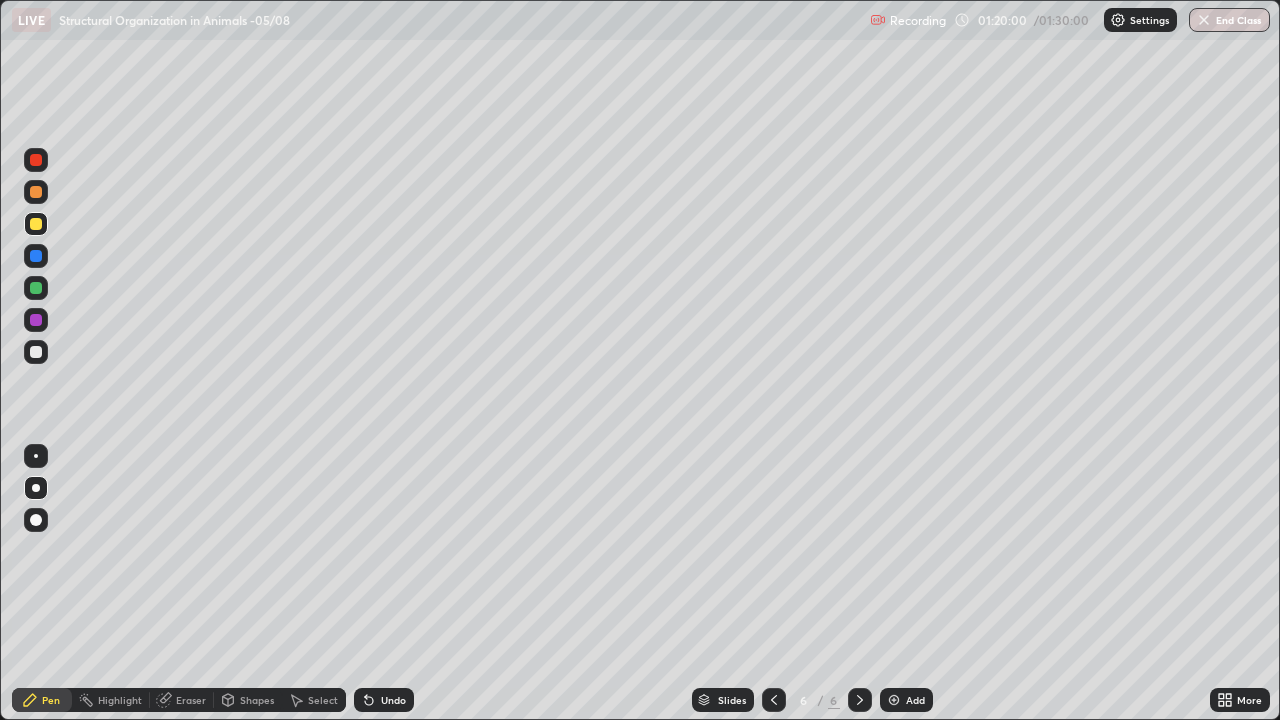 click at bounding box center (36, 256) 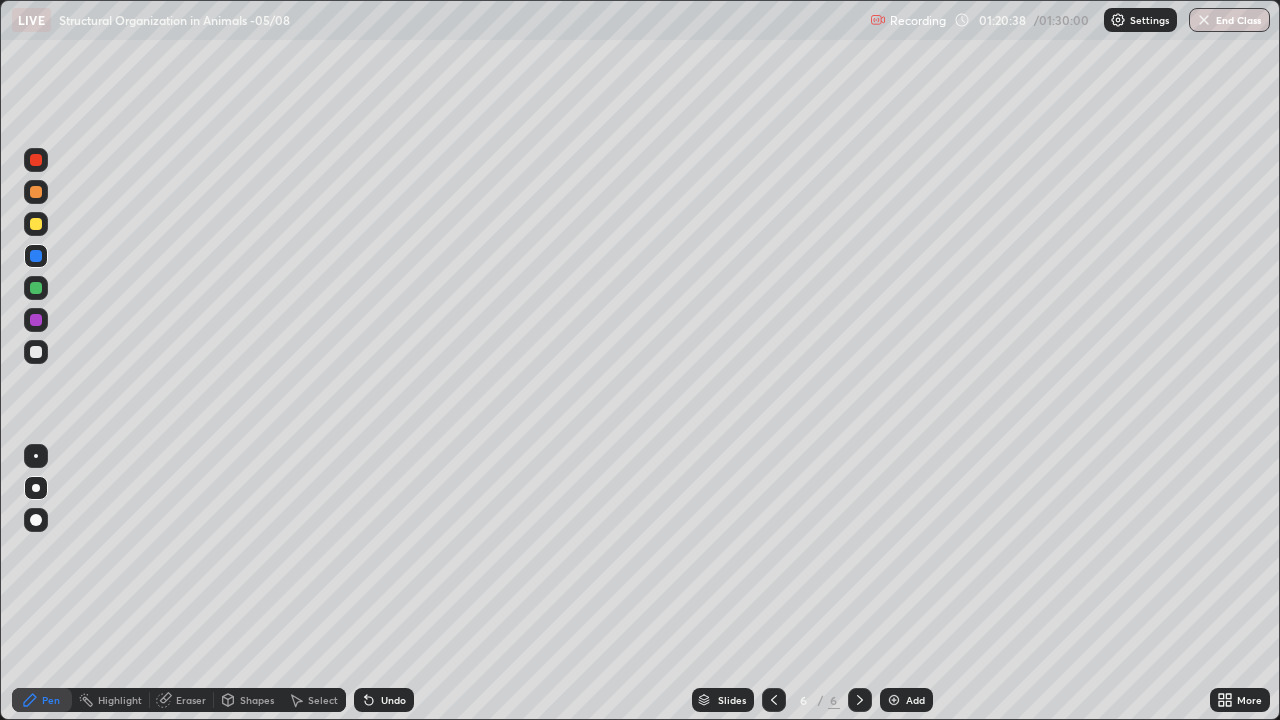 click at bounding box center (36, 288) 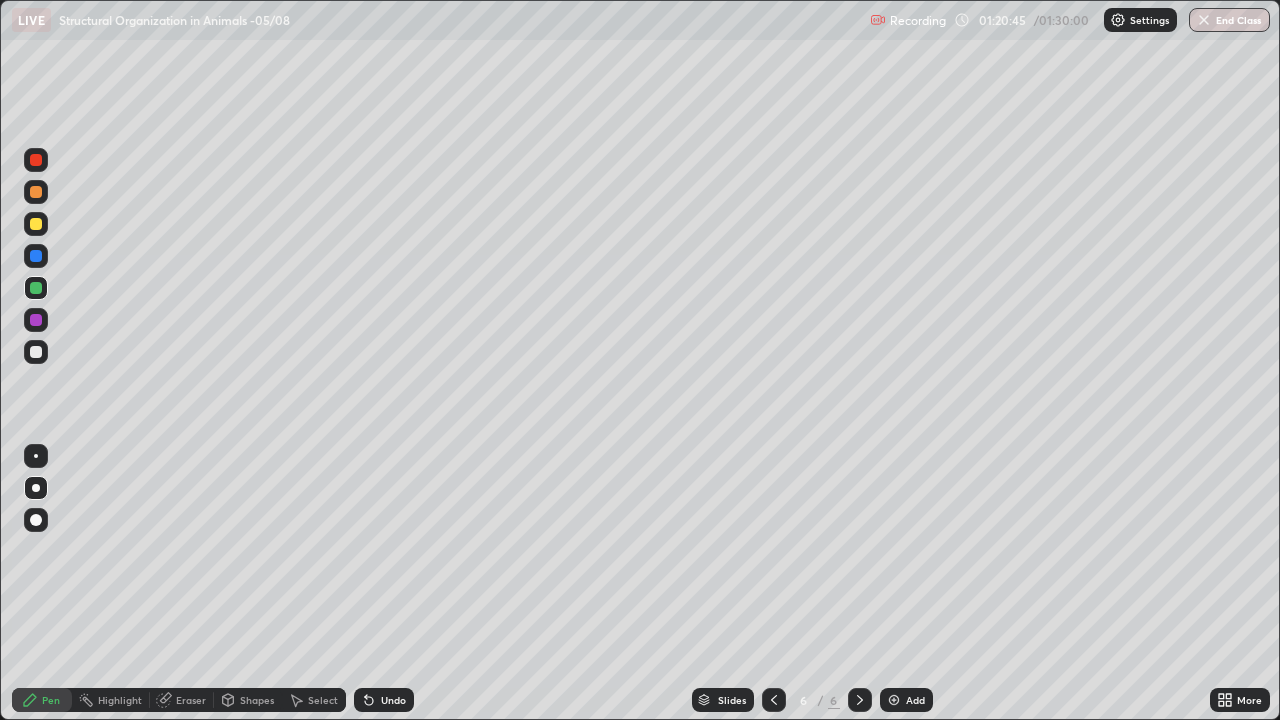 click at bounding box center (36, 224) 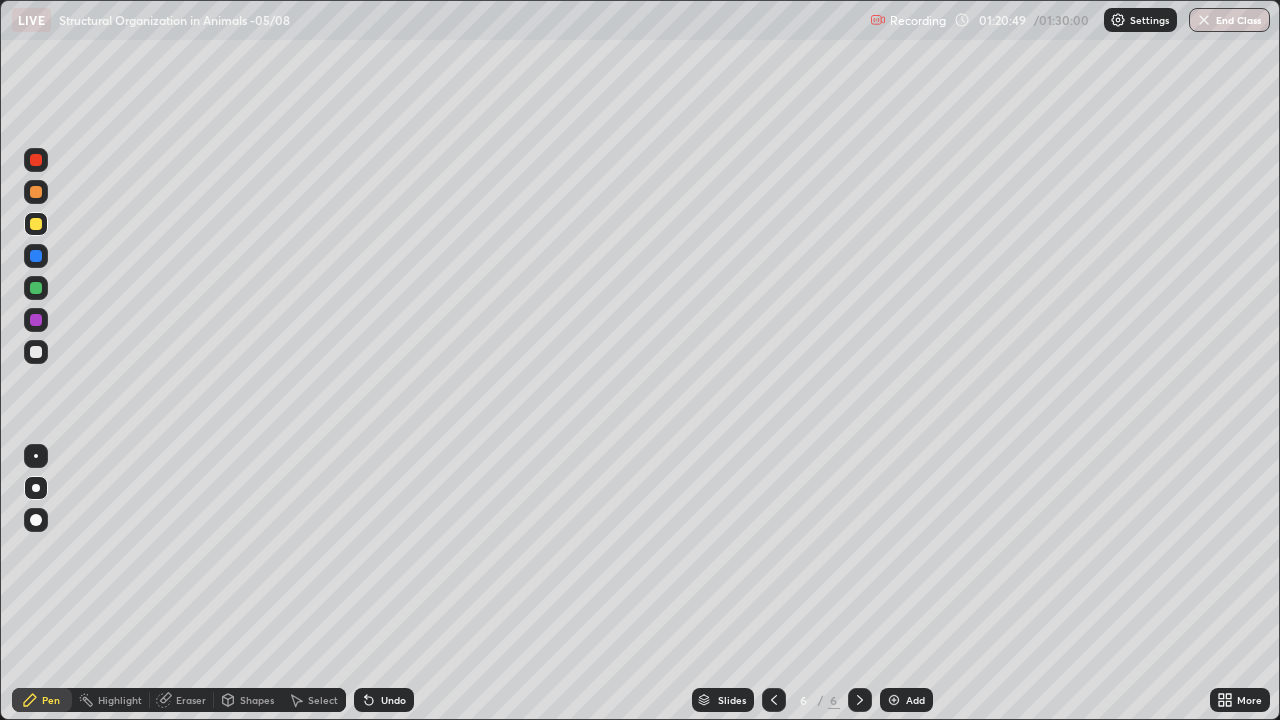 click at bounding box center [36, 288] 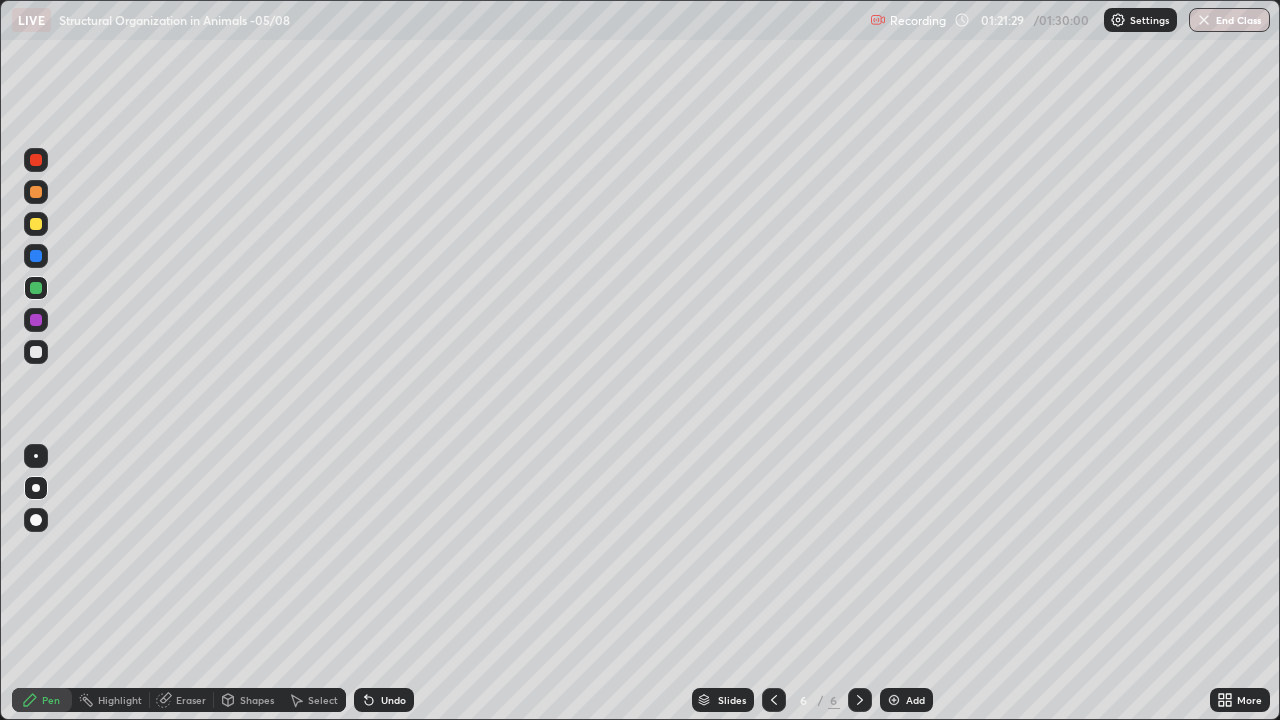 click at bounding box center [36, 320] 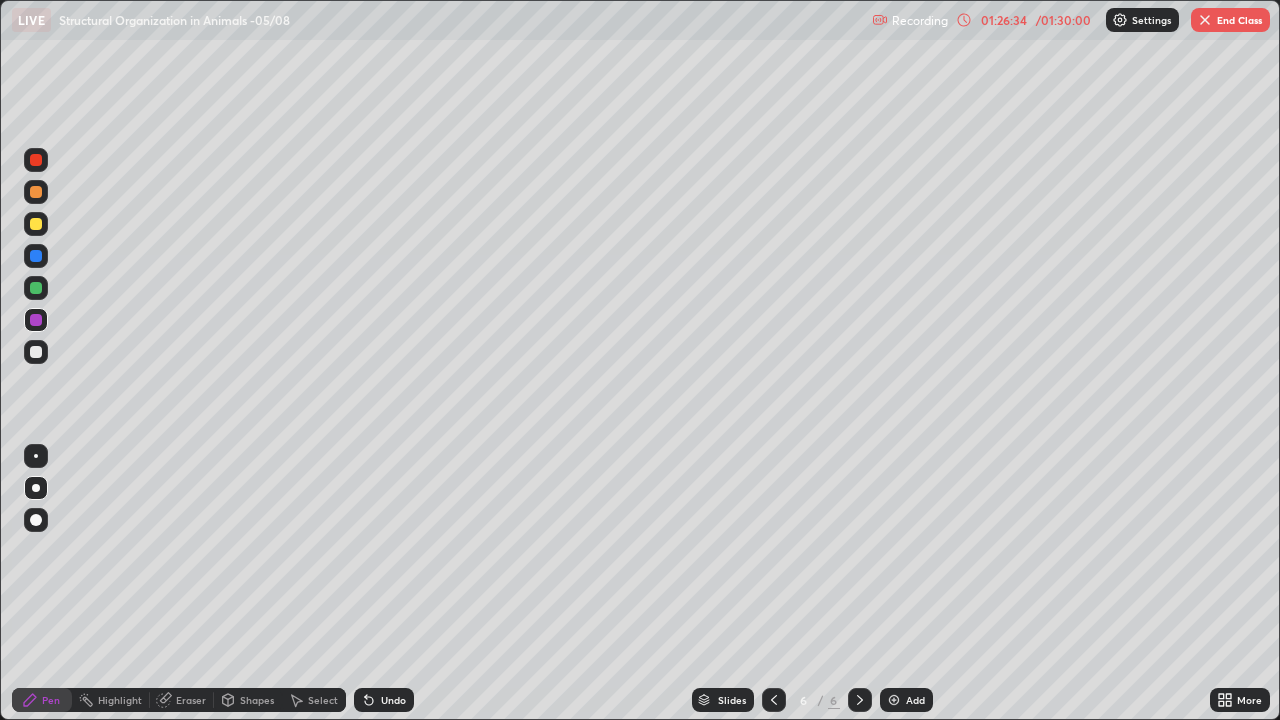 click on "End Class" at bounding box center (1230, 20) 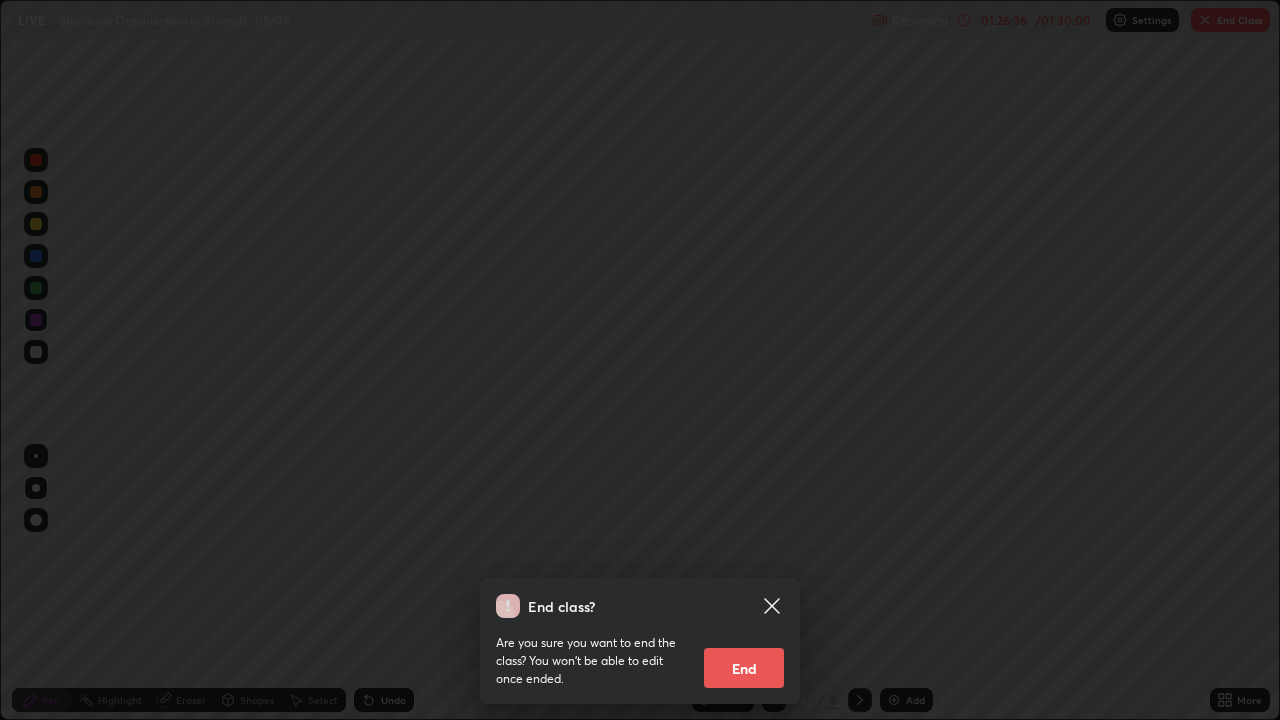 click on "End" at bounding box center (744, 668) 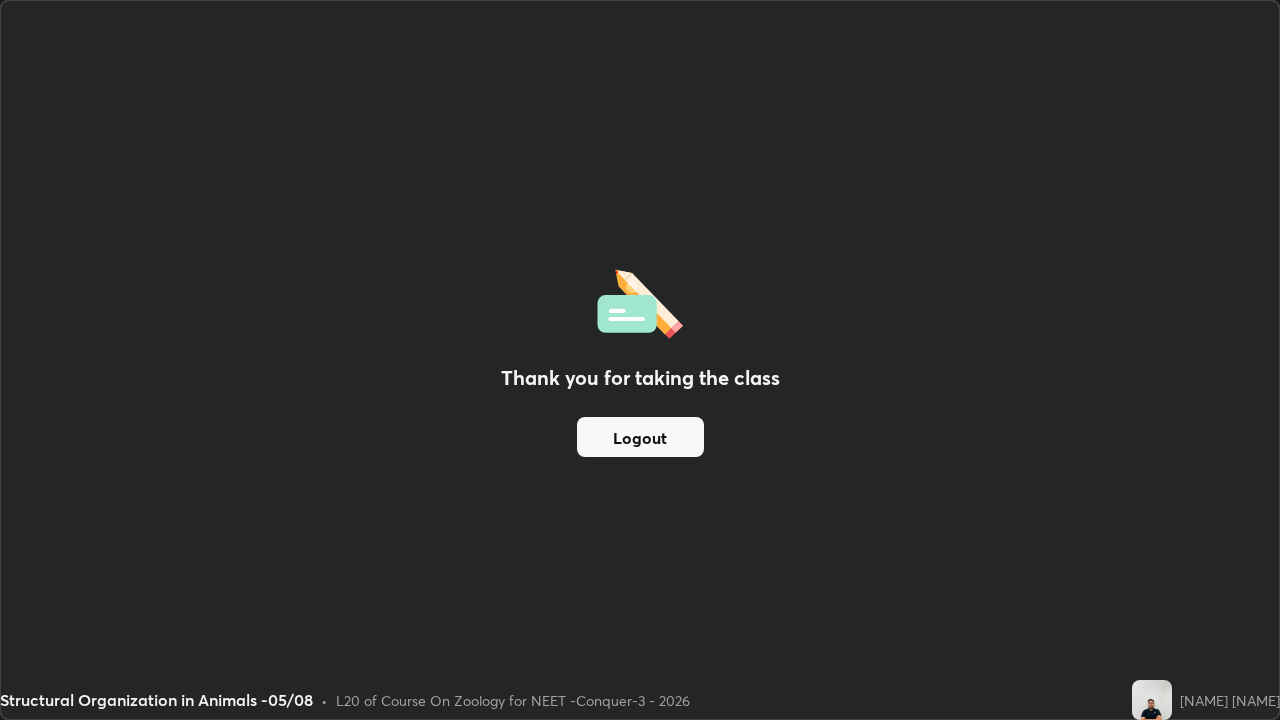 click on "Logout" at bounding box center (640, 437) 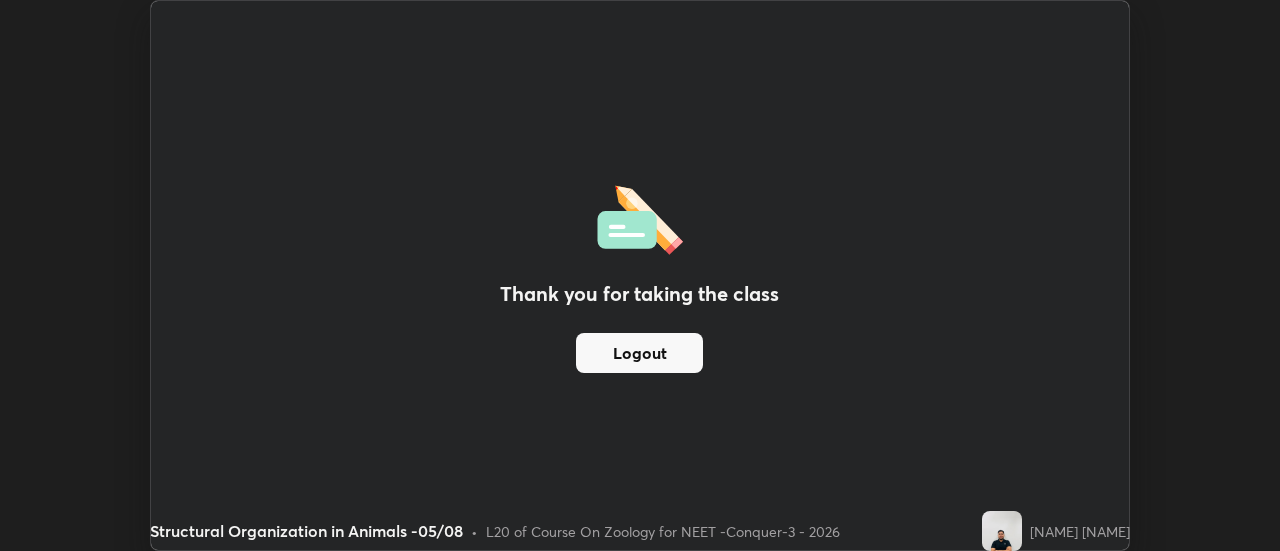scroll, scrollTop: 551, scrollLeft: 1280, axis: both 